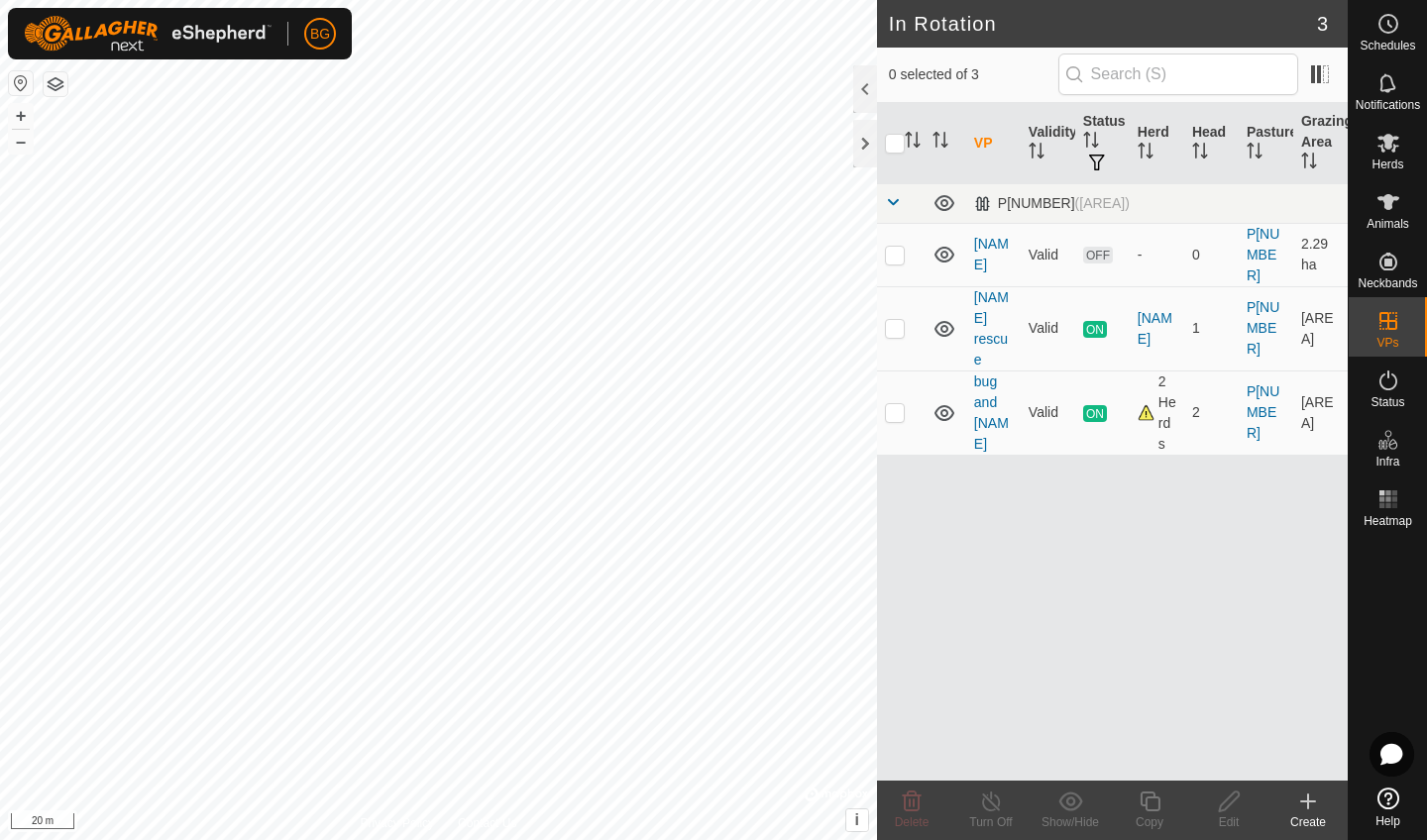 scroll, scrollTop: 0, scrollLeft: 0, axis: both 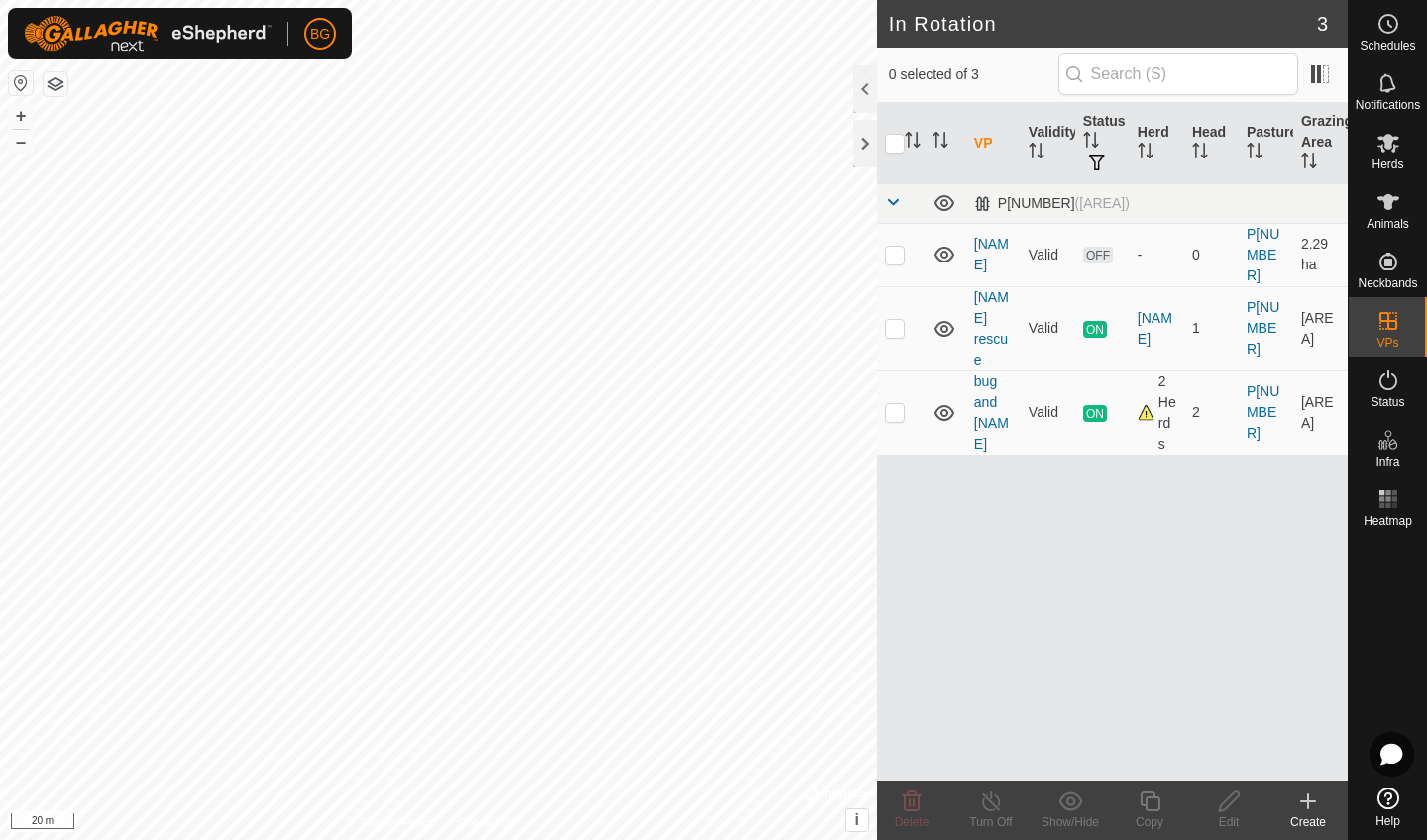 drag, startPoint x: 0, startPoint y: 0, endPoint x: 1383, endPoint y: 324, distance: 1420.445 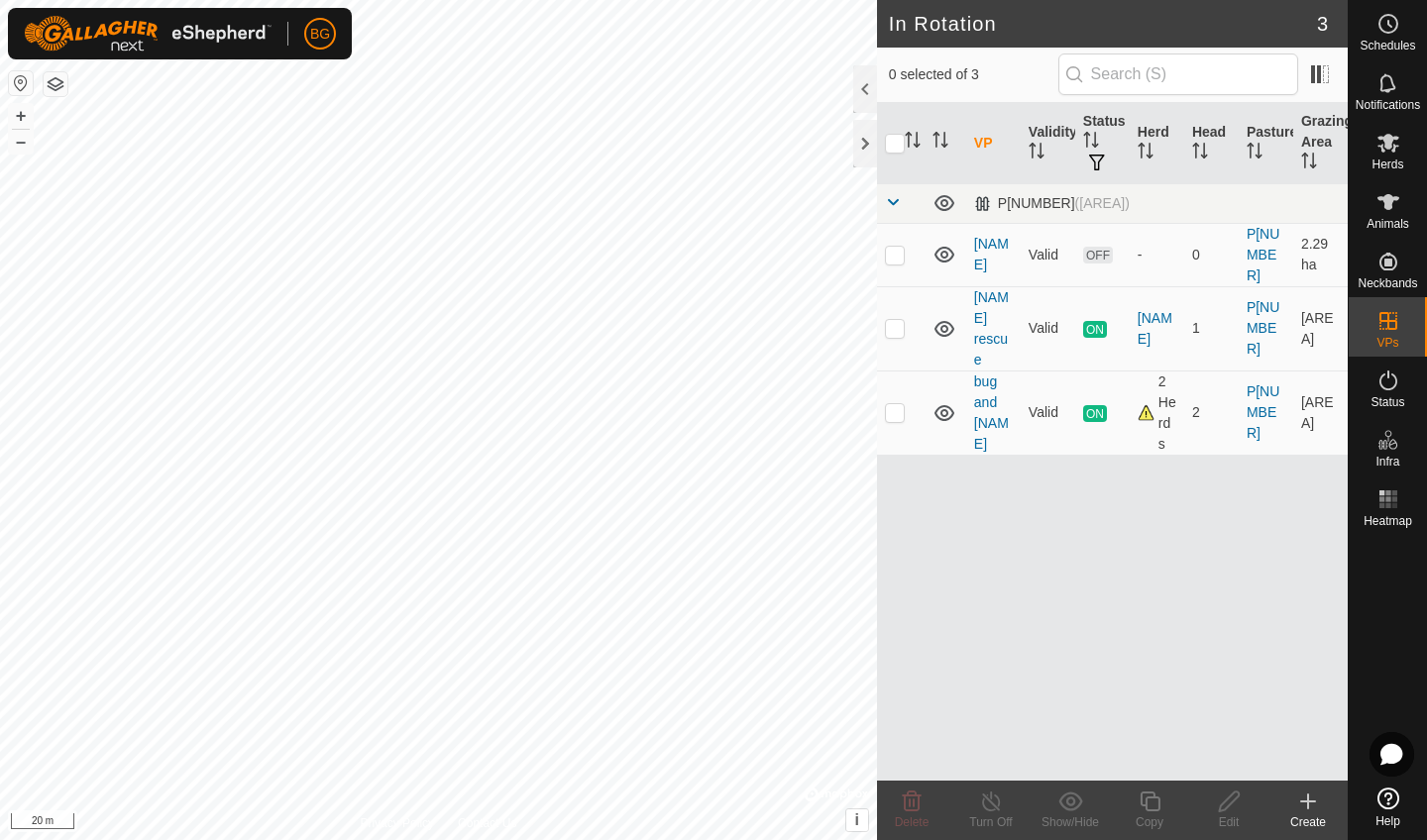 click on "Schedules Notifications Herds Animals Neckbands VPs Status Infra Heatmap Help In Rotation In Storage" 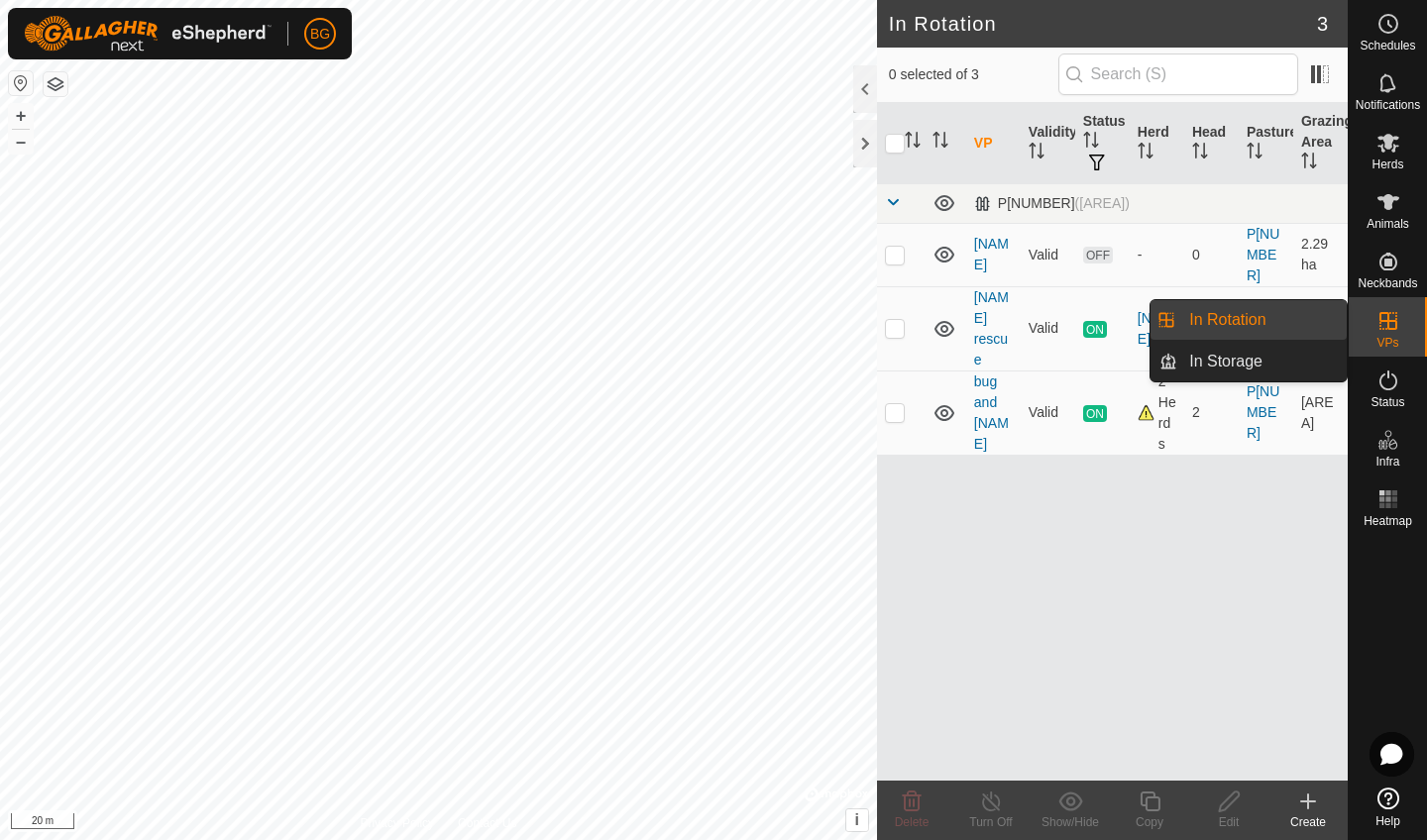 click 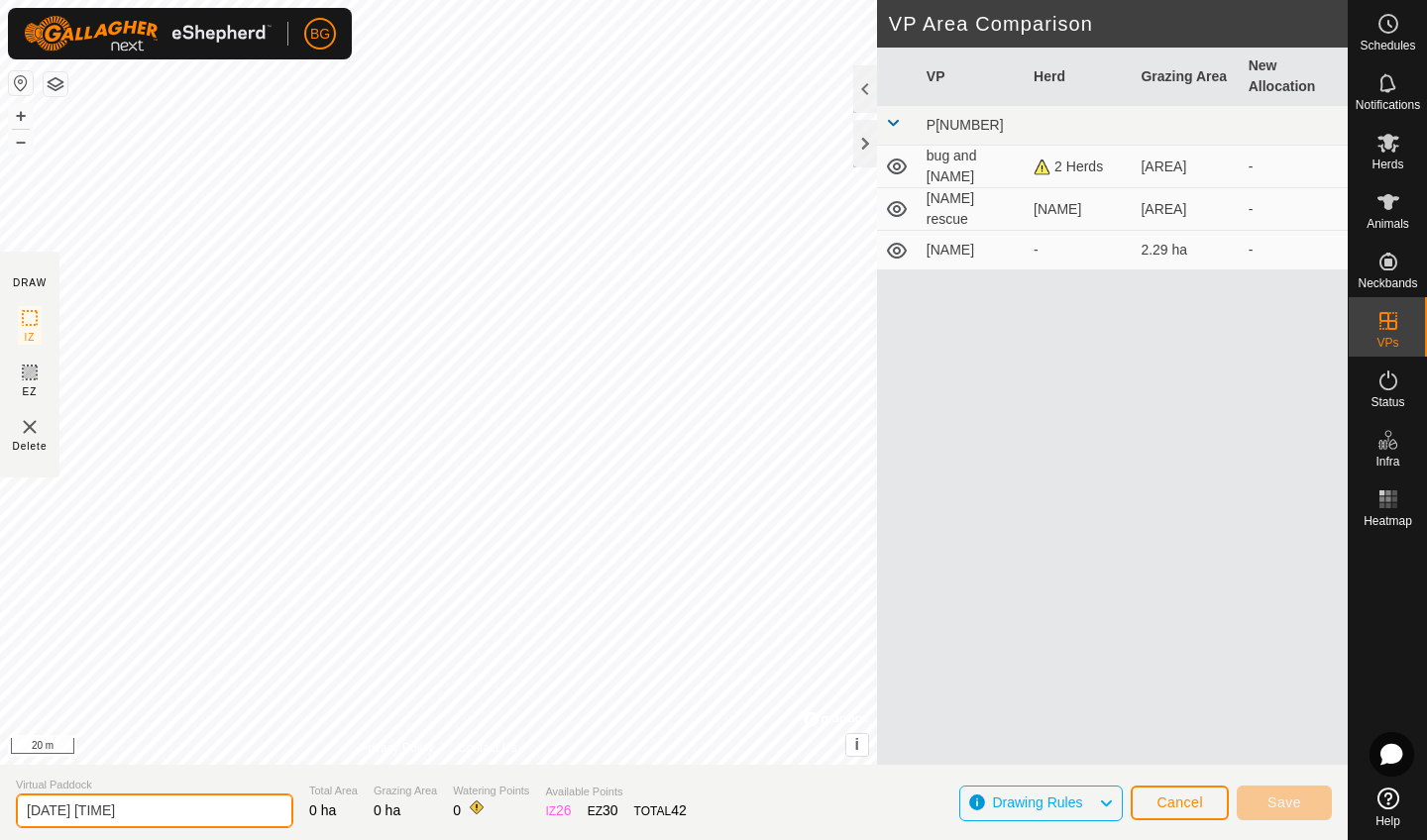 click on "[DATE] [TIME]" 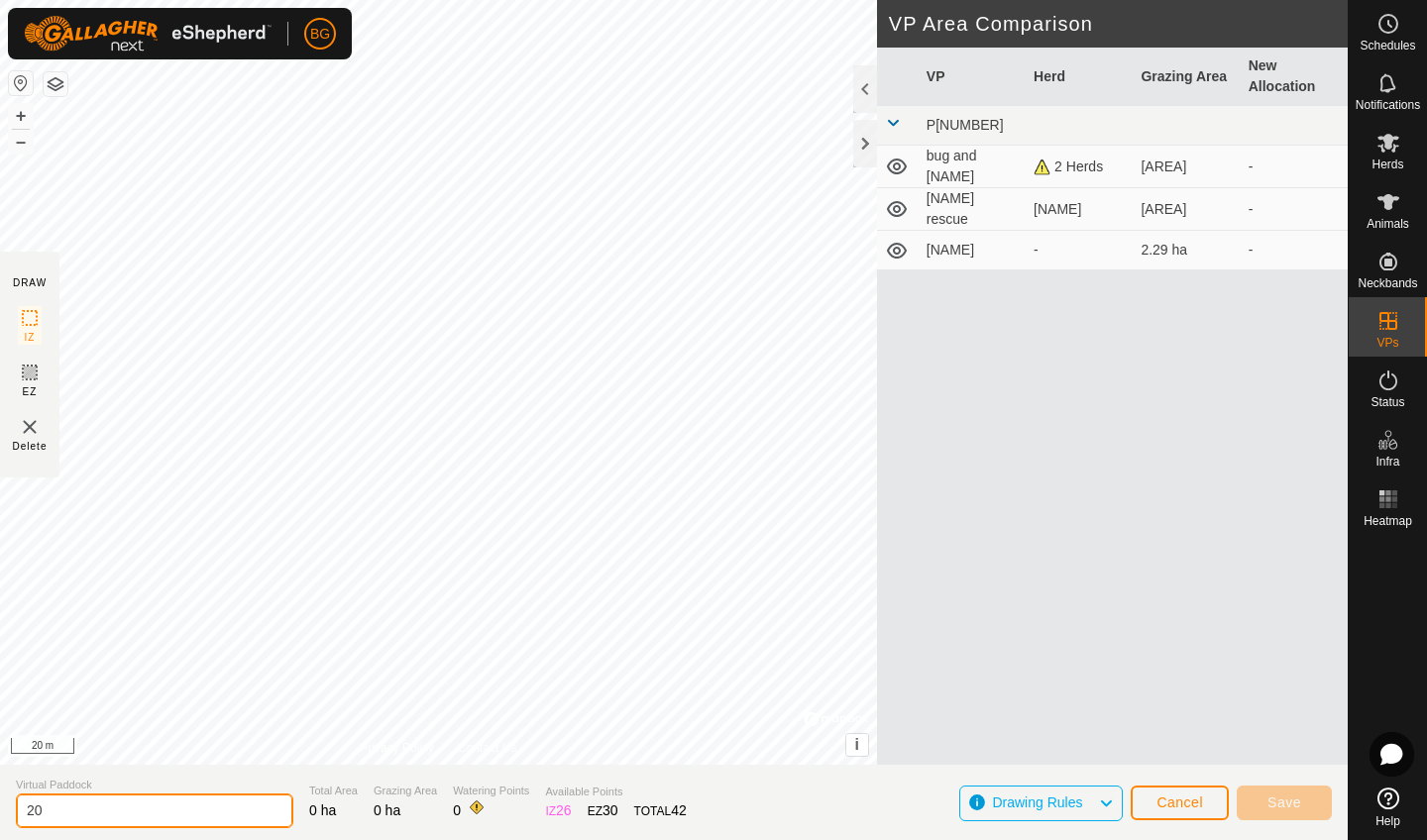 type on "2" 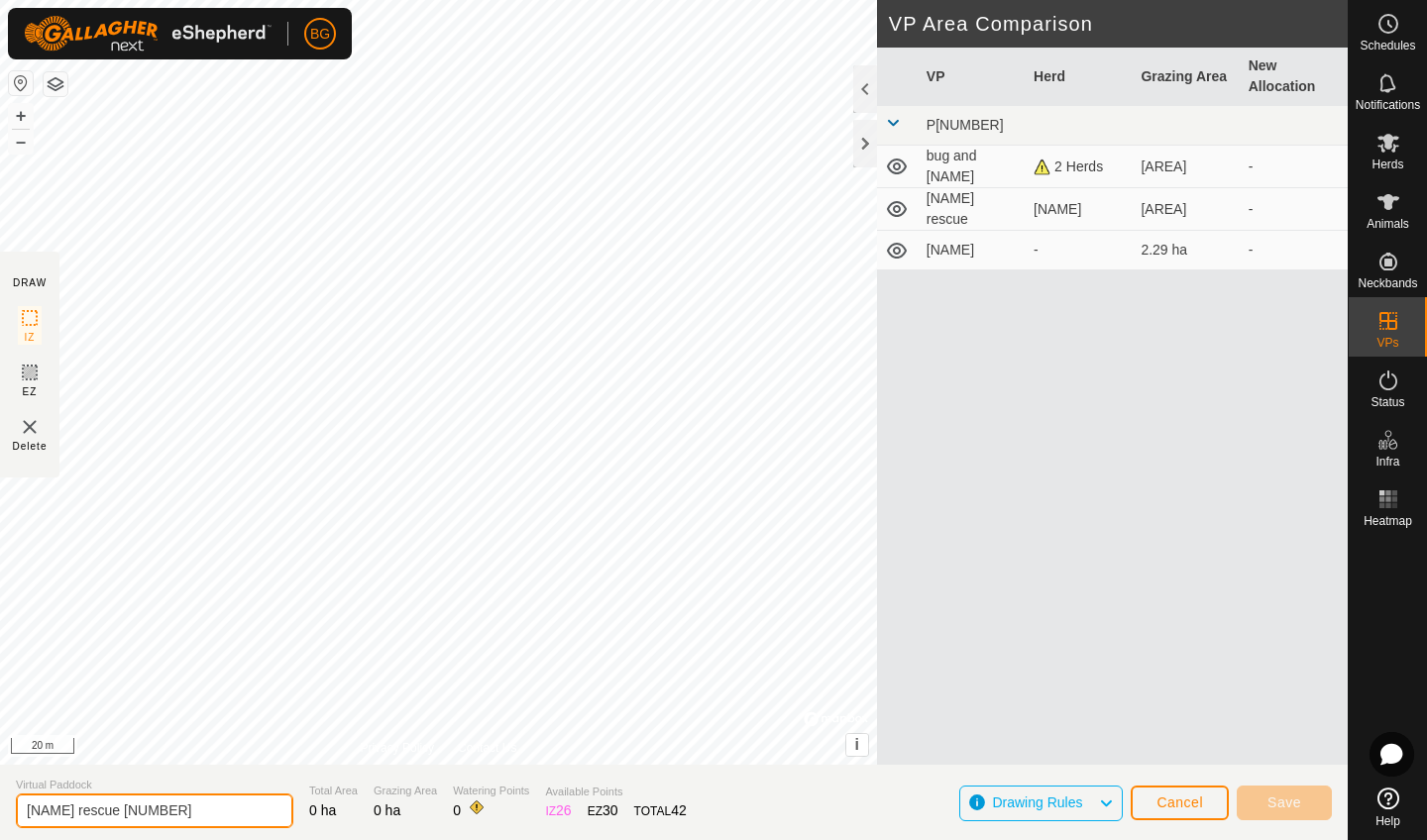 type on "[NAME] rescue [NUMBER]" 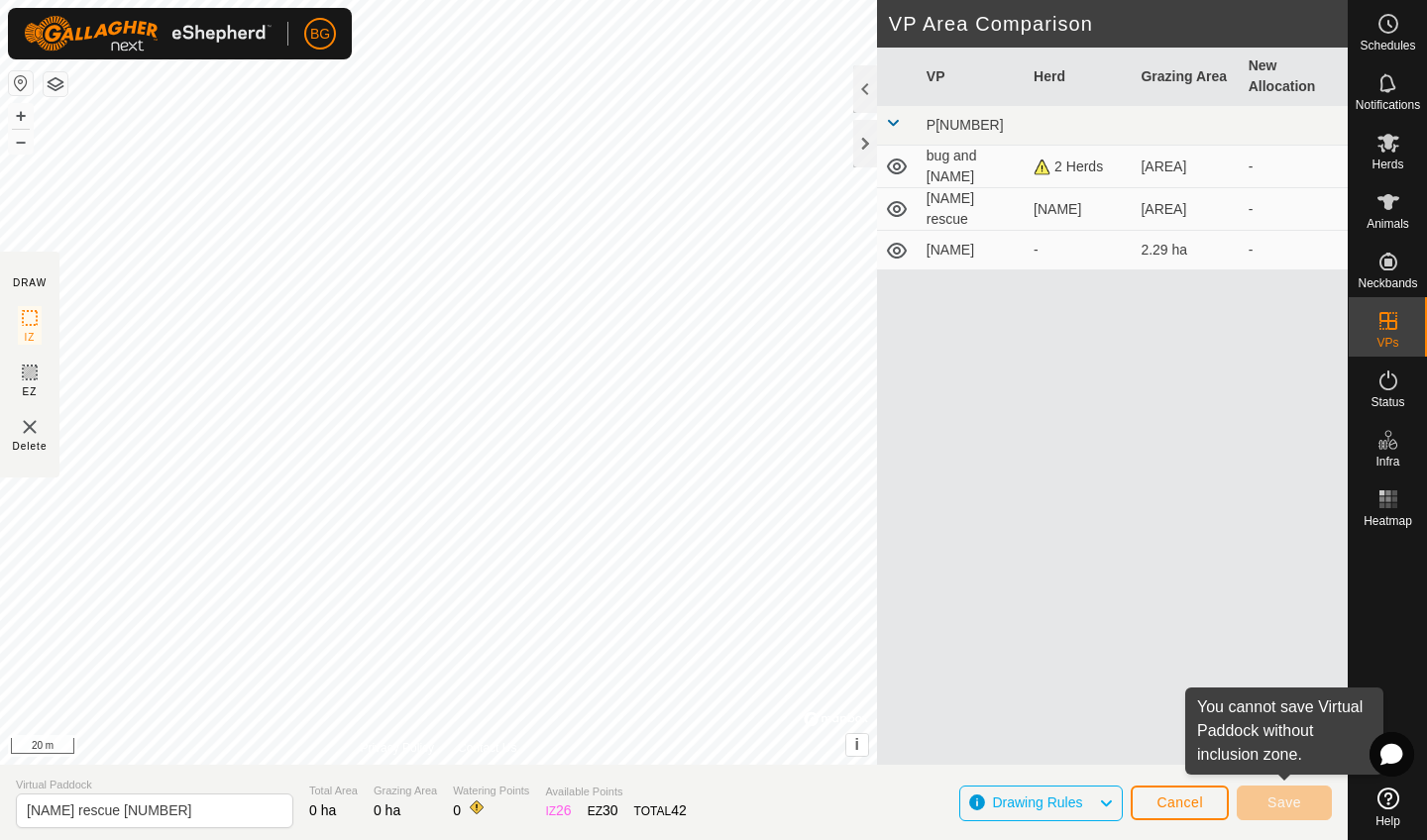 drag, startPoint x: 1383, startPoint y: 324, endPoint x: 1118, endPoint y: 628, distance: 403.28774 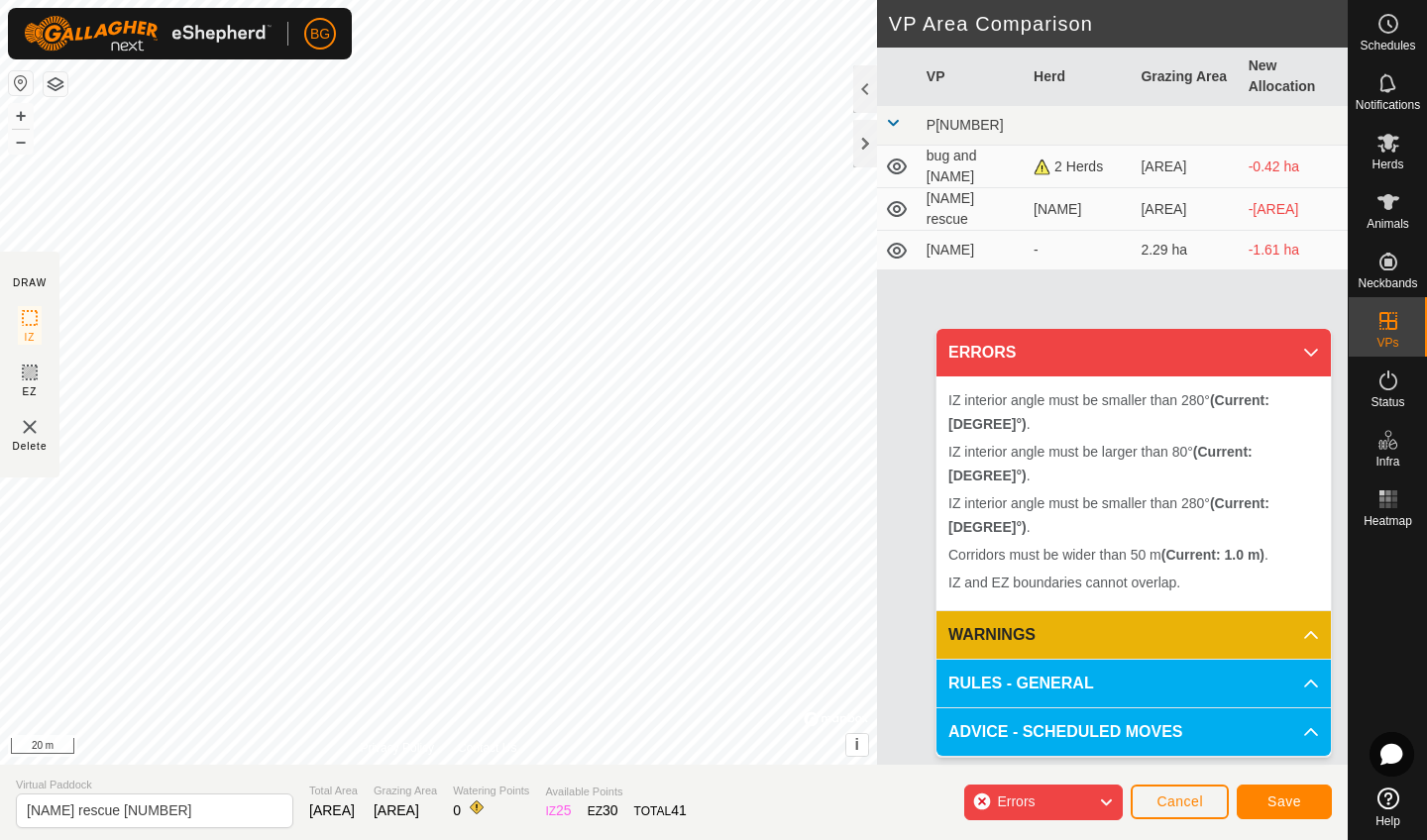click on "Cancel" 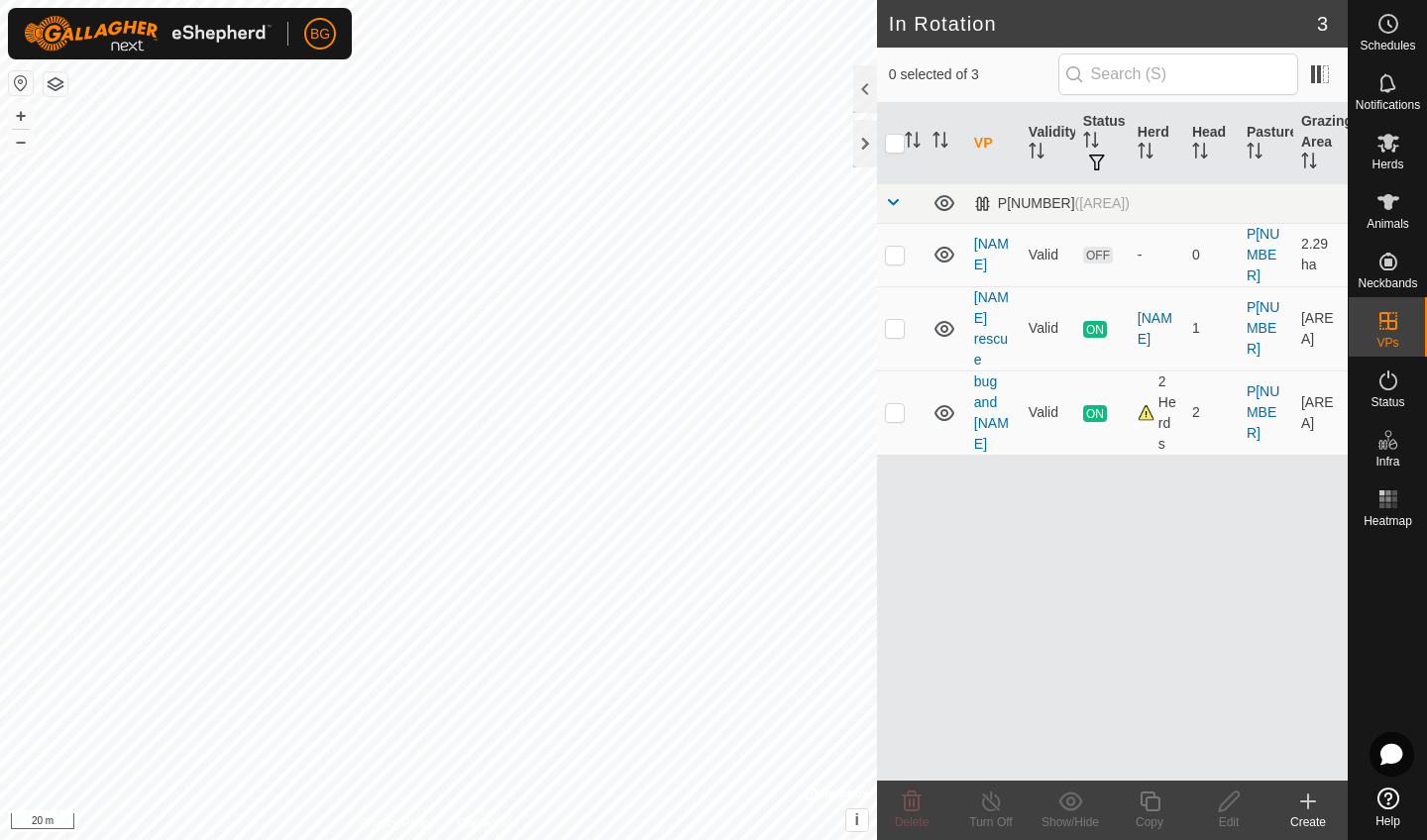 click 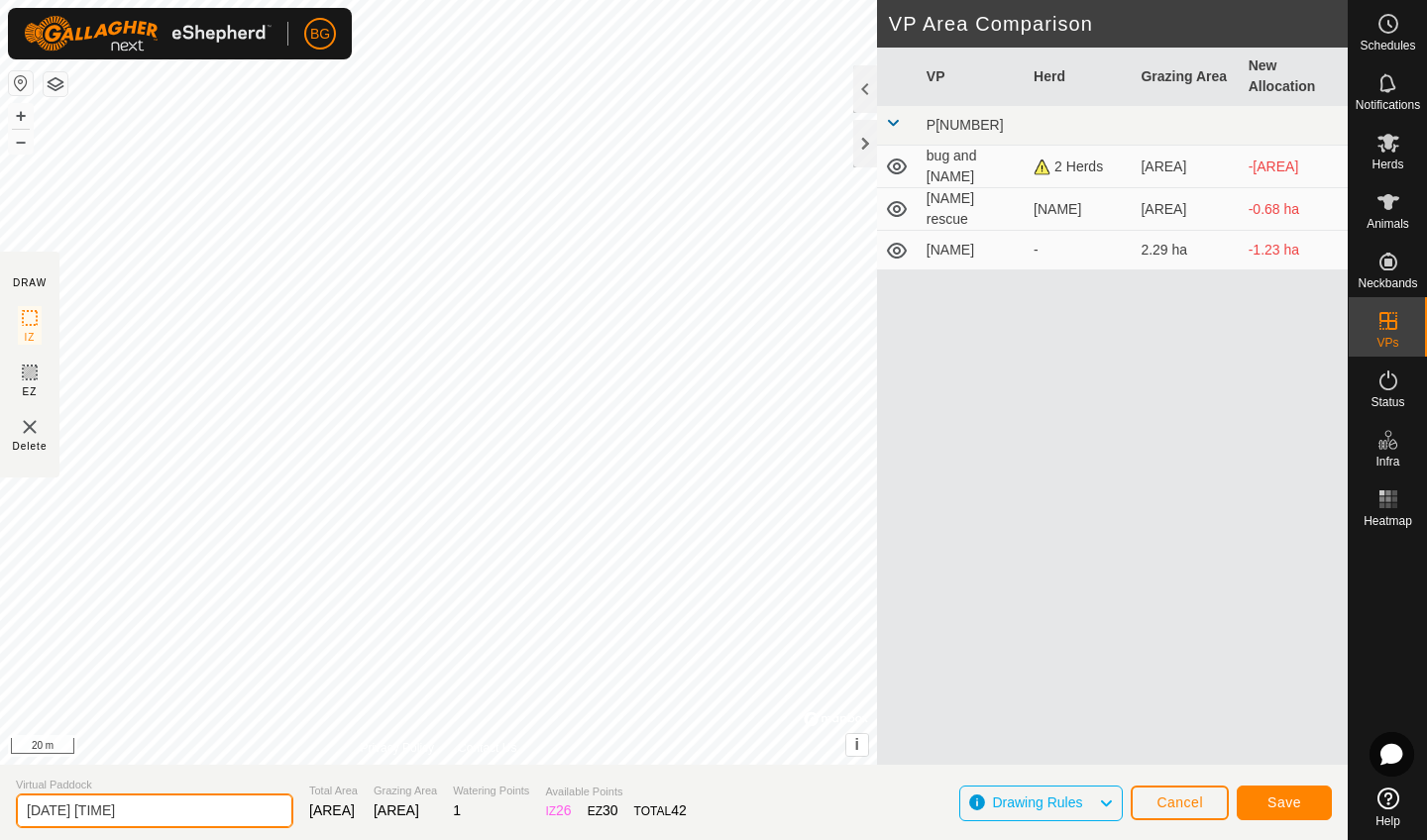 click on "[DATE] [TIME]" 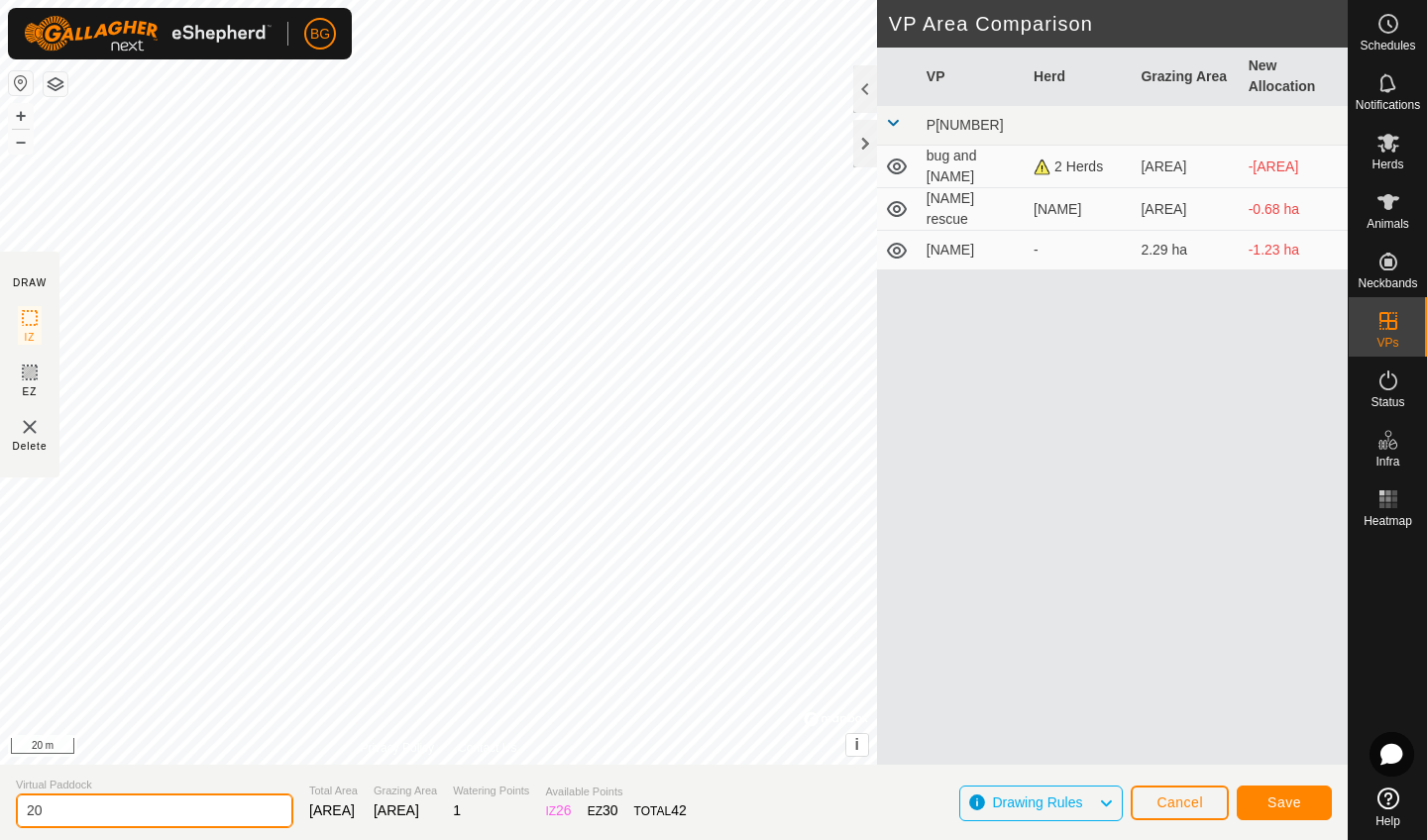 type on "2" 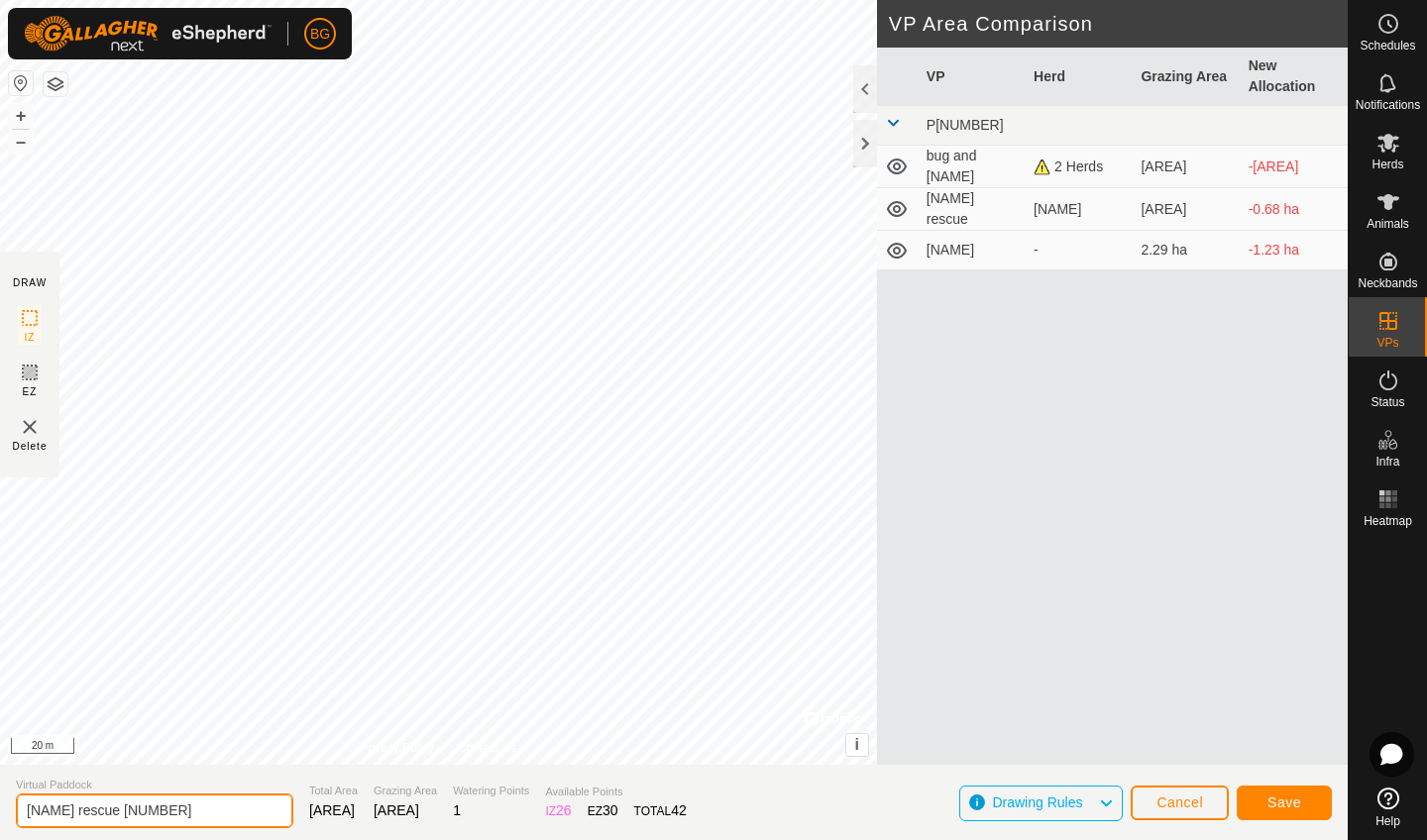 type on "[NAME] rescue [NUMBER]" 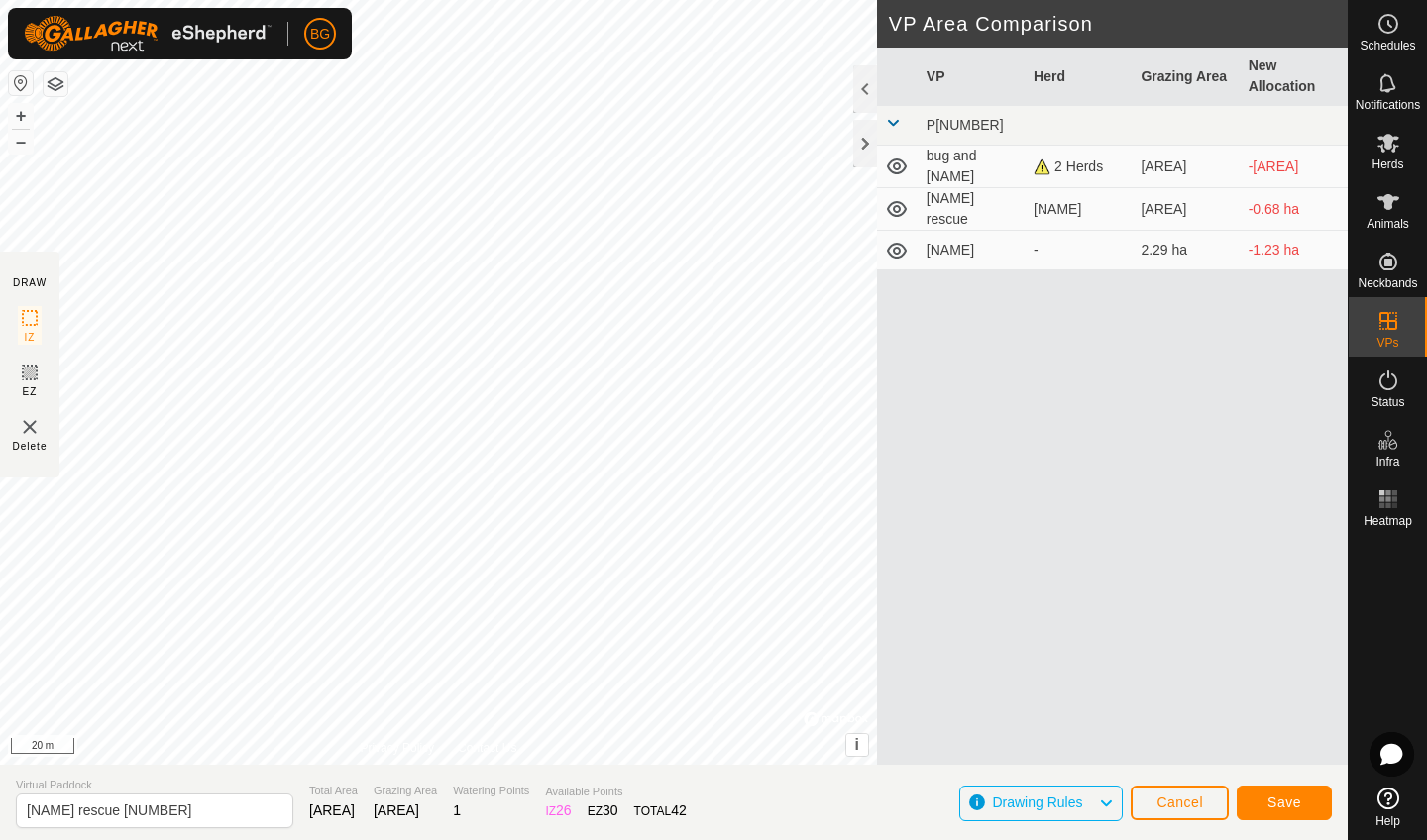 click on "Save" 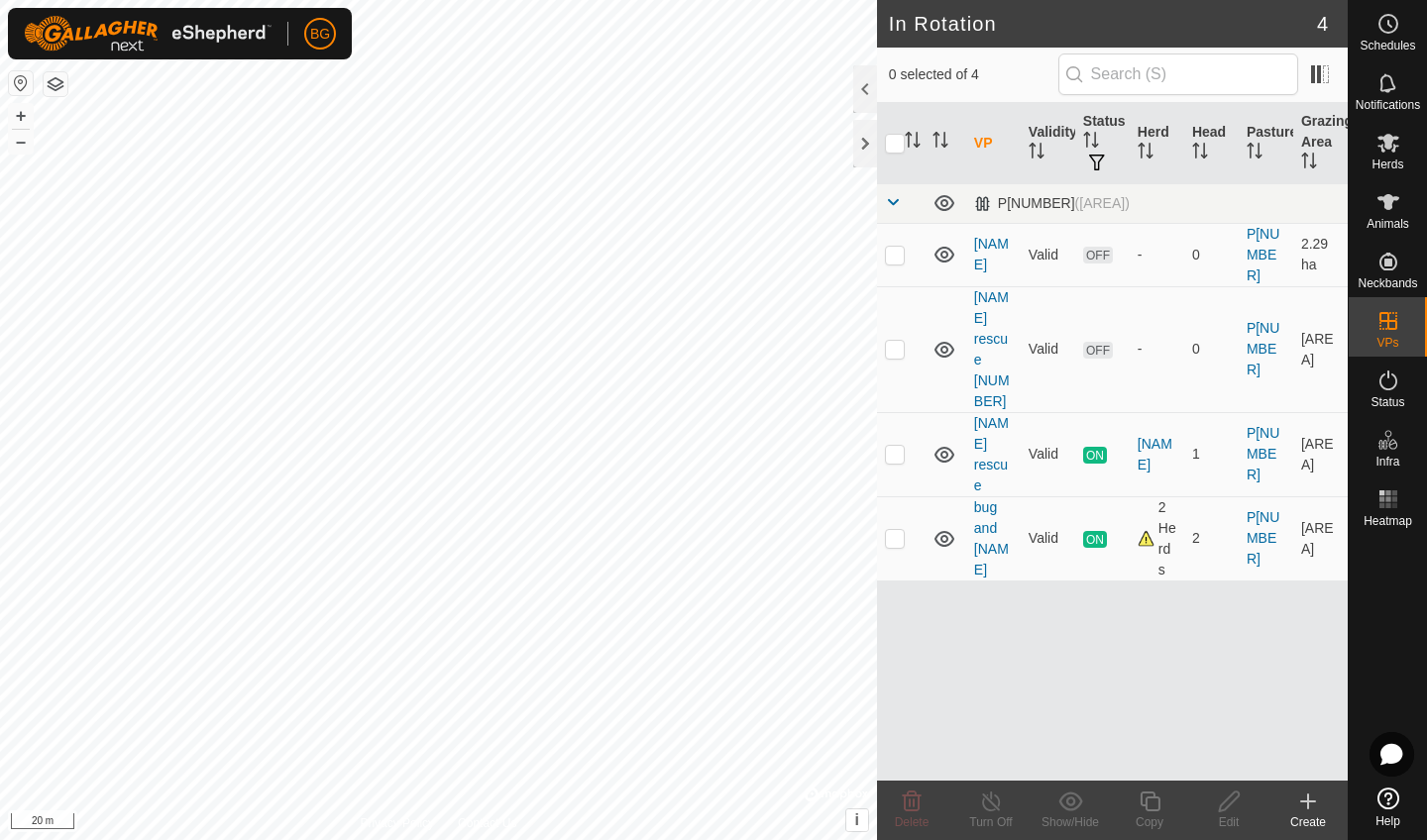 click 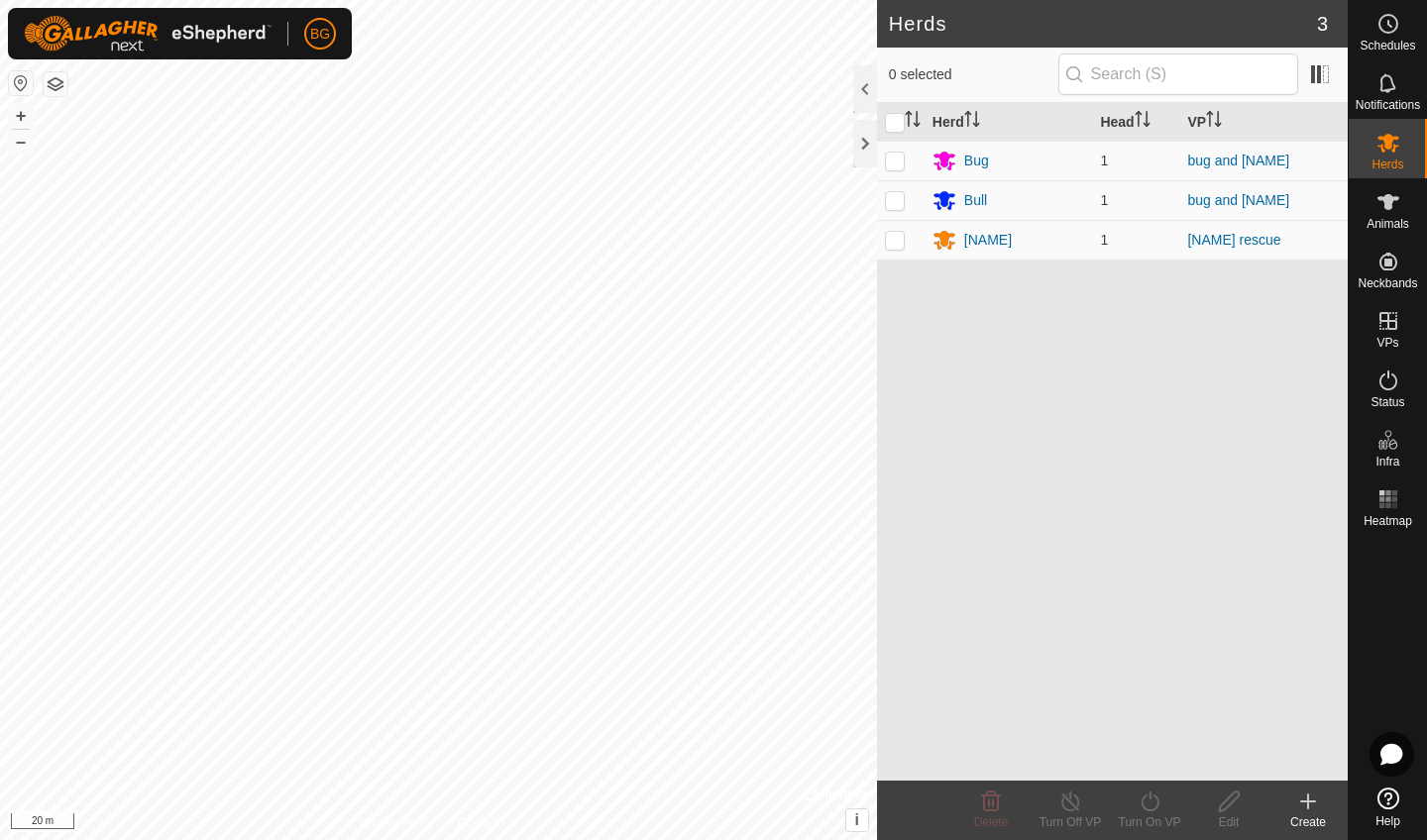 click at bounding box center (895, 240) 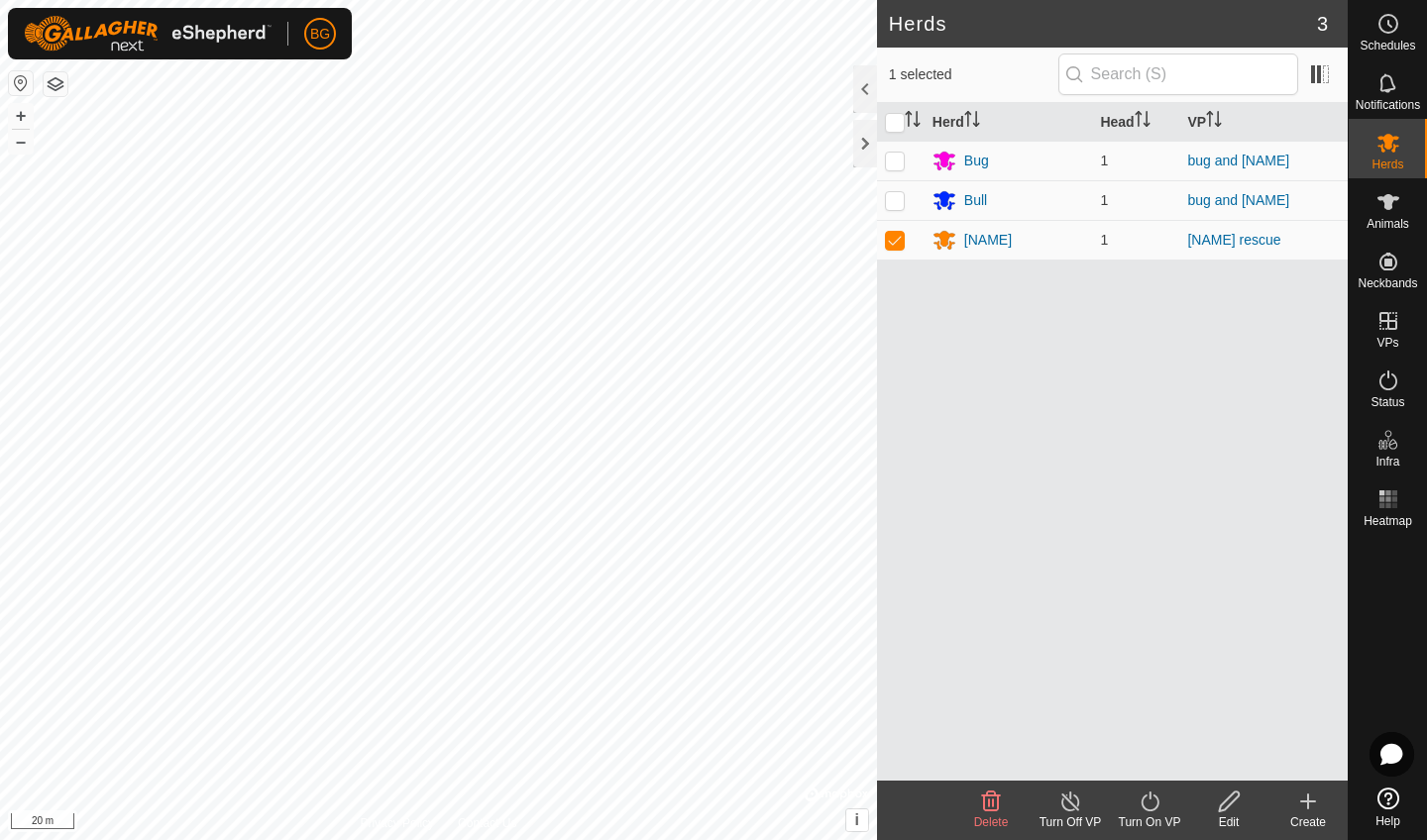 click 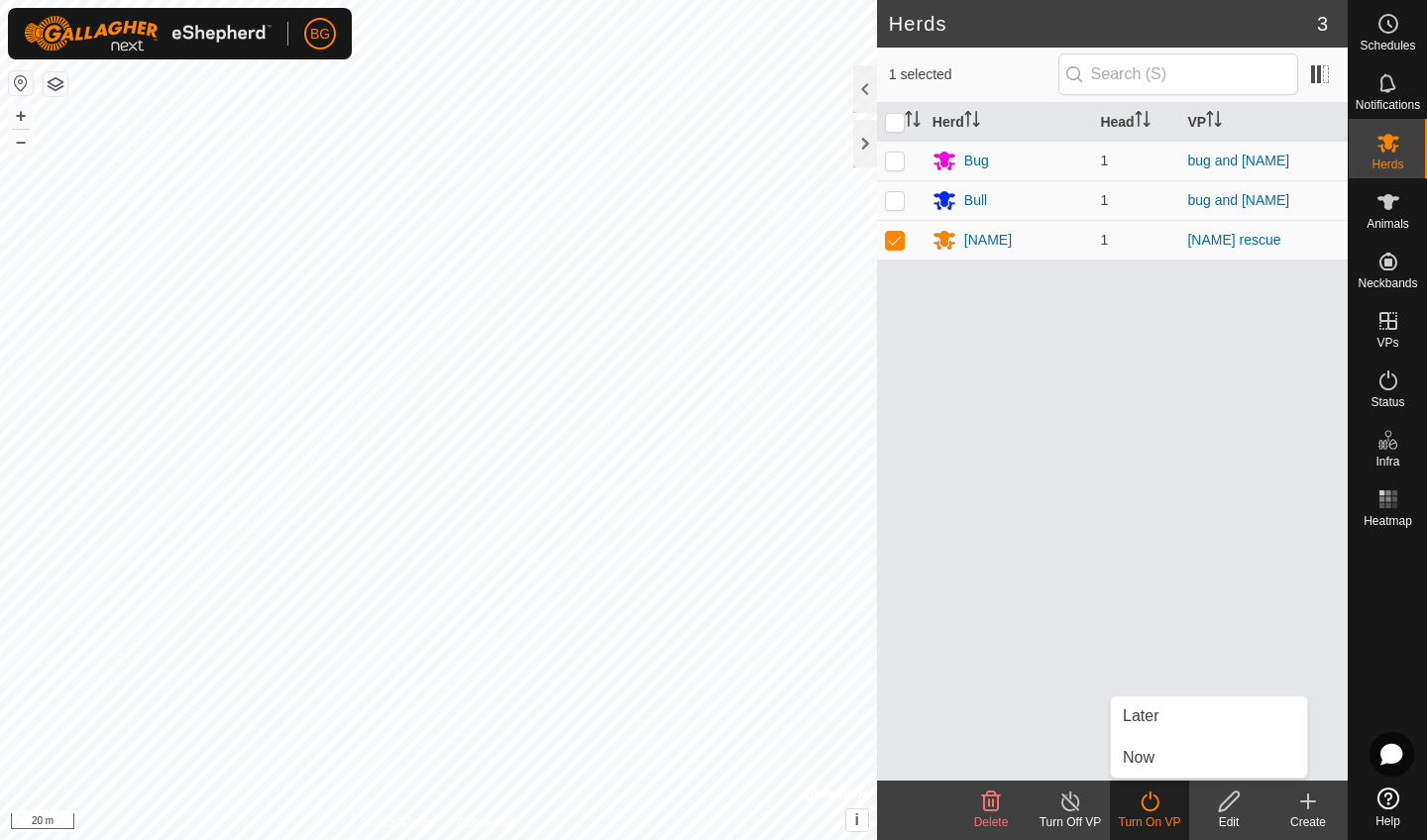 click on "Now" at bounding box center [1209, 758] 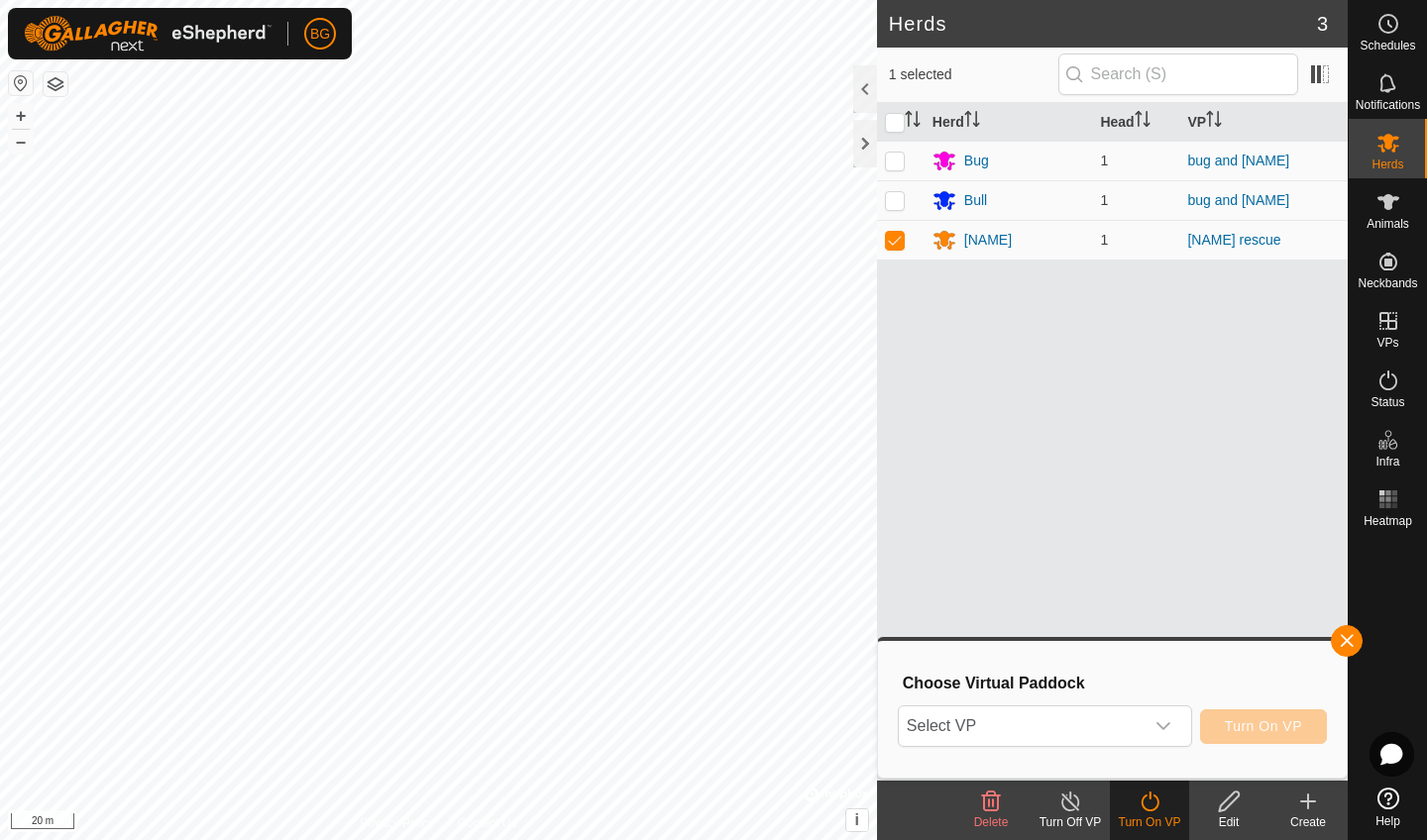 click at bounding box center [1163, 726] 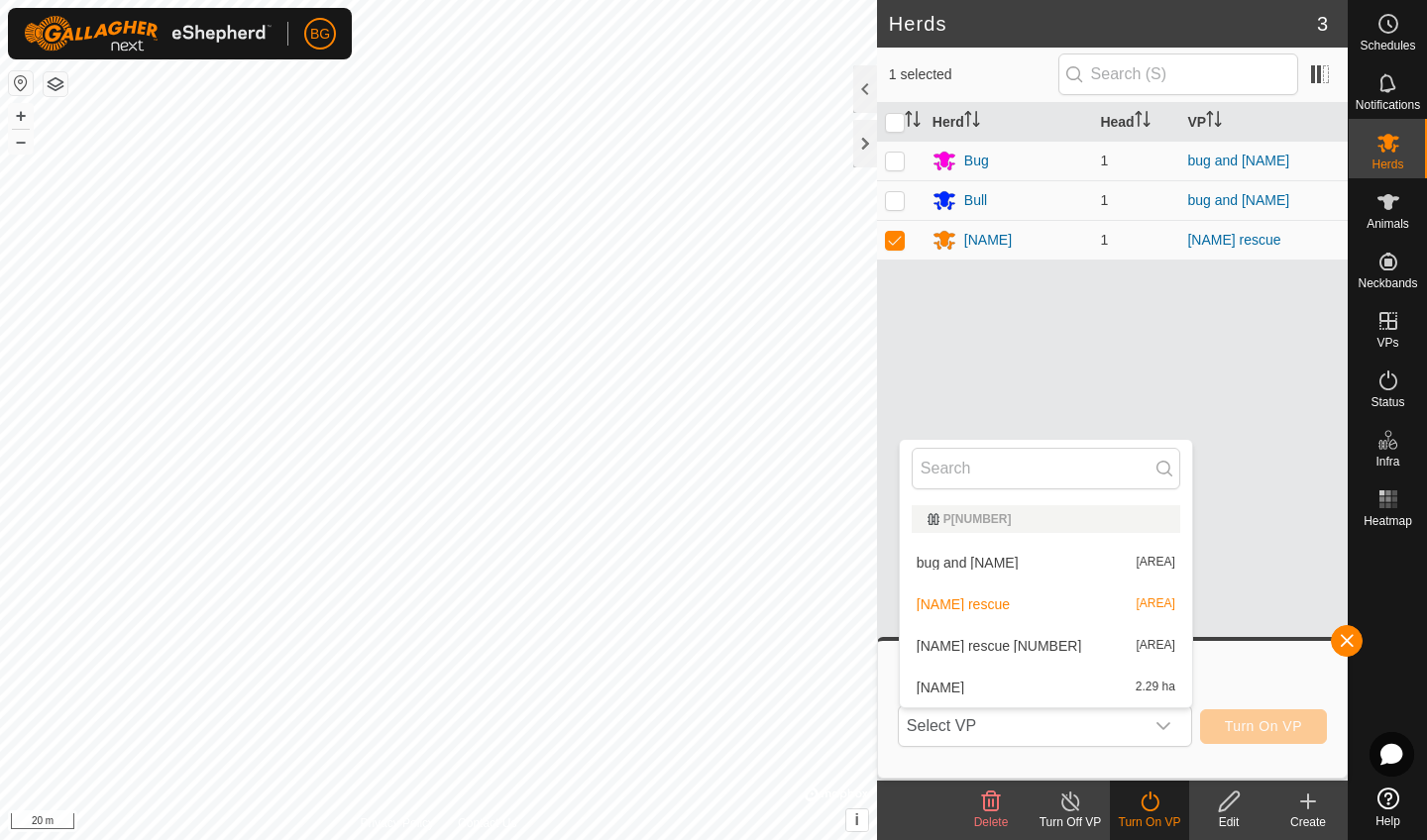 click on "[NAME] rescue [NUMBER]  [AREA]" at bounding box center (1045, 646) 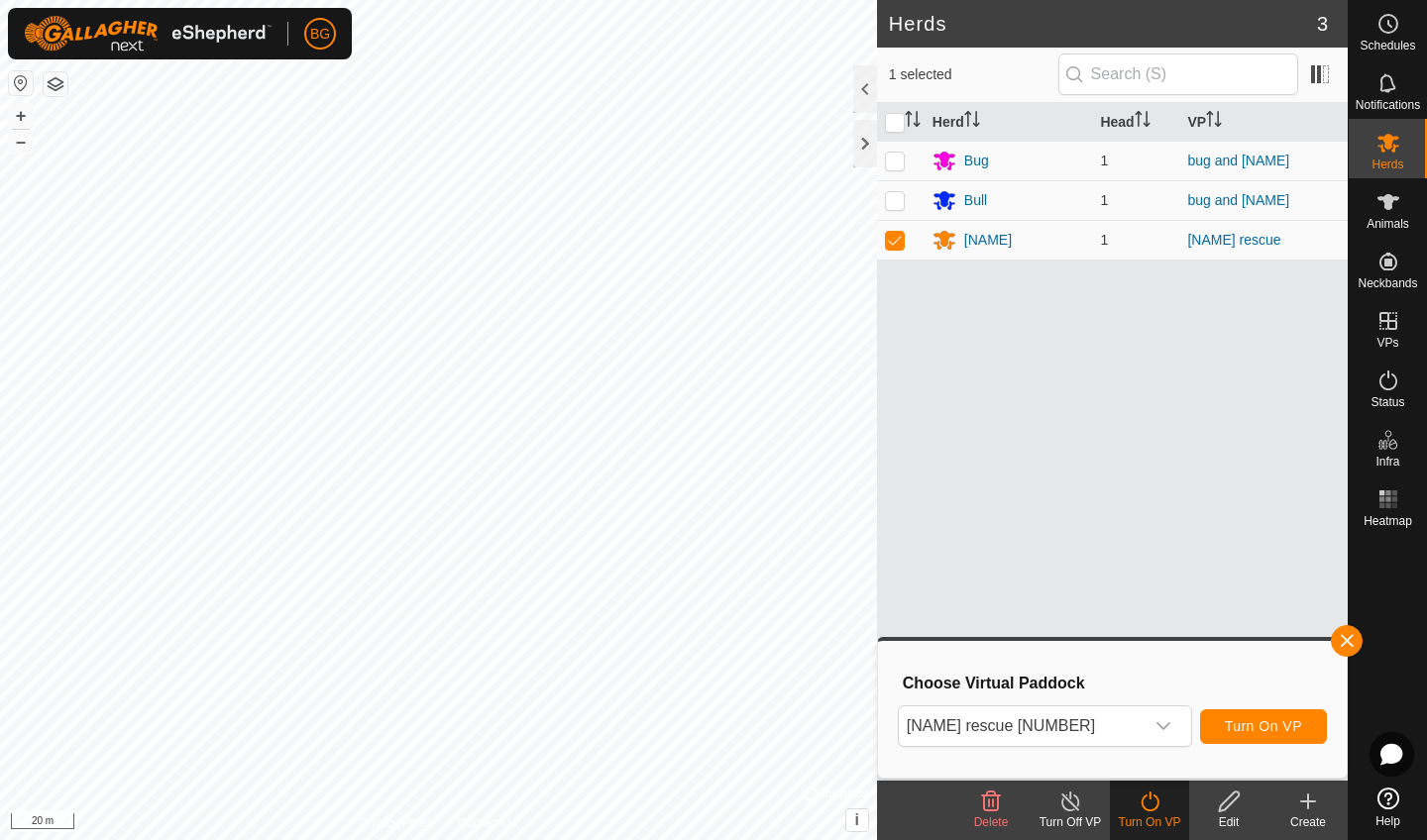 drag, startPoint x: 1118, startPoint y: 628, endPoint x: 1247, endPoint y: 728, distance: 163.22071 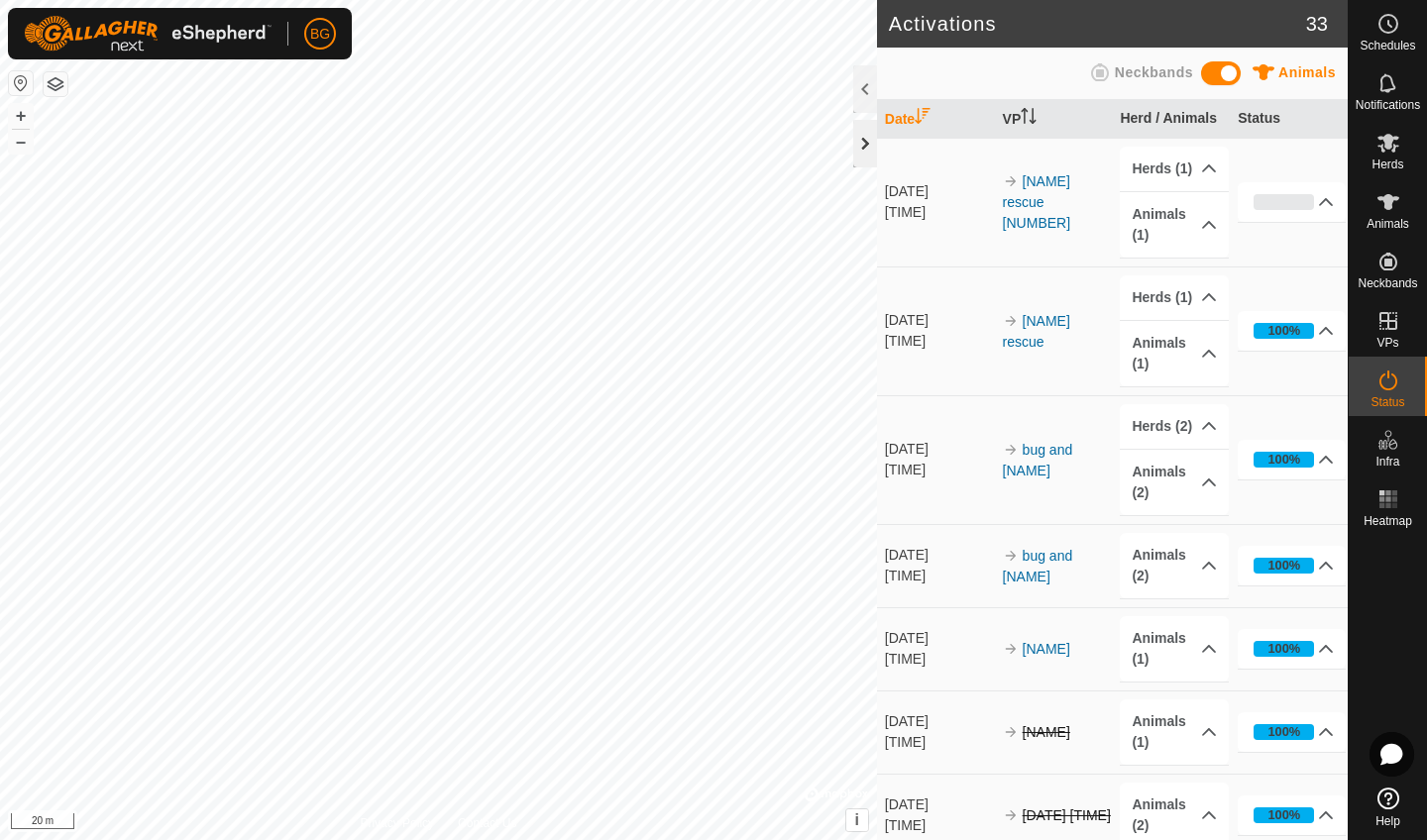 click 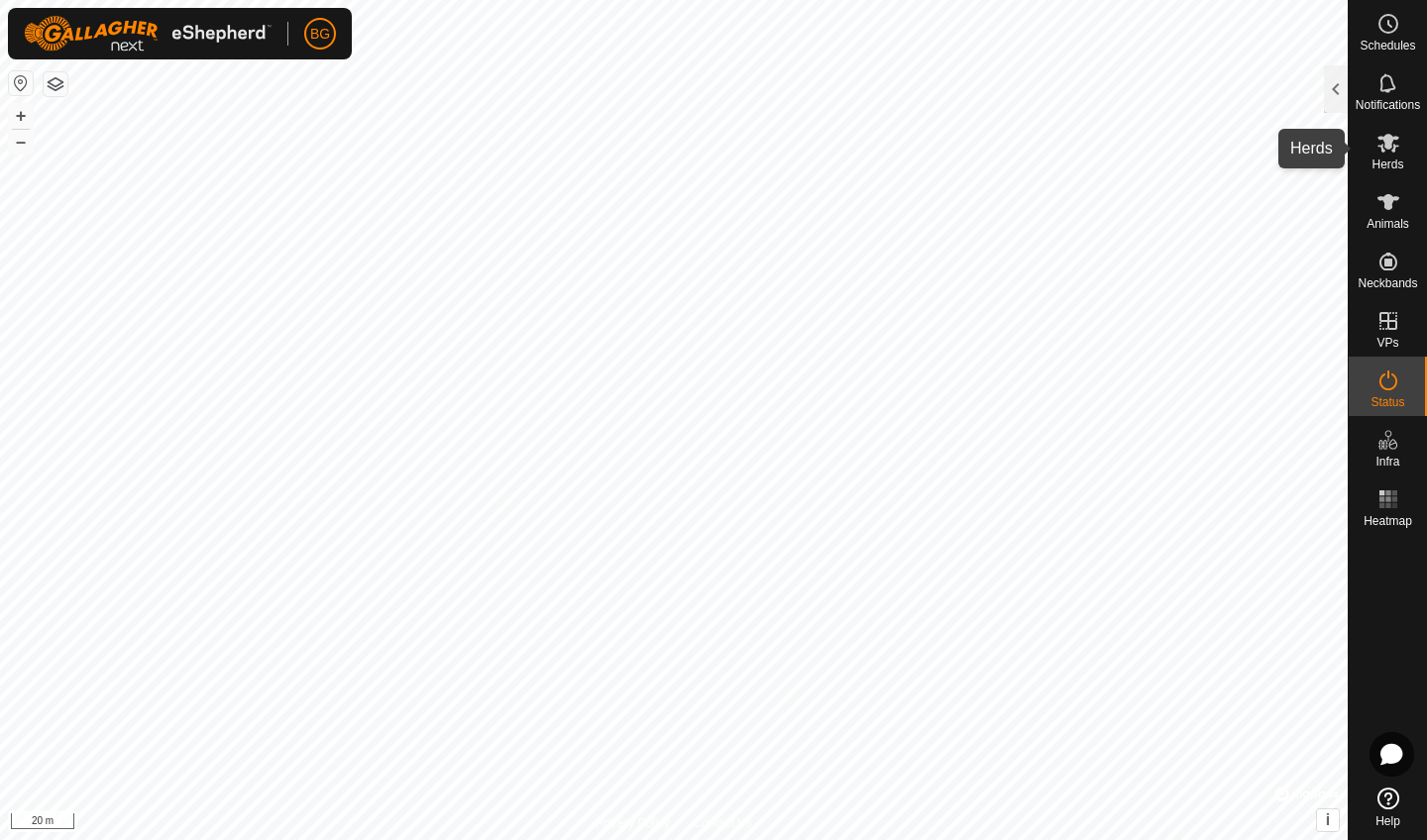 click on "Herds" at bounding box center [1387, 164] 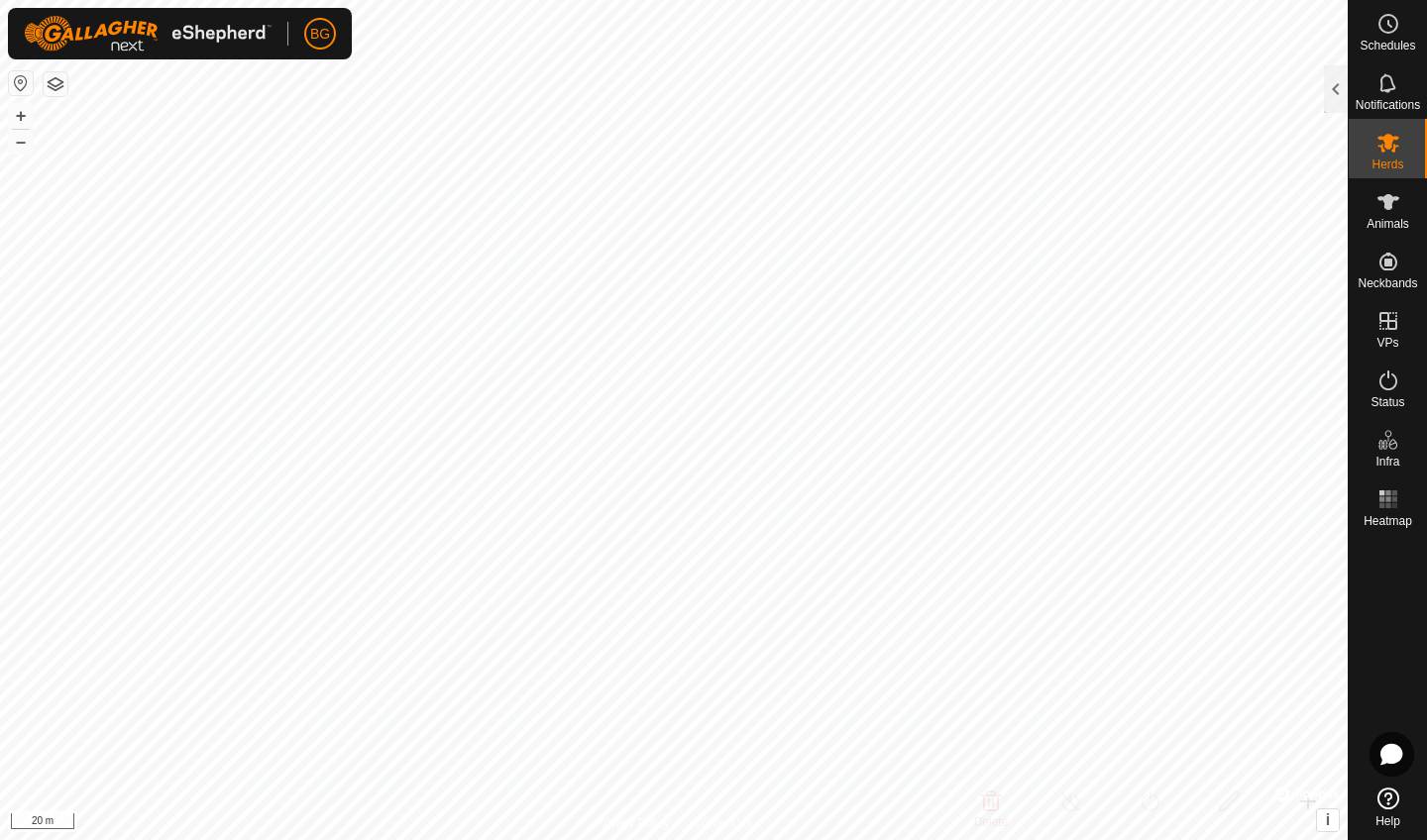 click on "Herds" at bounding box center (1387, 164) 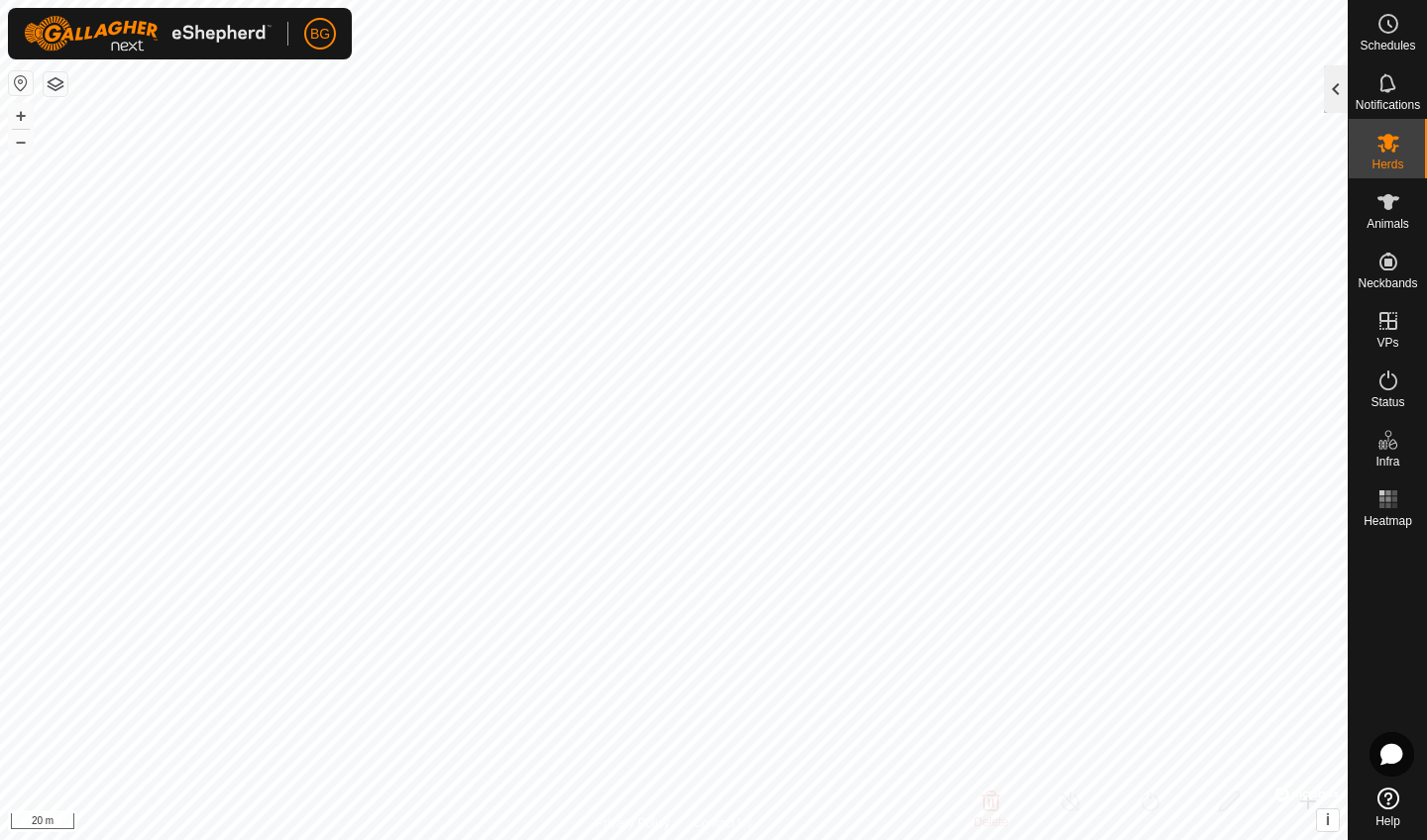 click 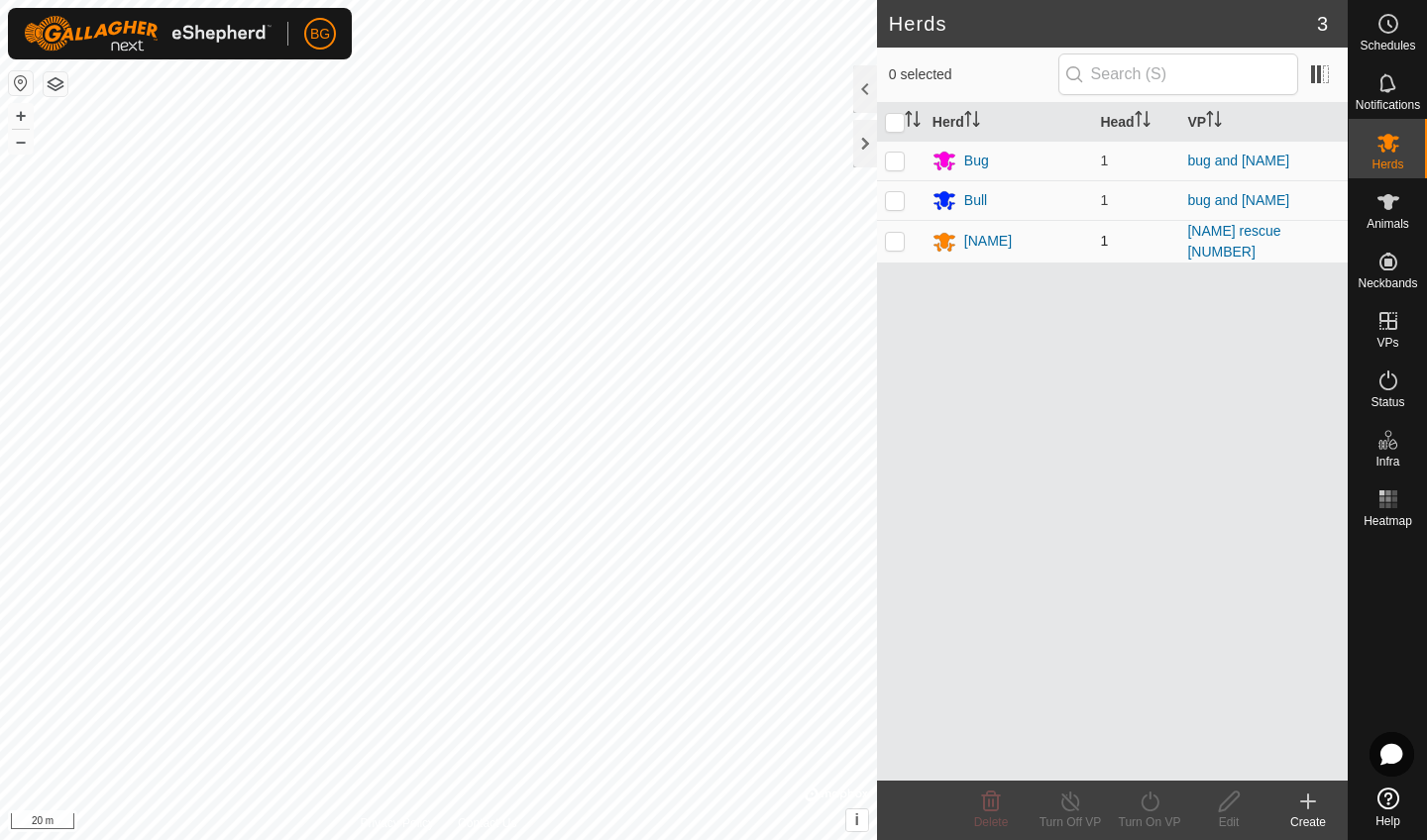 click at bounding box center (895, 241) 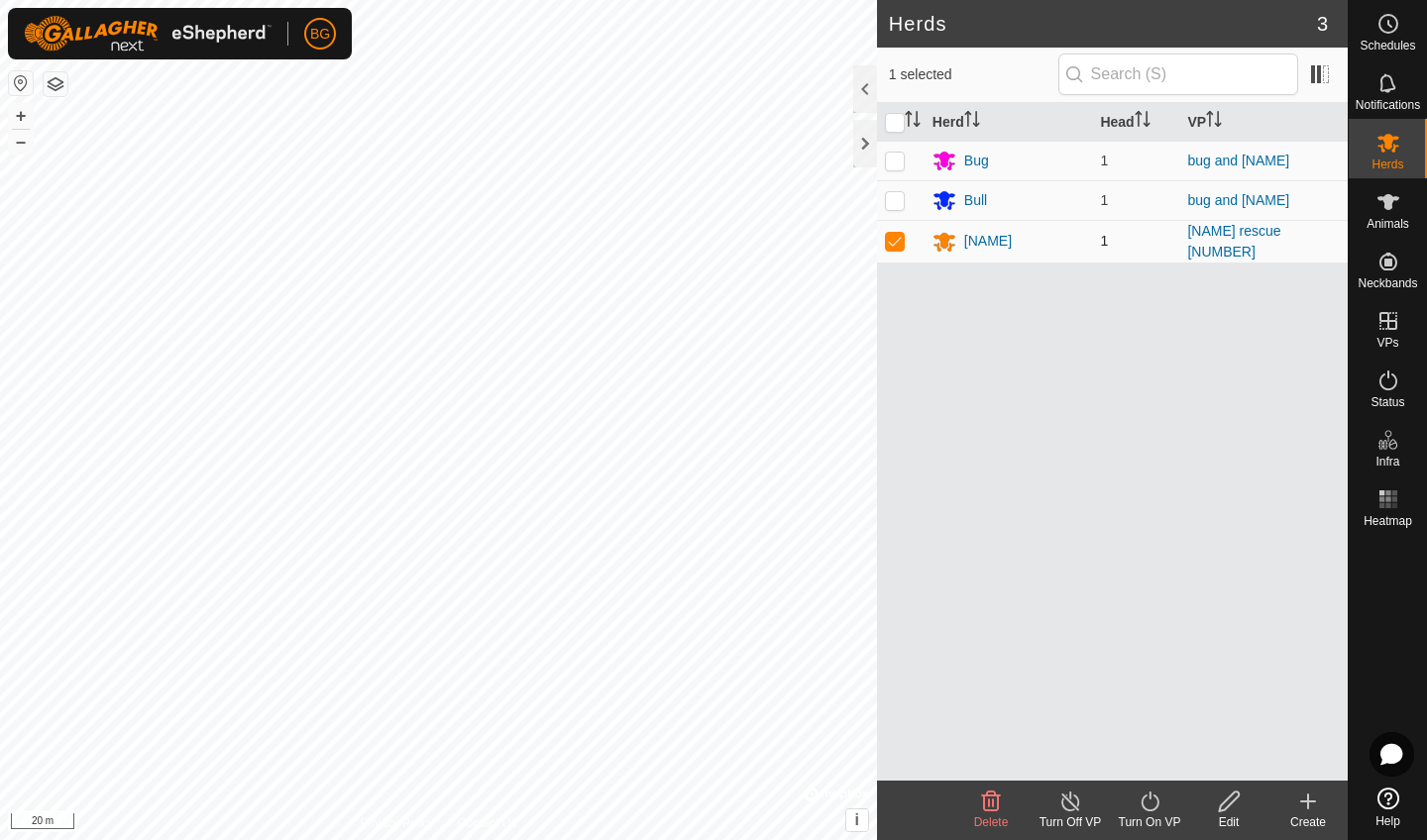 checkbox on "true" 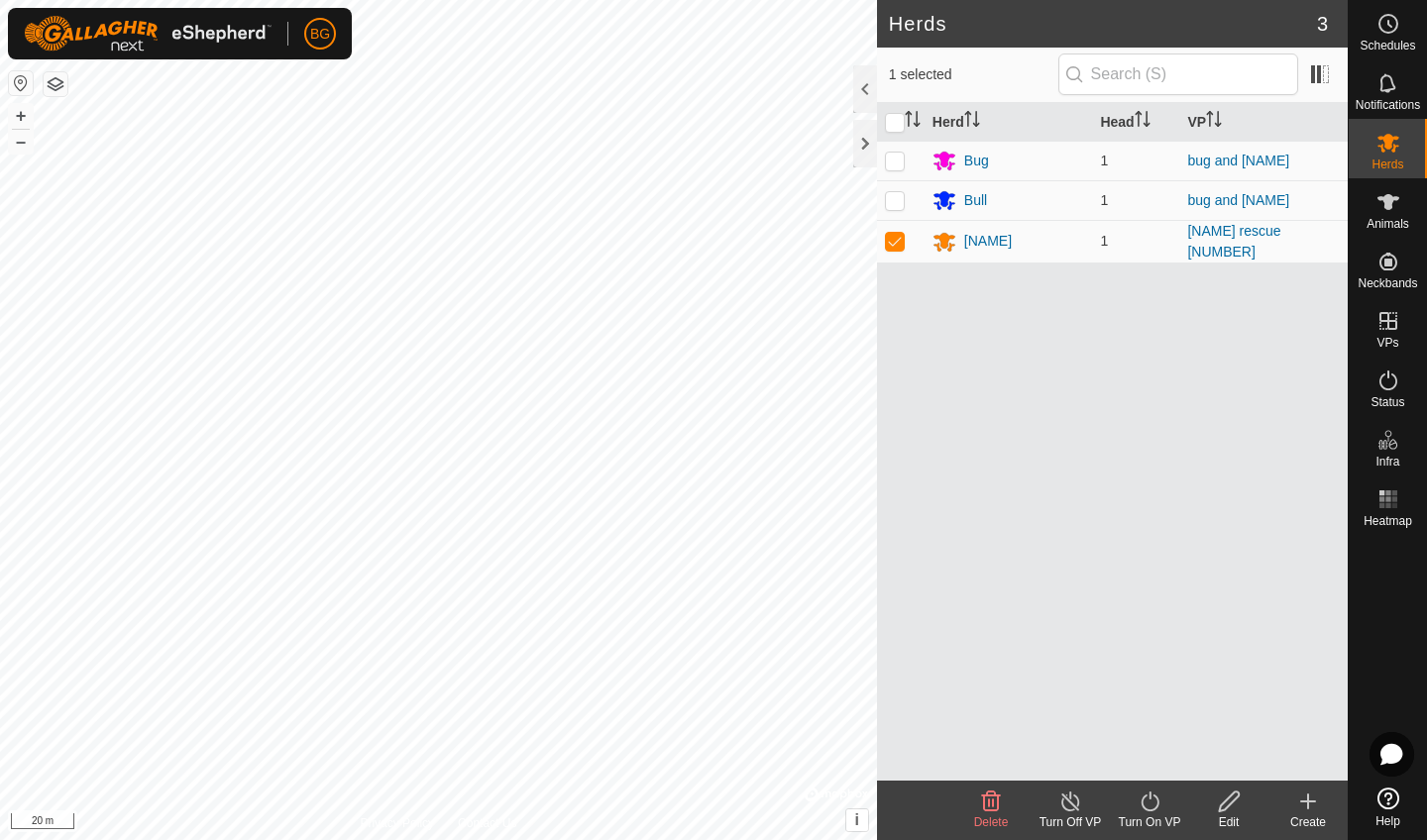 click 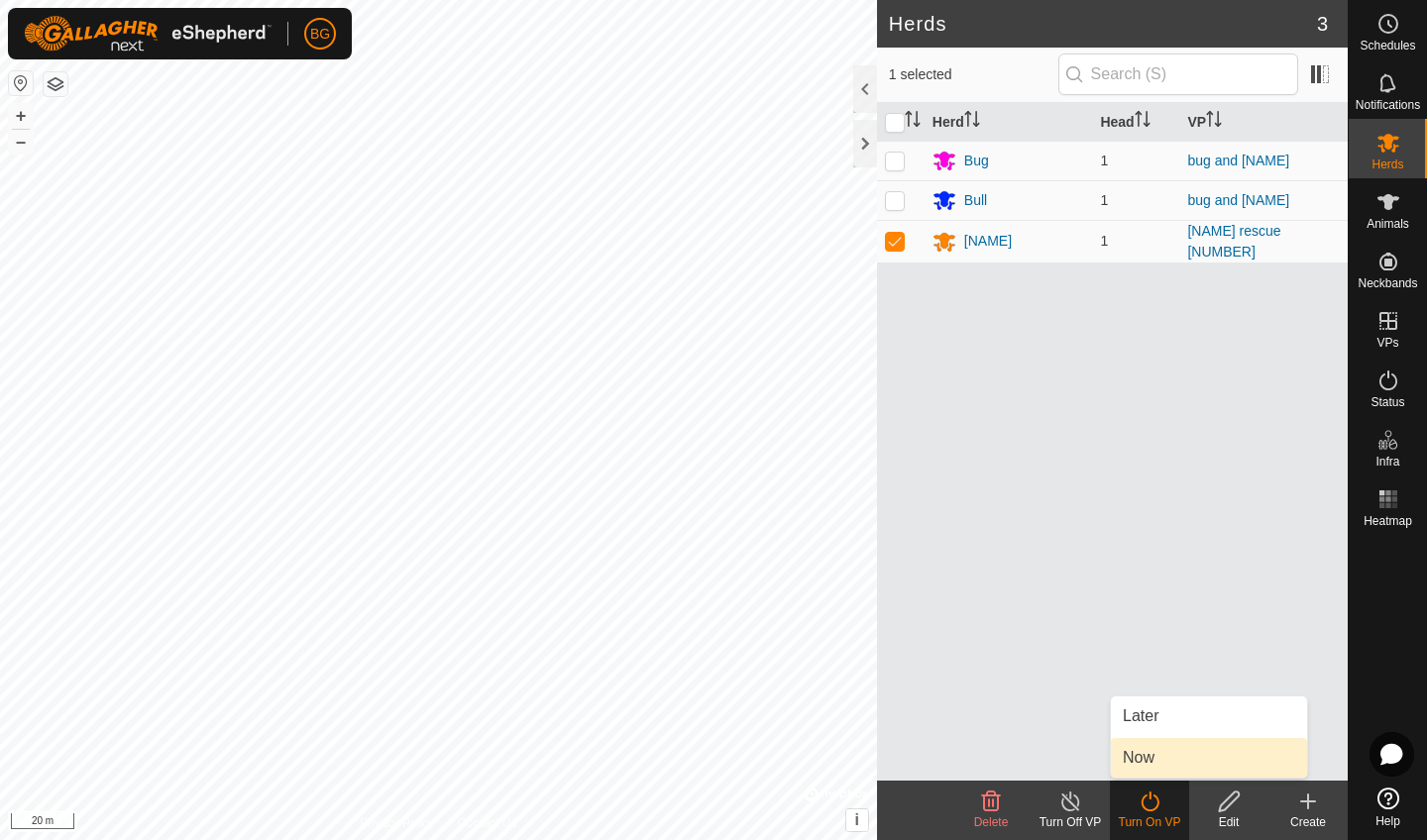 click on "Now" at bounding box center [1209, 758] 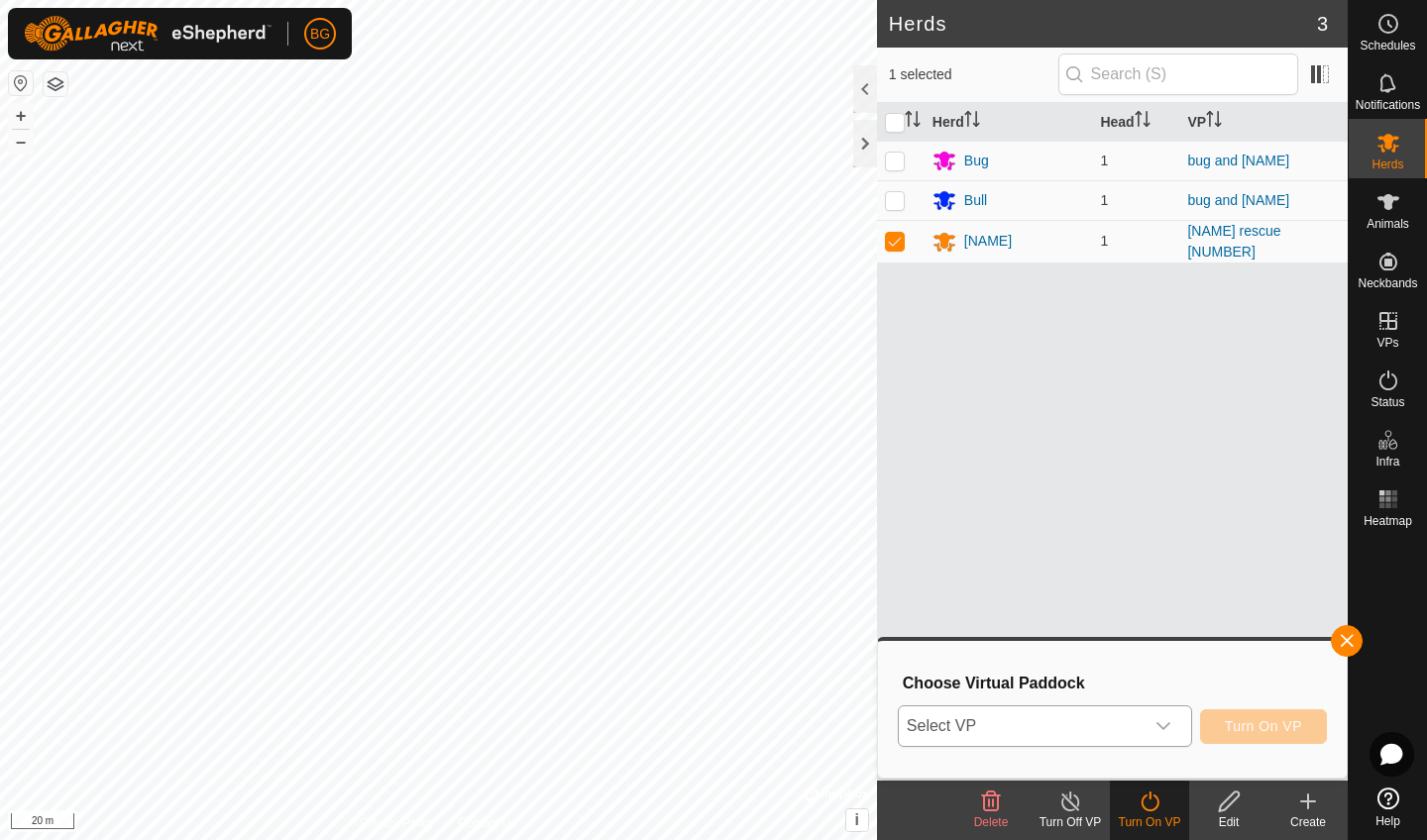 click at bounding box center (1163, 726) 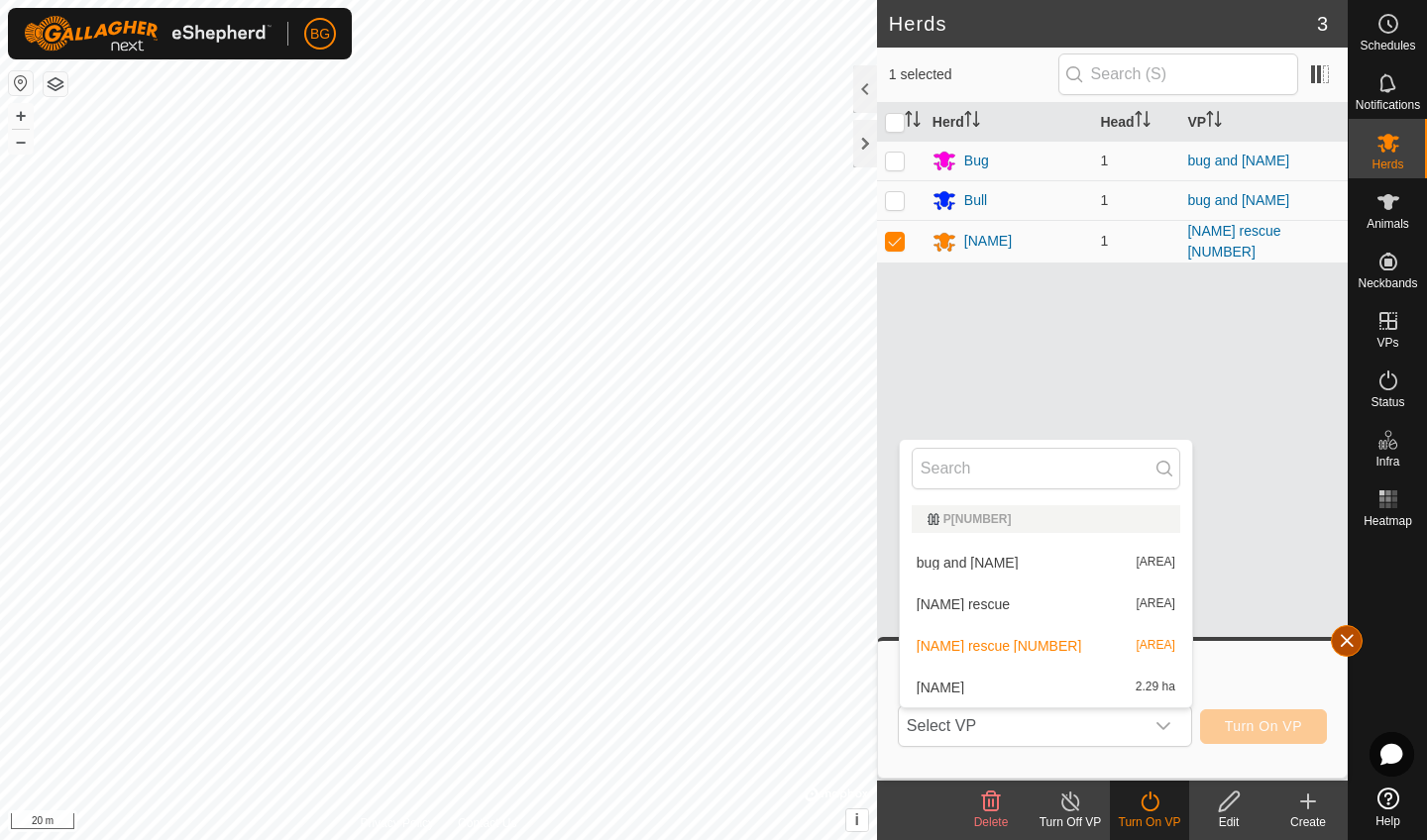 click at bounding box center [1347, 641] 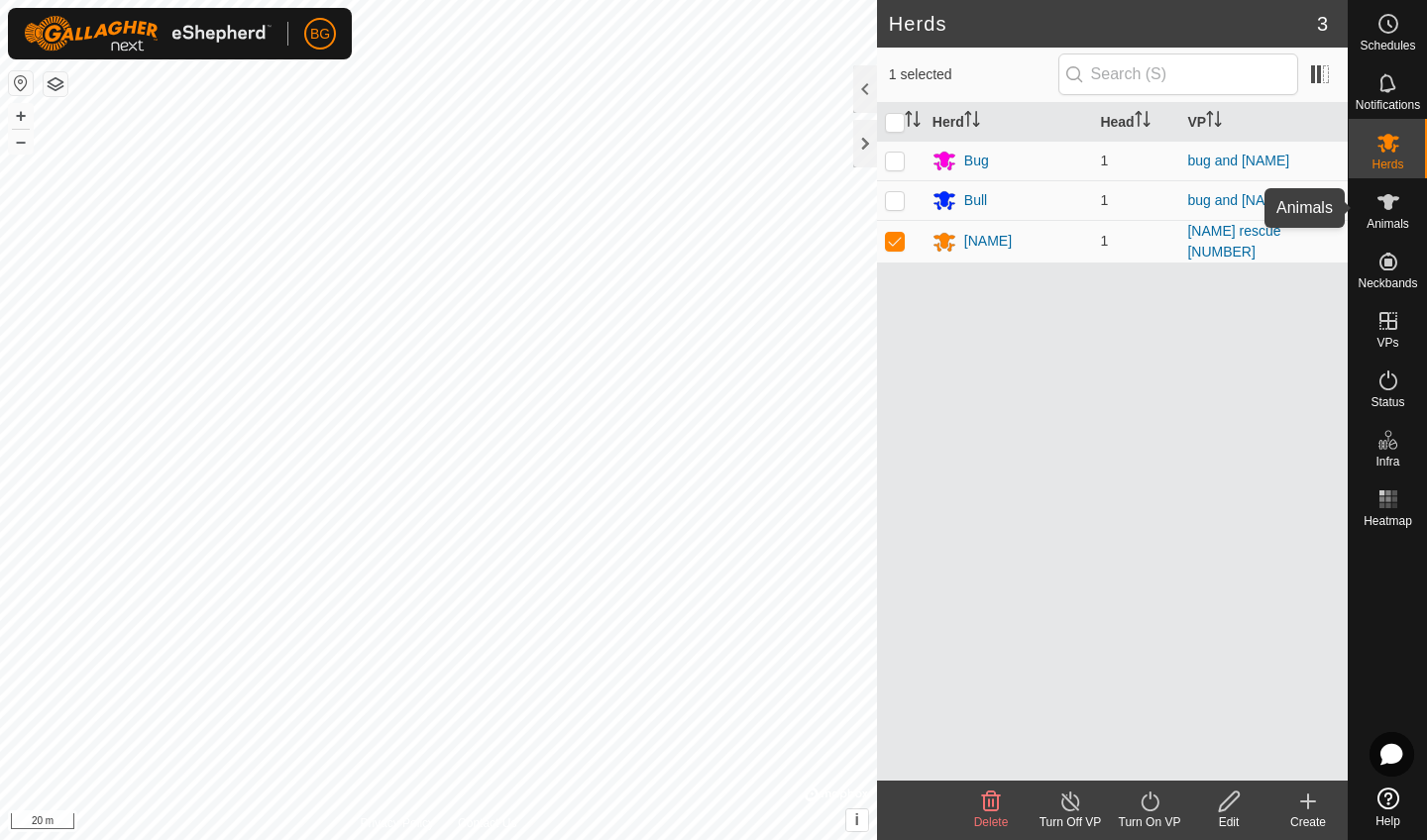 click 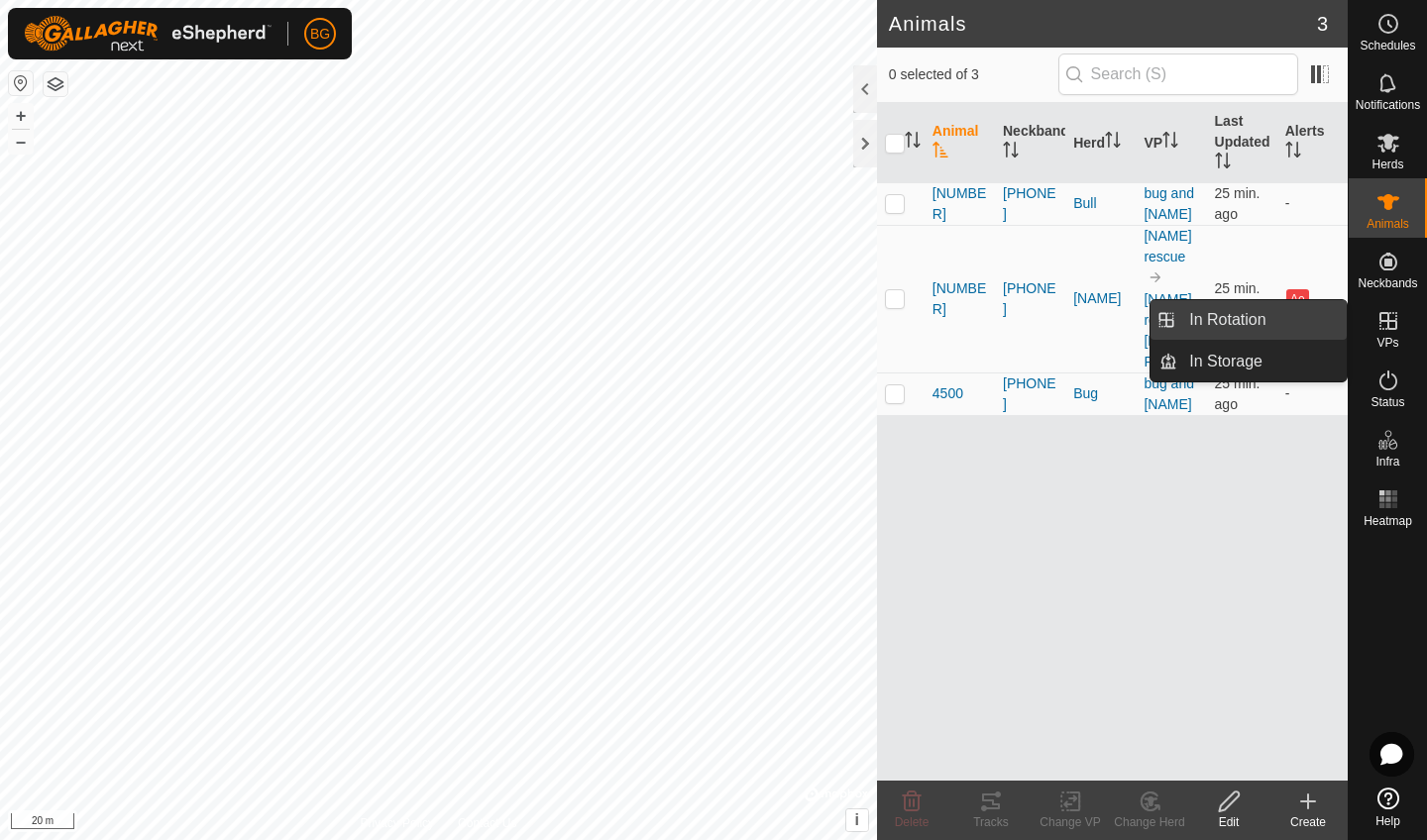 click on "In Rotation" at bounding box center (1262, 320) 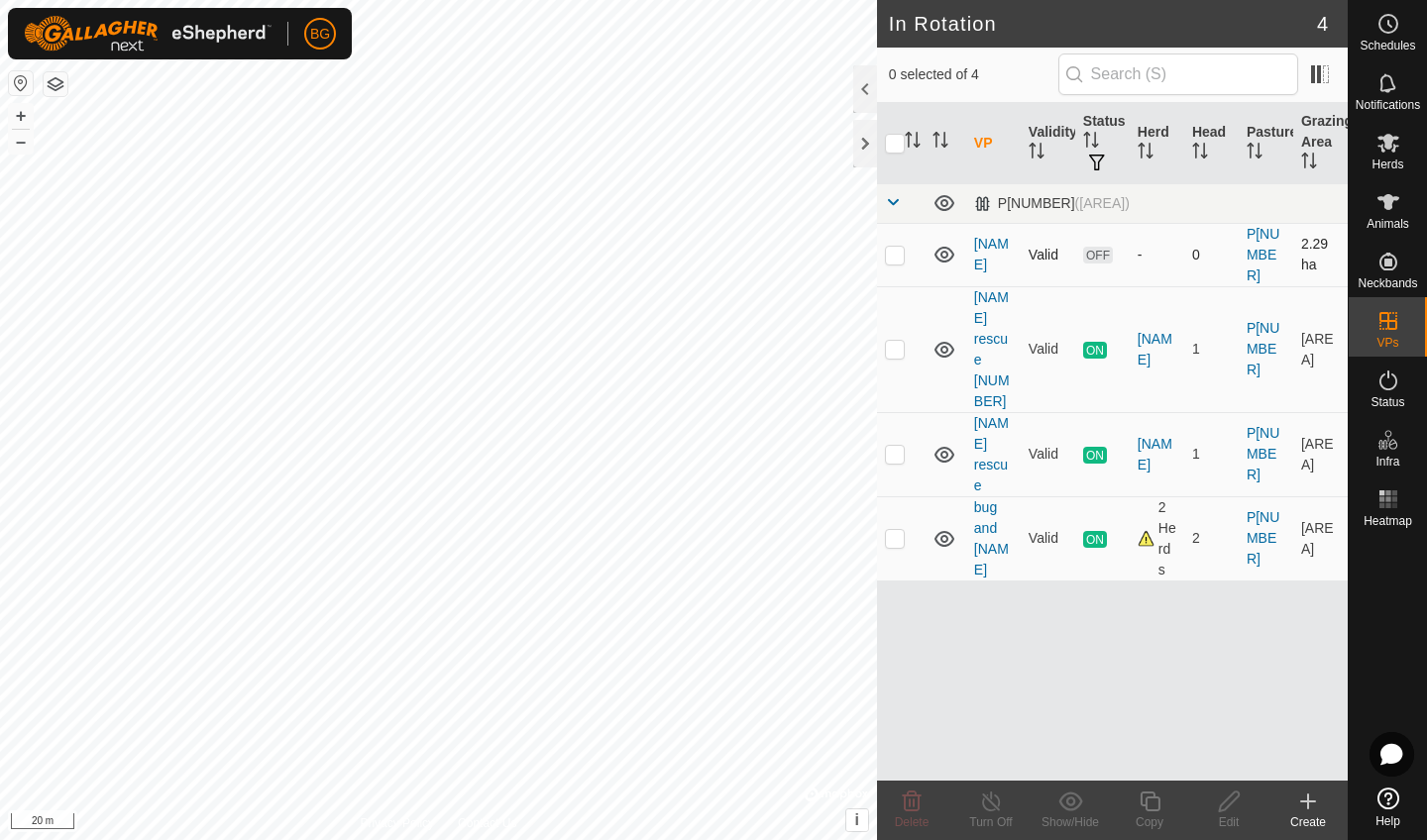 click at bounding box center [895, 255] 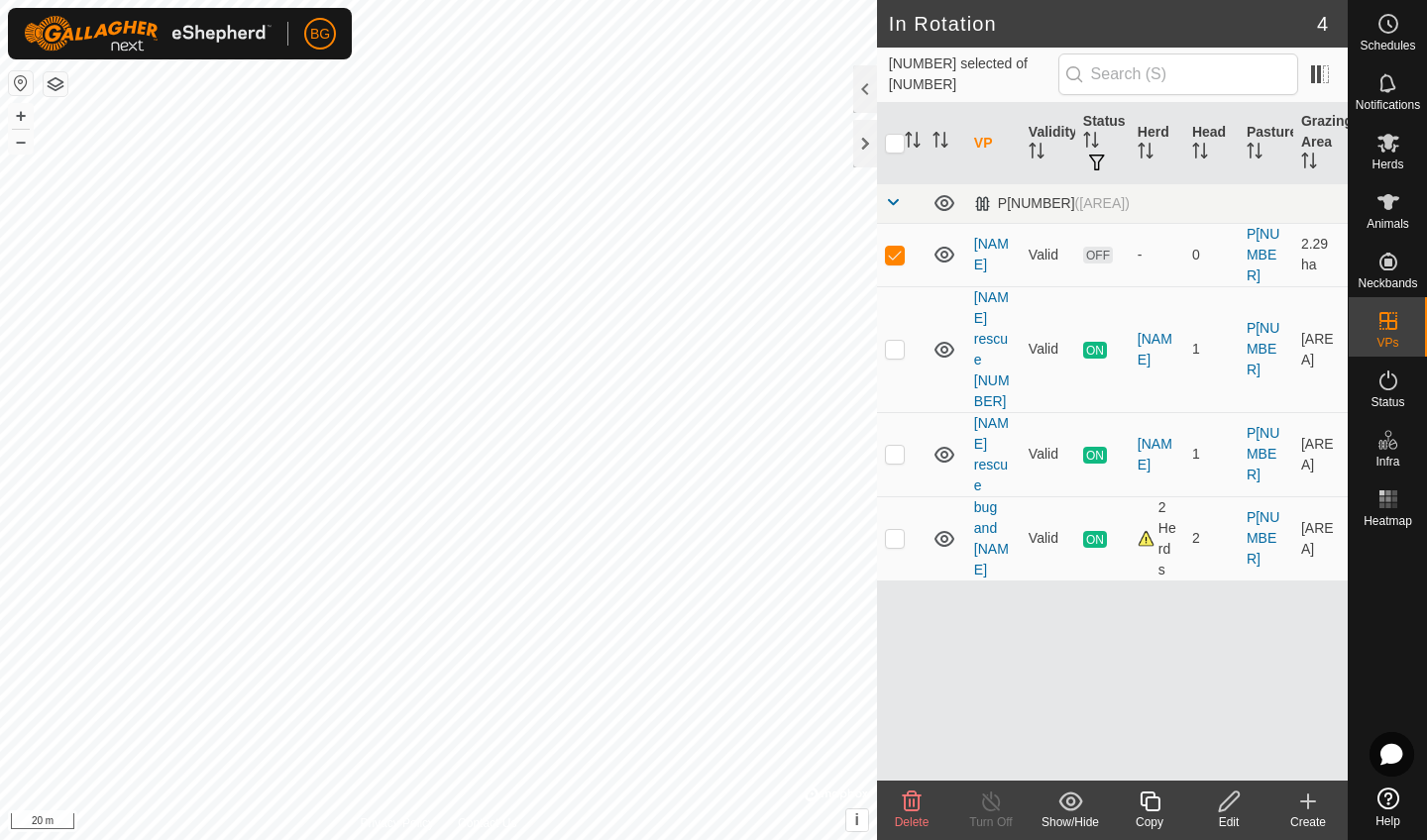 click 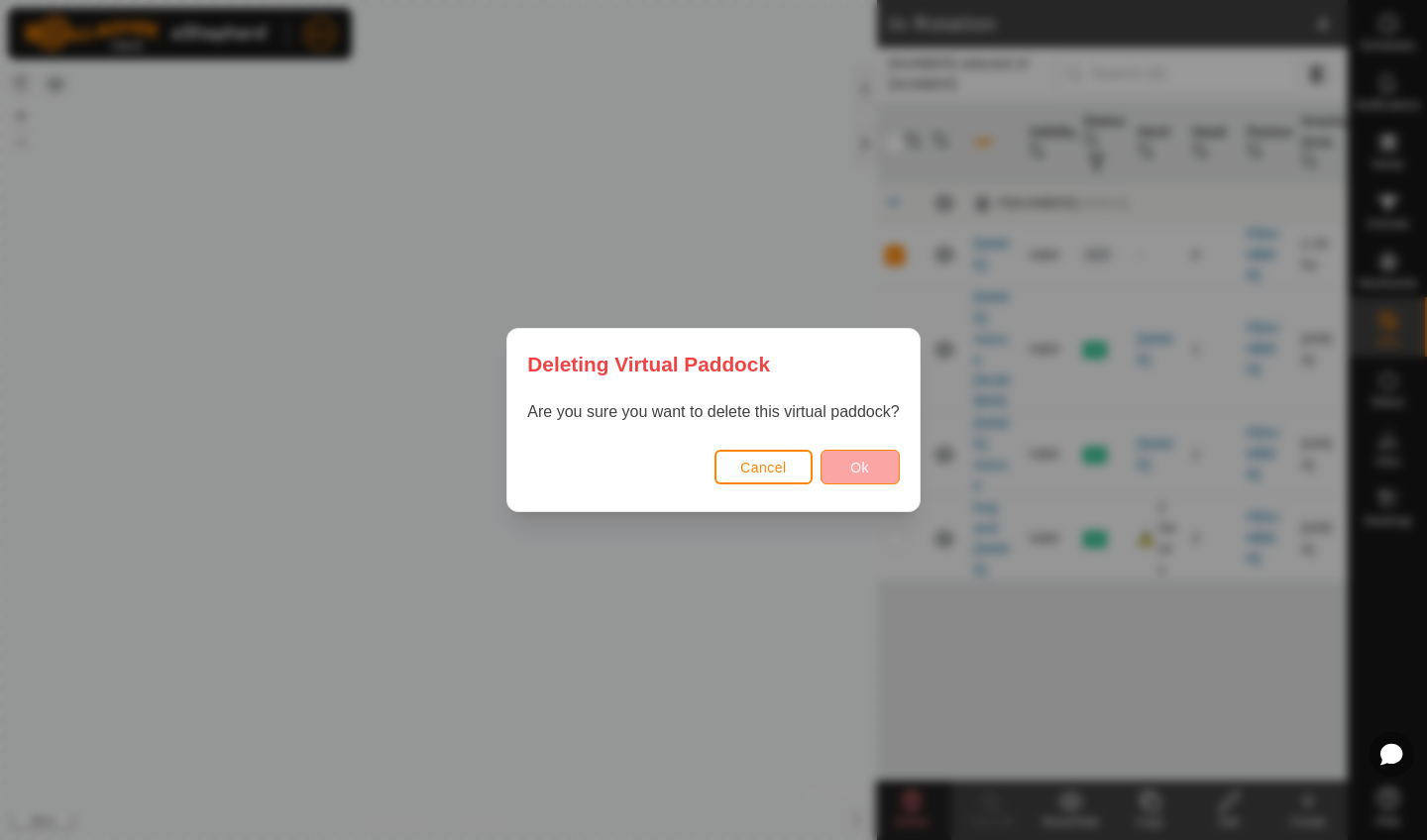 click on "Ok" at bounding box center [859, 468] 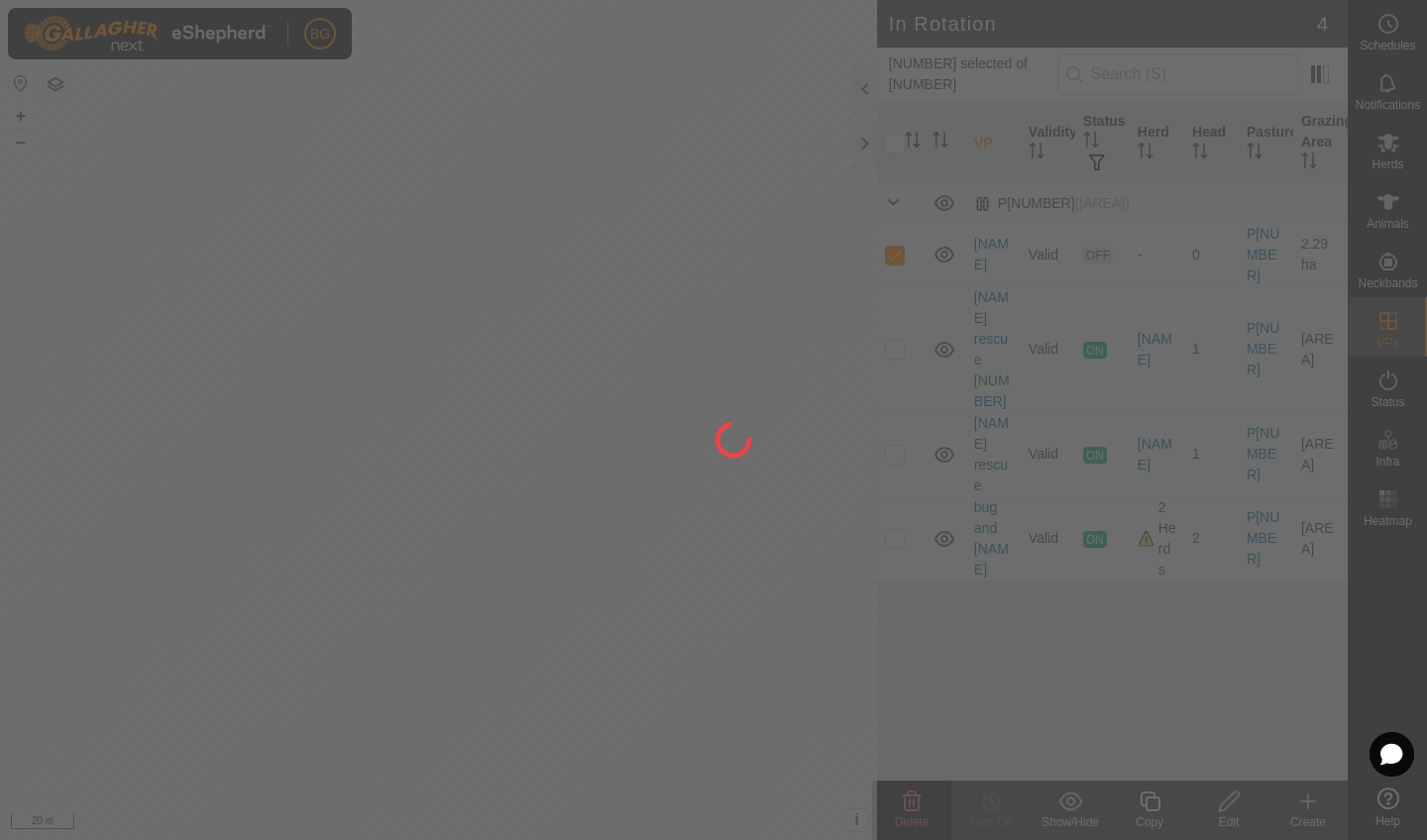 checkbox on "false" 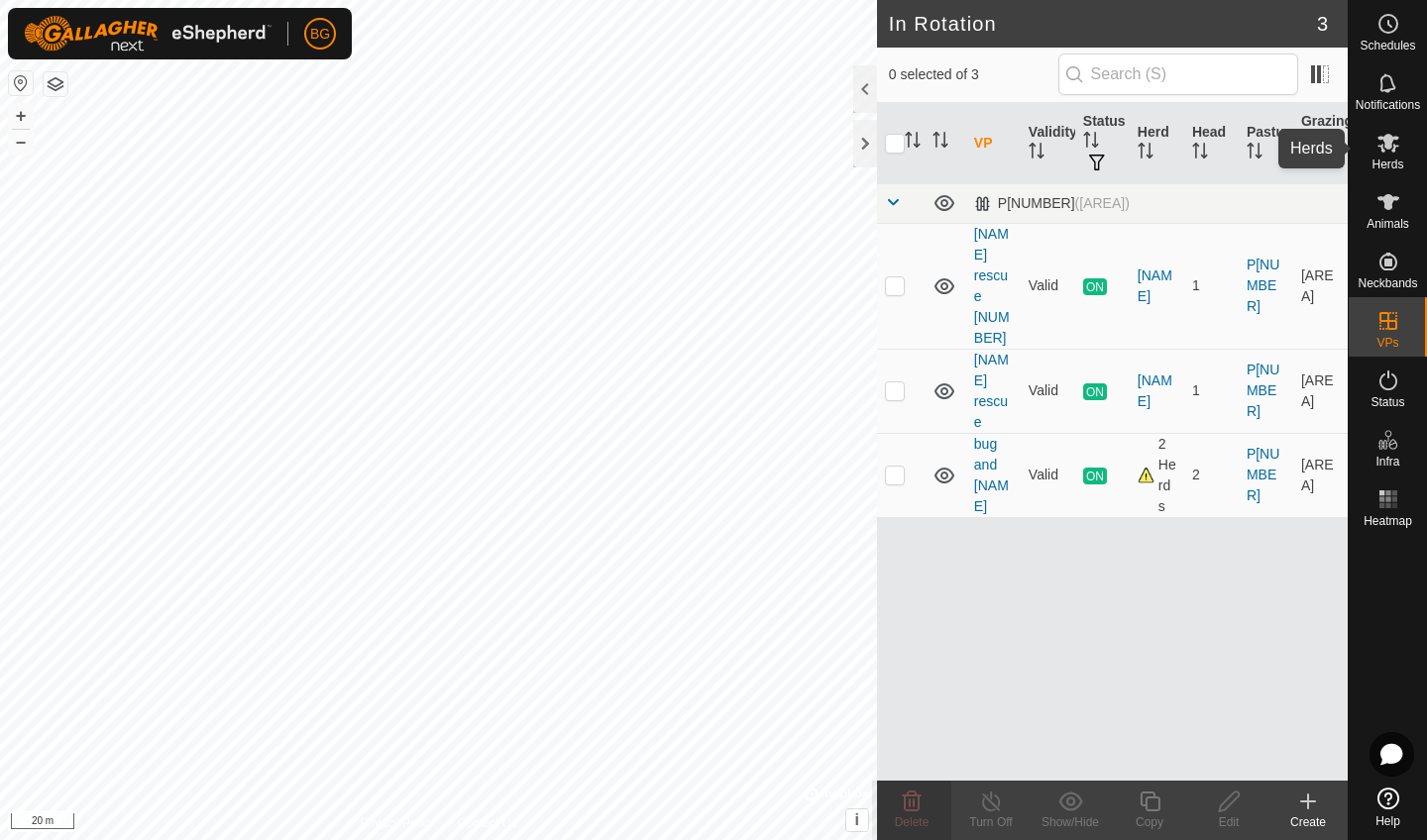 click on "Herds" at bounding box center [1387, 164] 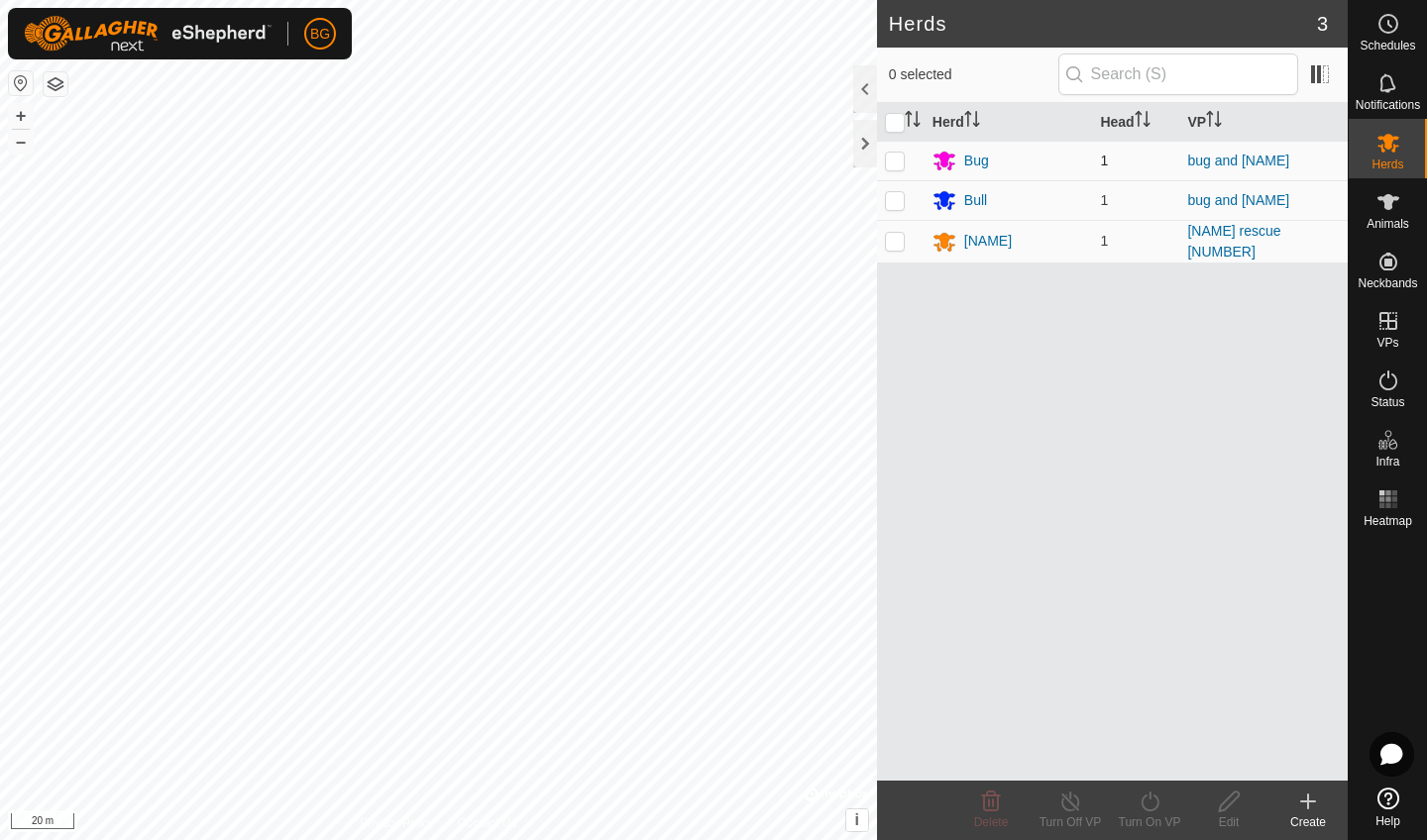 click at bounding box center (901, 160) 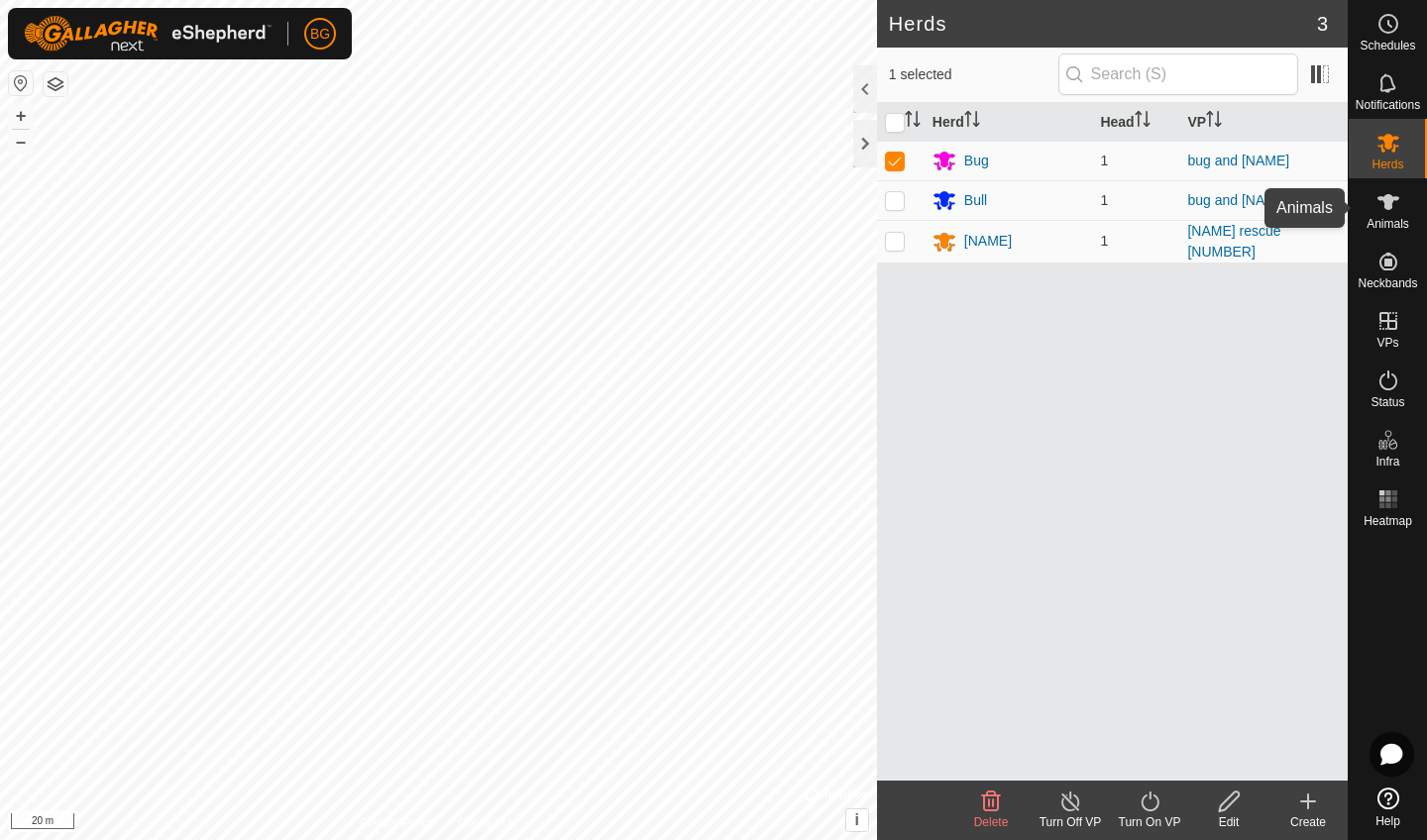 click at bounding box center (1388, 202) 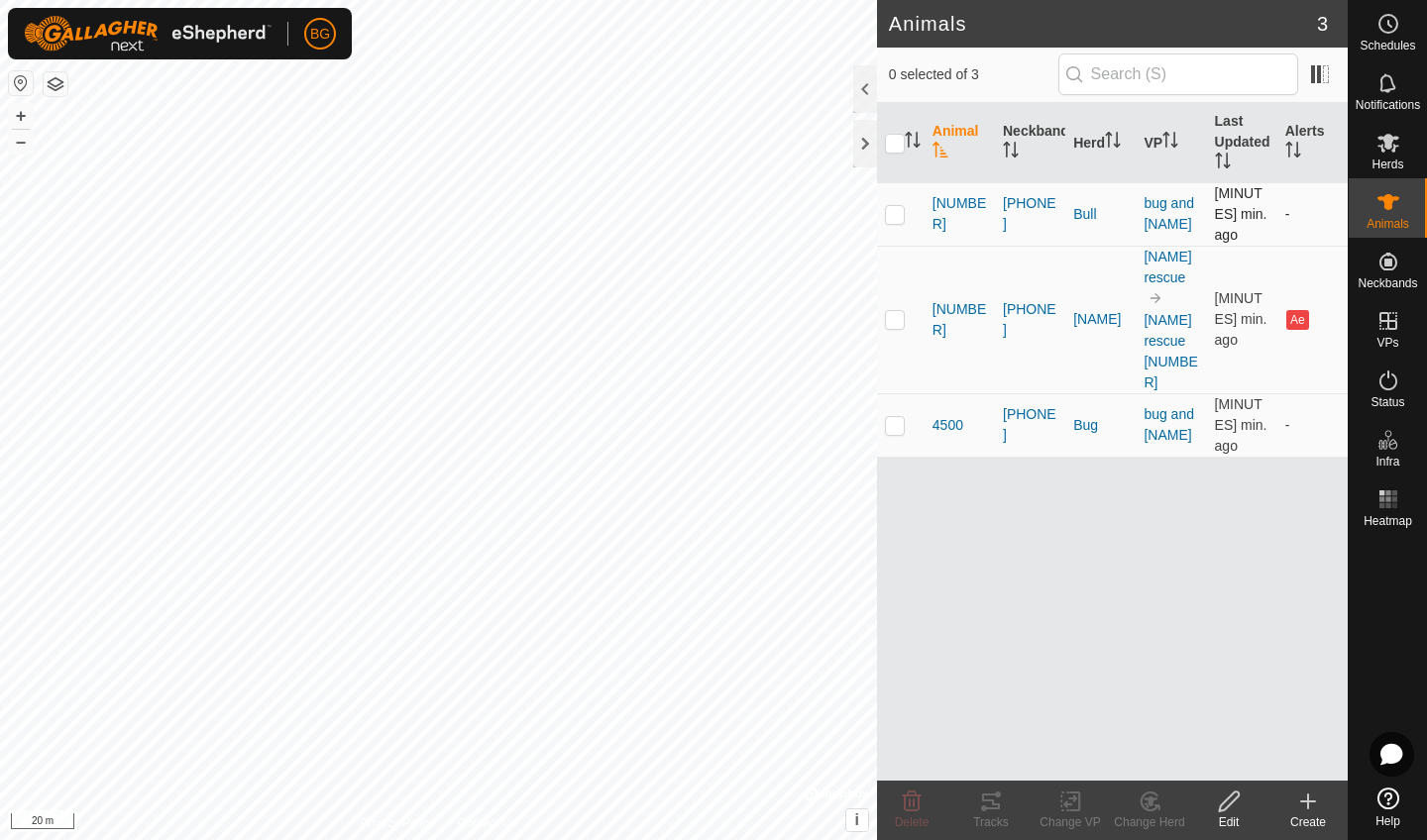 click at bounding box center [895, 214] 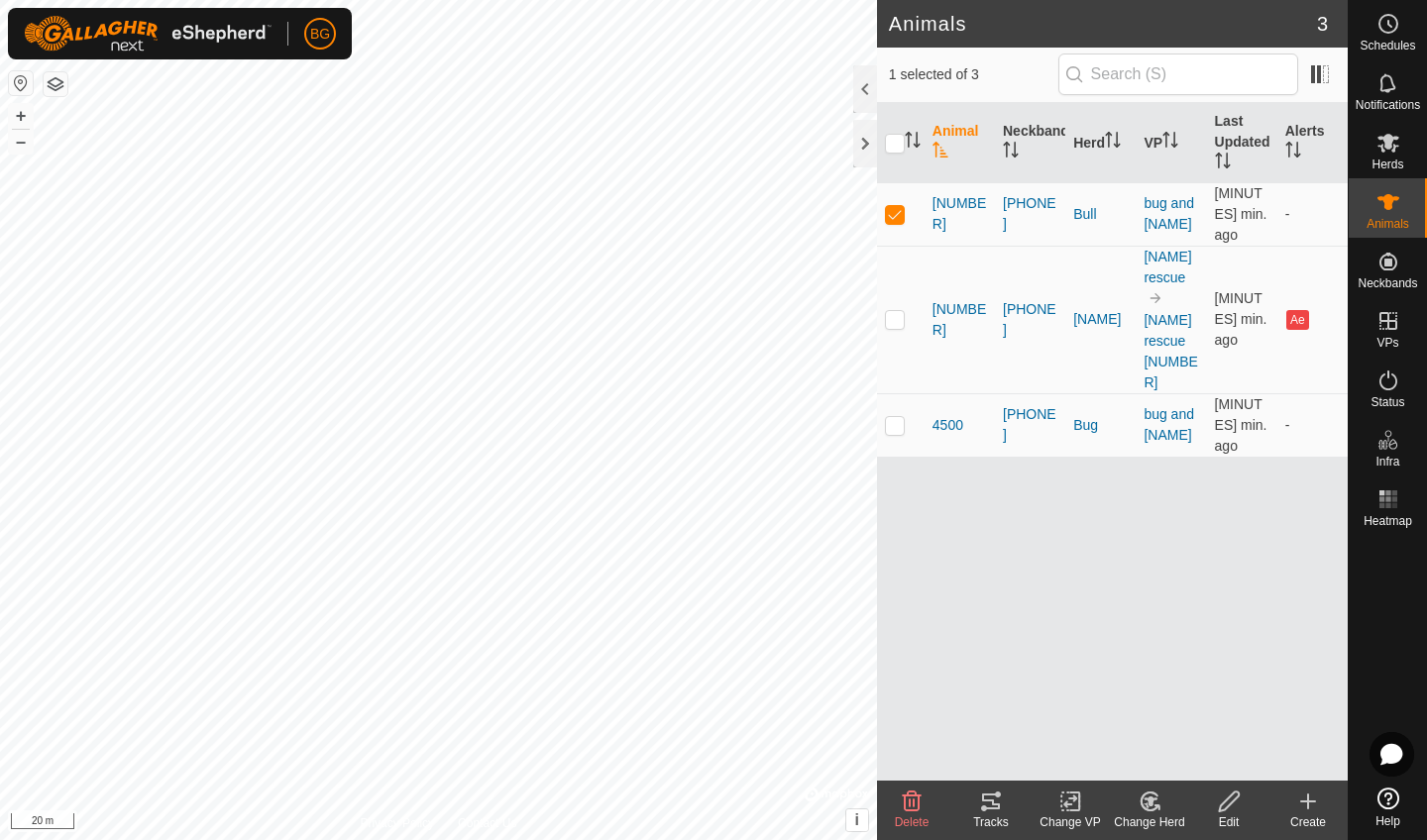 click 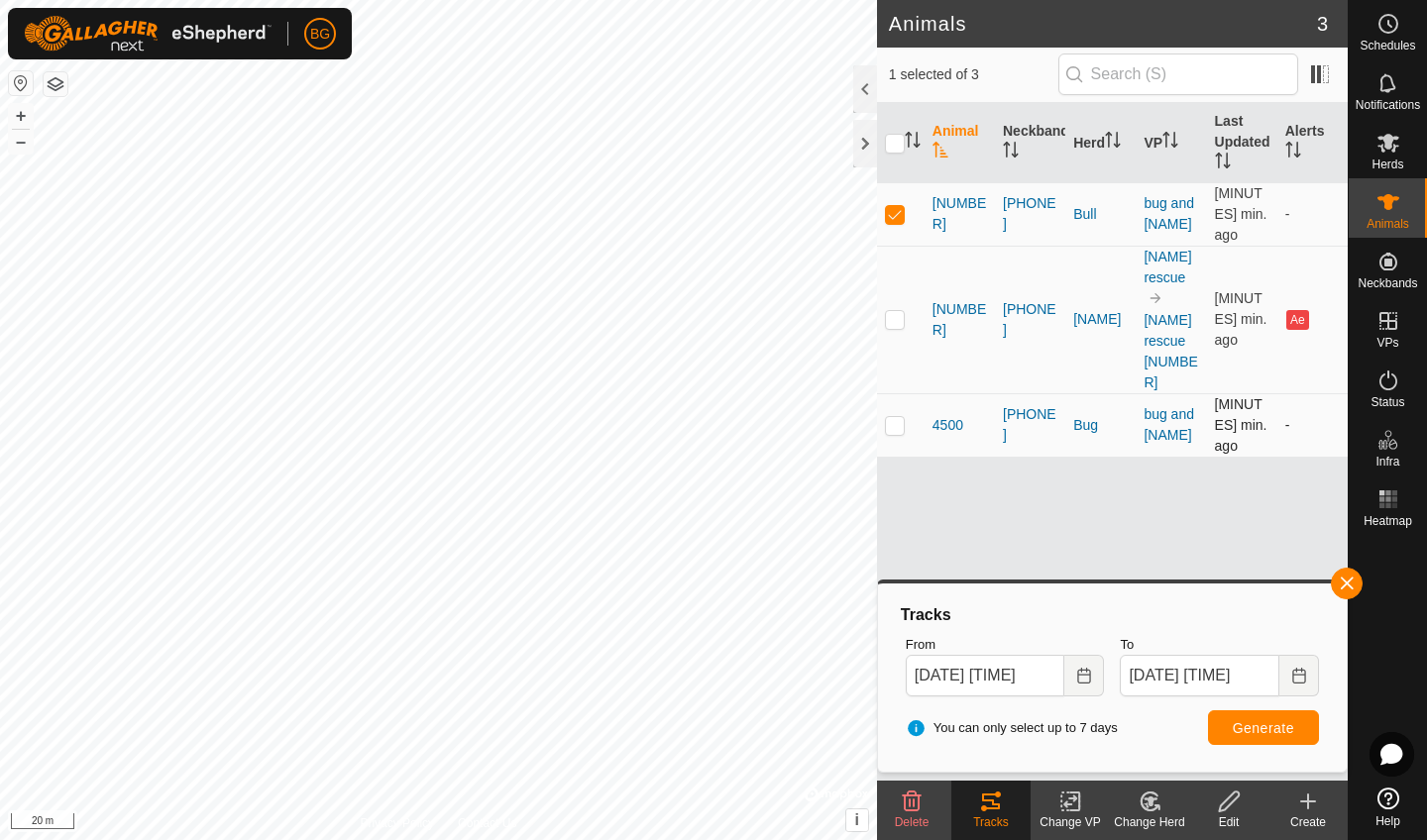 click at bounding box center [895, 425] 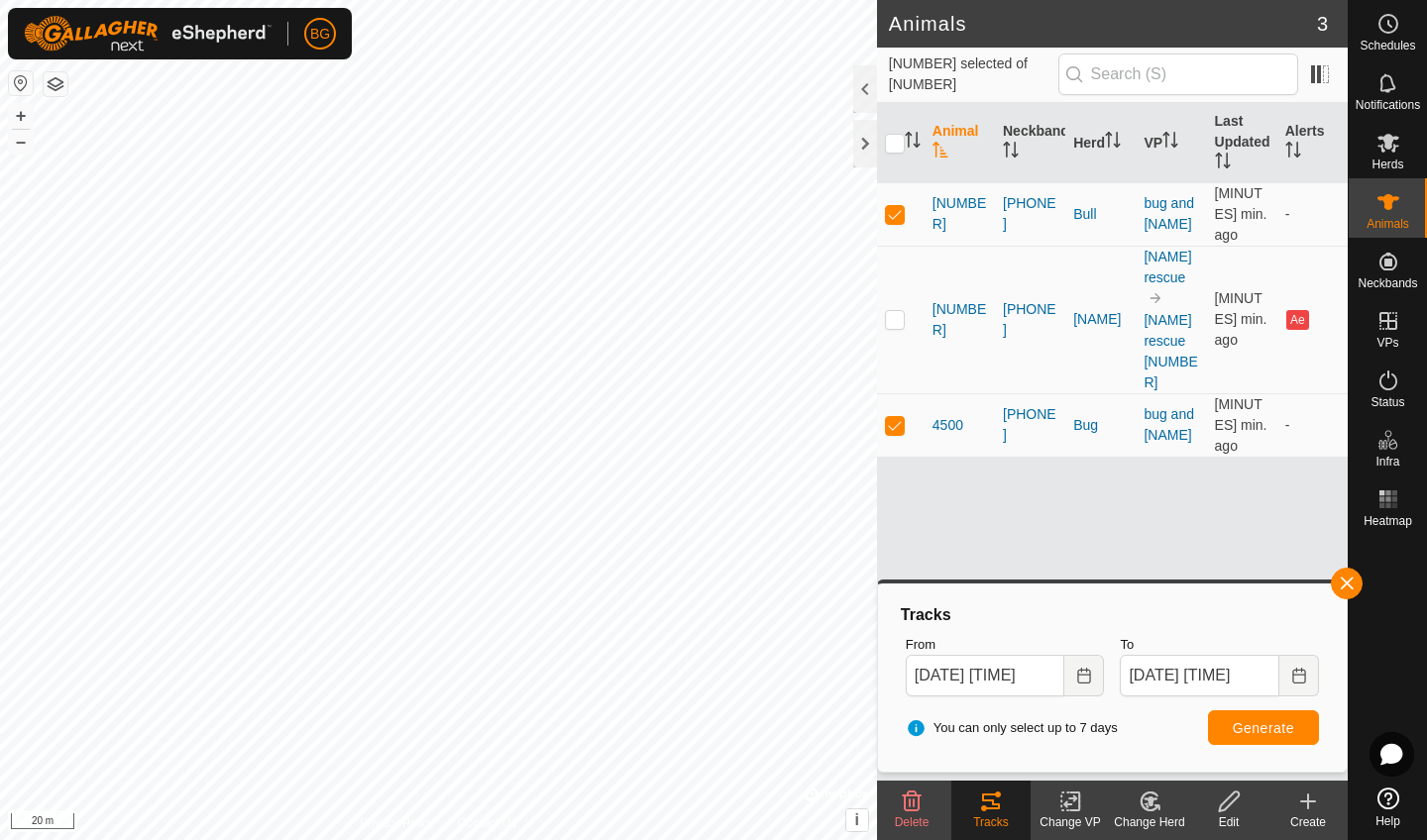 click on "Generate" at bounding box center [1263, 728] 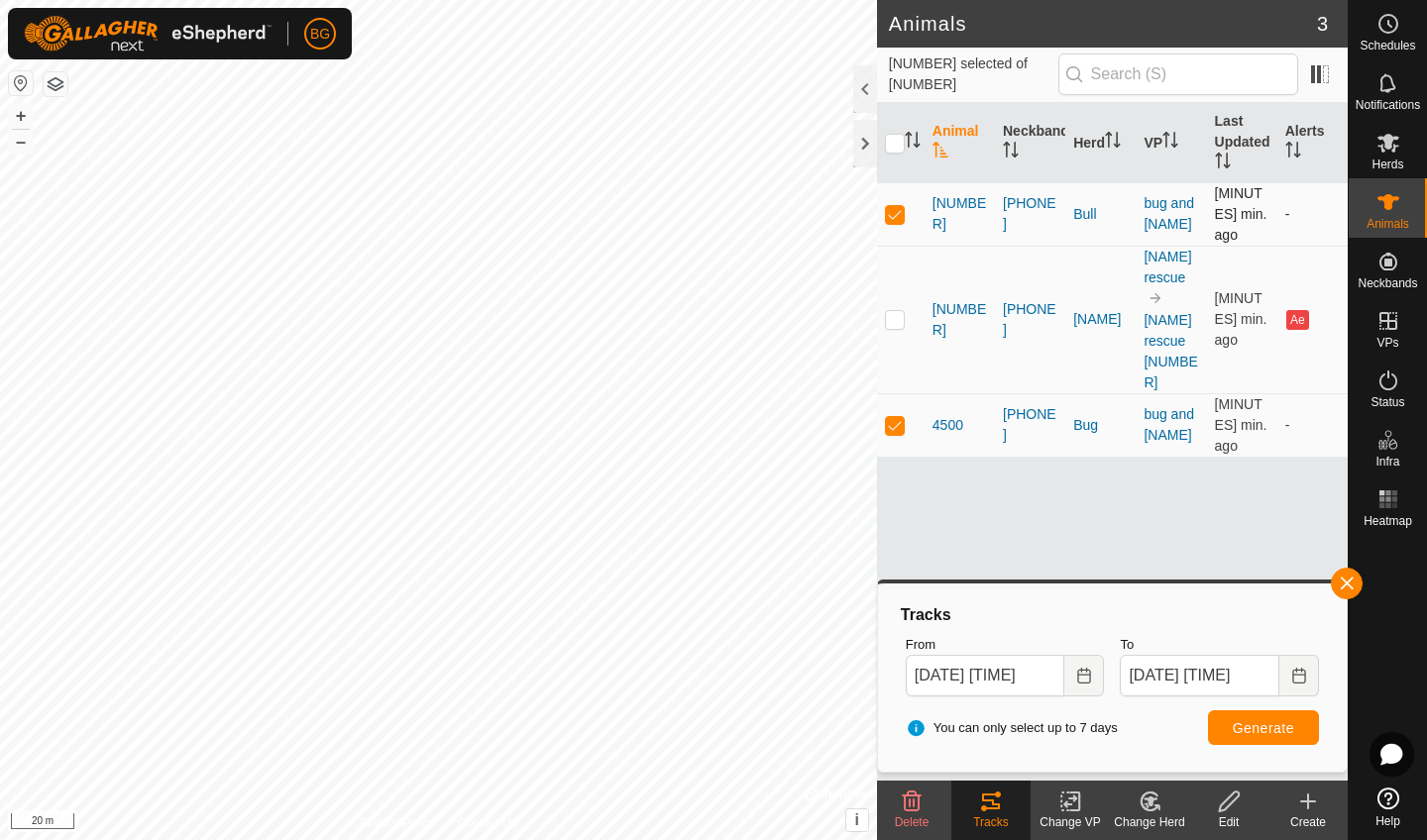 click at bounding box center [895, 214] 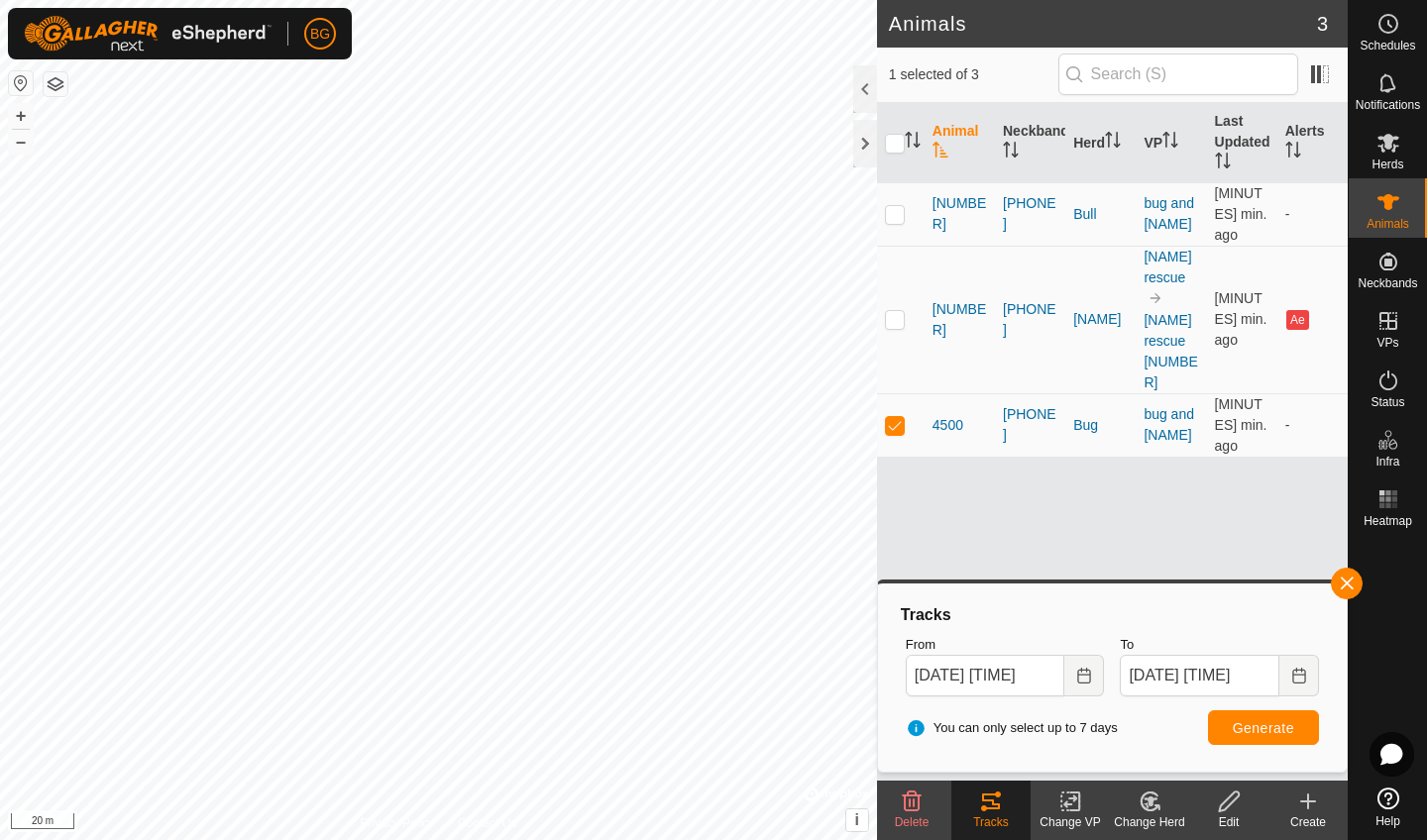 click on "Generate" at bounding box center [1263, 728] 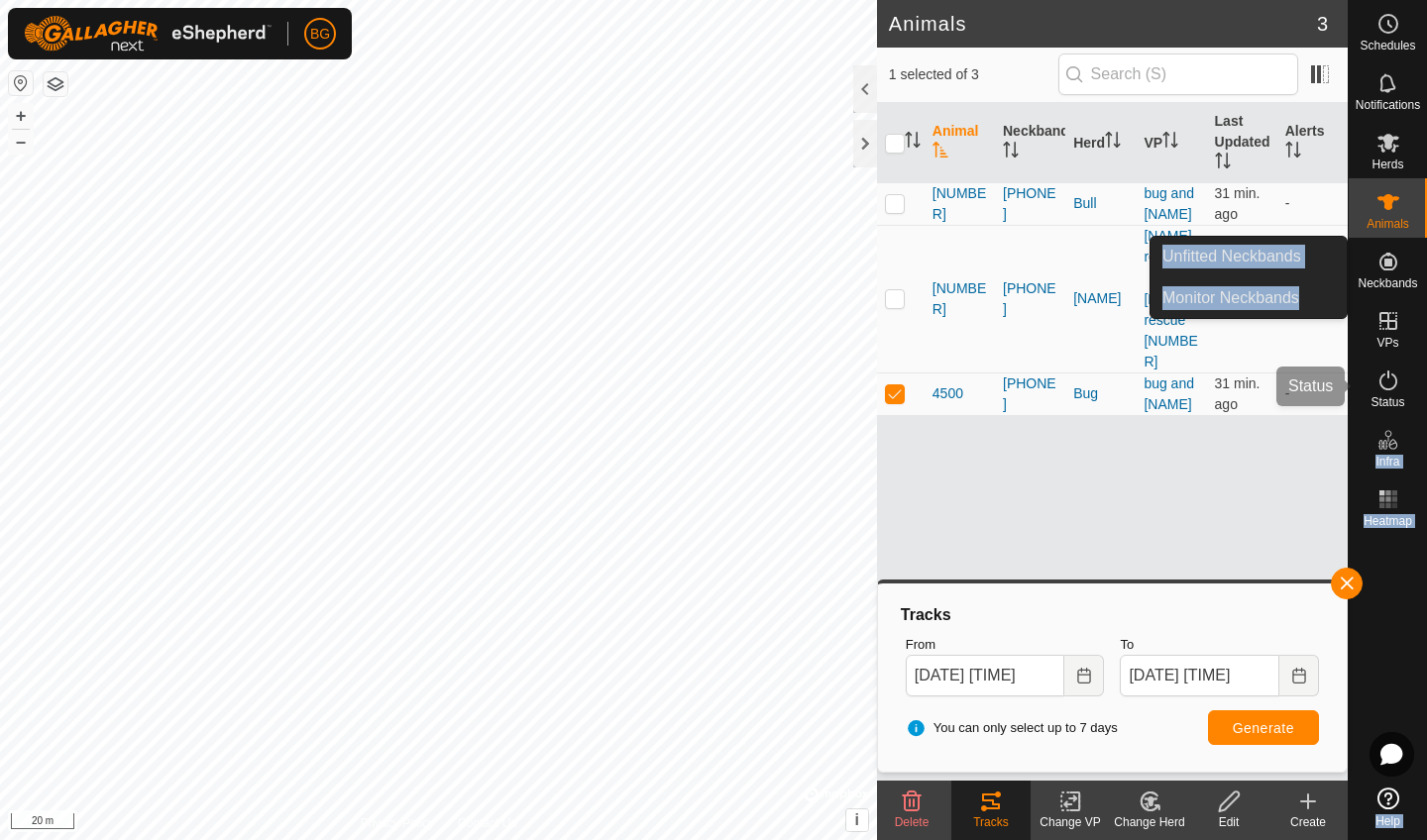 drag, startPoint x: 1347, startPoint y: 384, endPoint x: 1389, endPoint y: 418, distance: 54.03702 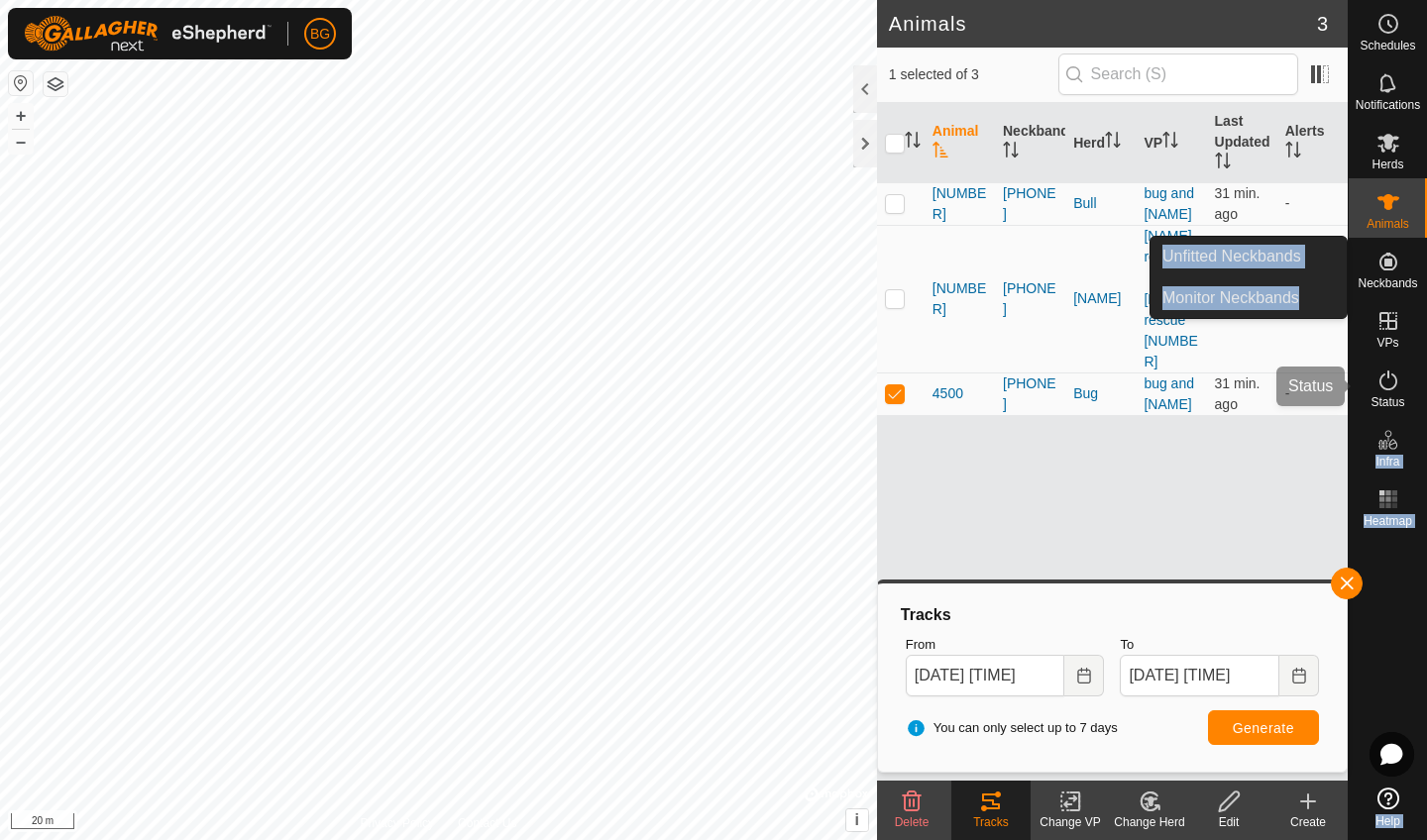 click on "Schedules Notifications Herds Animals Neckbands VPs Status Infra Heatmap Help Unfitted Neckbands Monitor Neckbands Animals [NUMBER]  [NUMBER] selected of [NUMBER]   Animal   Neckband   Herd   VP   Last Updated   Alerts   [NUMBER]   [PHONE]   Bull  bug and [NAME]  [MINUTES] min. ago  -   [NUMBER]   [PHONE]   [NAME]  [NAME] rescue [NAME] rescue [NUMBER]  [MINUTES] min. ago  Ae   [NUMBER]   [PHONE]   Bug  bug and [NAME]  [MINUTES] min. ago  -  Delete  Tracks   Change VP   Change Herd   Edit   Create  Privacy Policy Contact Us + – ⇧ i ©  Mapbox , ©  OpenStreetMap ,  Improve this map [DISTANCE] m" 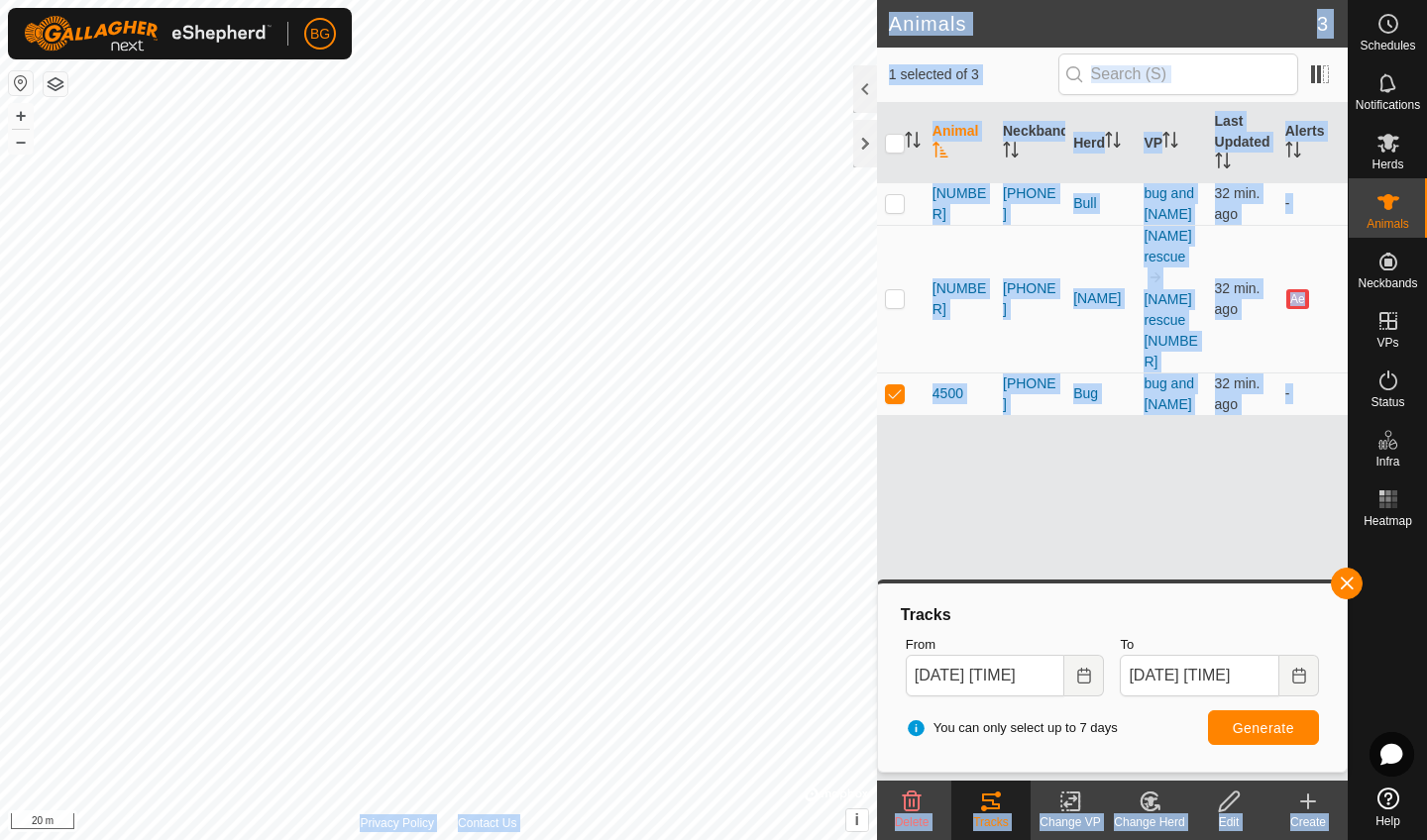 drag, startPoint x: 1385, startPoint y: 398, endPoint x: 1253, endPoint y: 594, distance: 236.30489 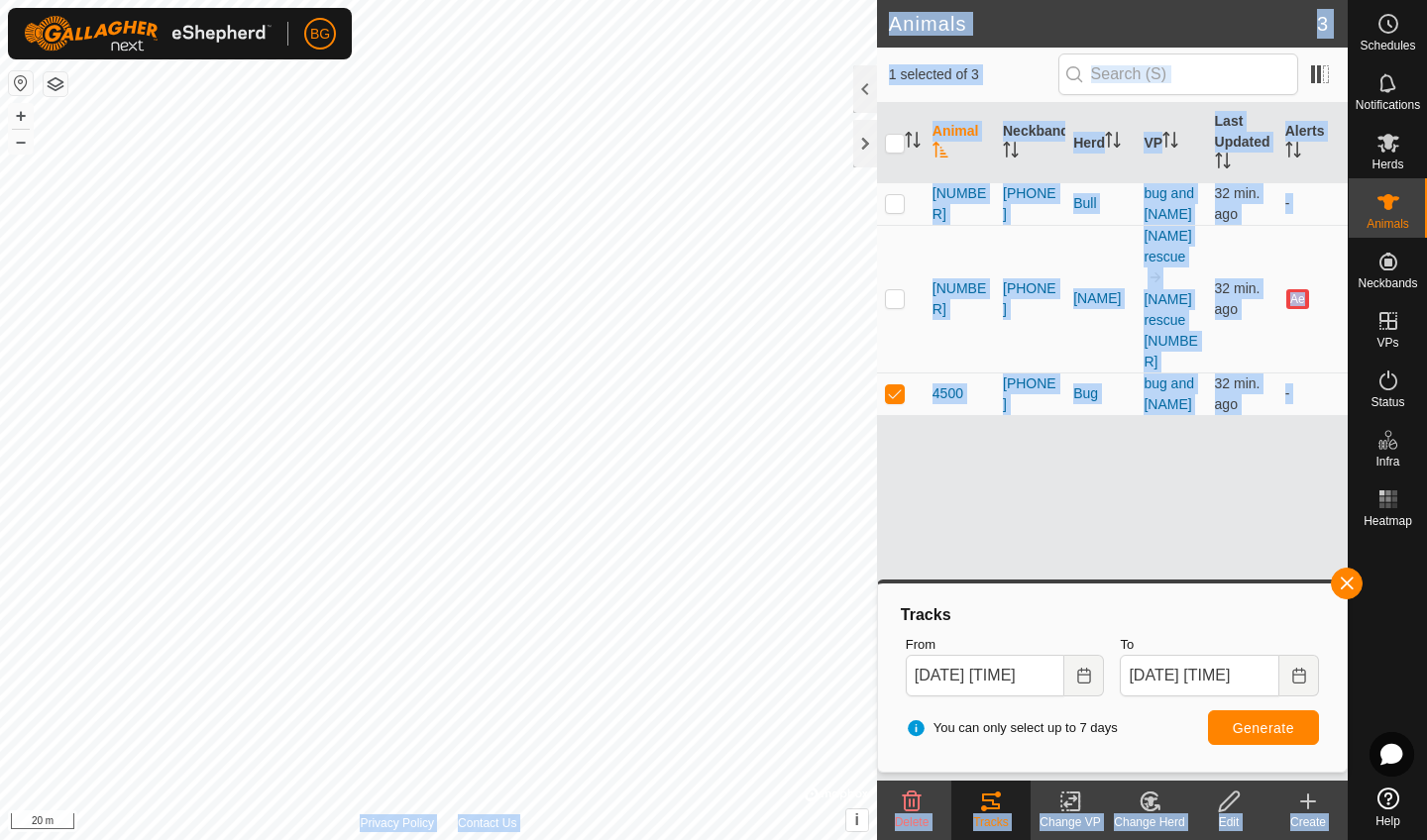 click on "BG Schedules Notifications Herds Animals Neckbands VPs Status Infra Heatmap Help Animals [NUMBER]  [NUMBER] selected of [NUMBER]   Animal   Neckband   Herd   VP   Last Updated   Alerts   [NUMBER]   [PHONE]   Bull  bug and [NAME]  [MINUTES] min. ago  -   [NUMBER]   [PHONE]   [NAME]  [NAME] rescue [NAME] rescue [NUMBER]  [MINUTES] min. ago  Ae   [NUMBER]   [PHONE]   Bug  bug and [NAME]  [MINUTES] min. ago  -  Delete  Tracks   Change VP   Change Herd   Edit   Create  Privacy Policy Contact Us + – ⇧ i ©  Mapbox , ©  OpenStreetMap ,  Improve this map [DISTANCE] m
Tracks From [DATE] [TIME] To [DATE] [TIME] You can only select up to [NUMBER] days Generate" at bounding box center (714, 420) 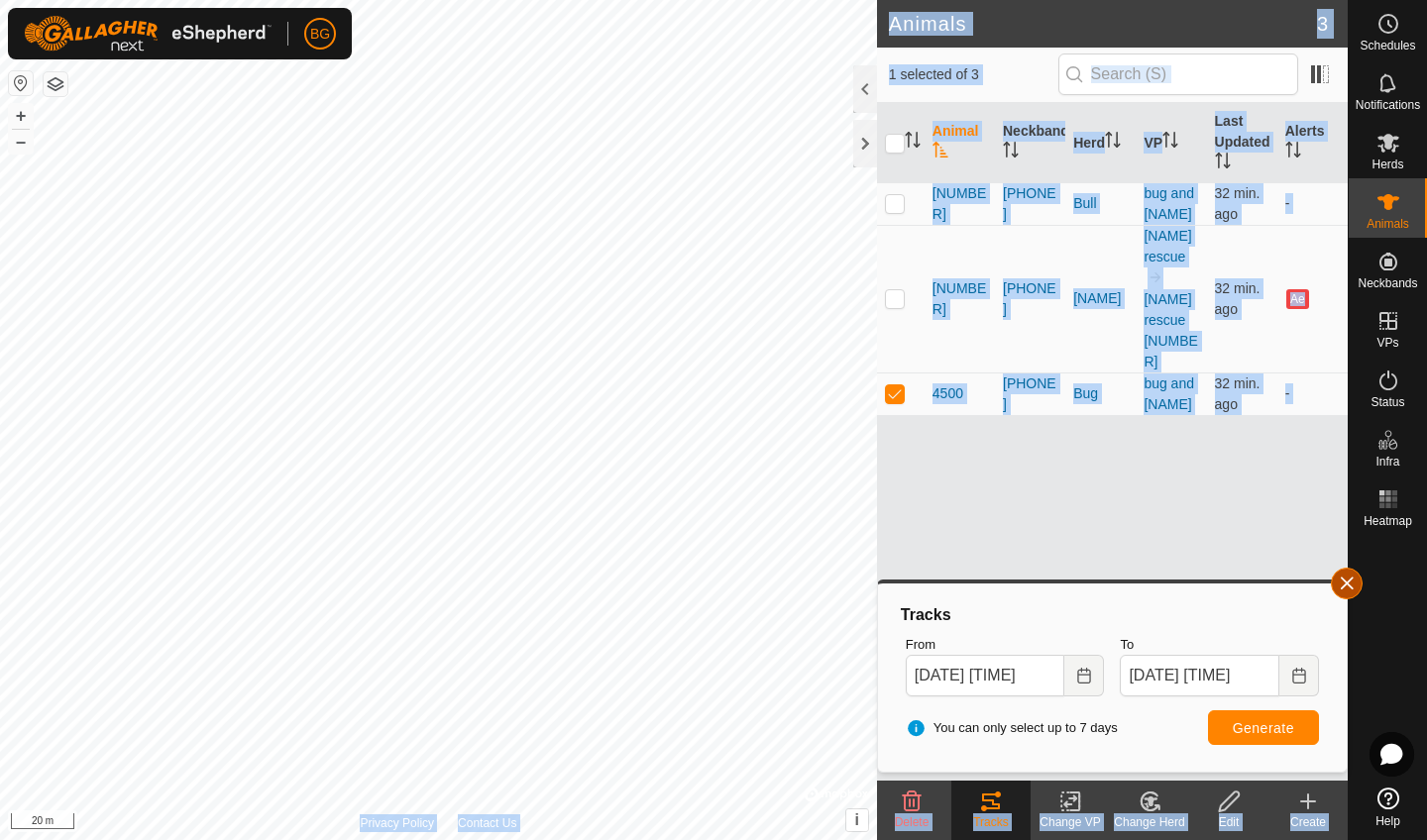 click at bounding box center [1347, 583] 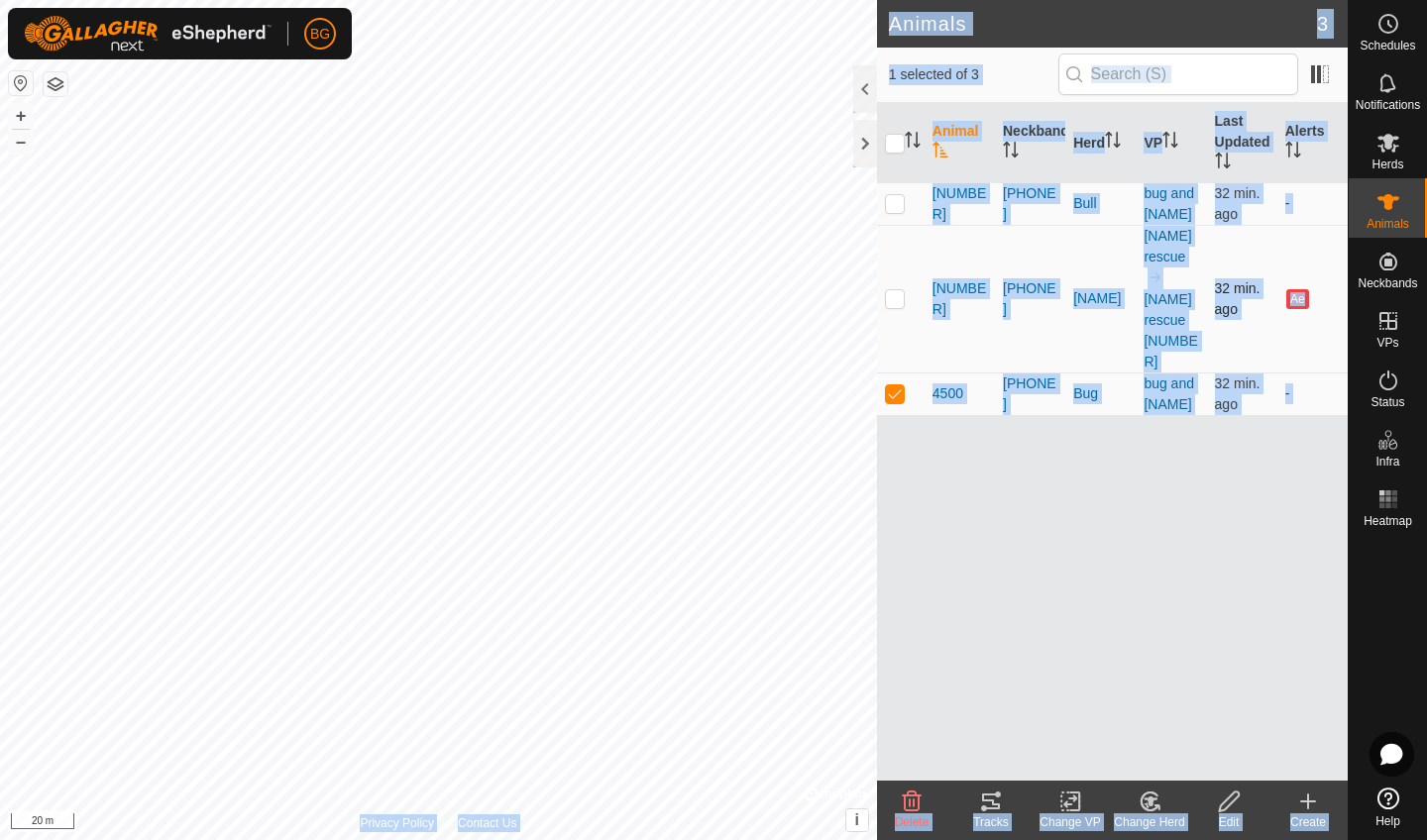 click on "[PHONE]" at bounding box center [1030, 298] 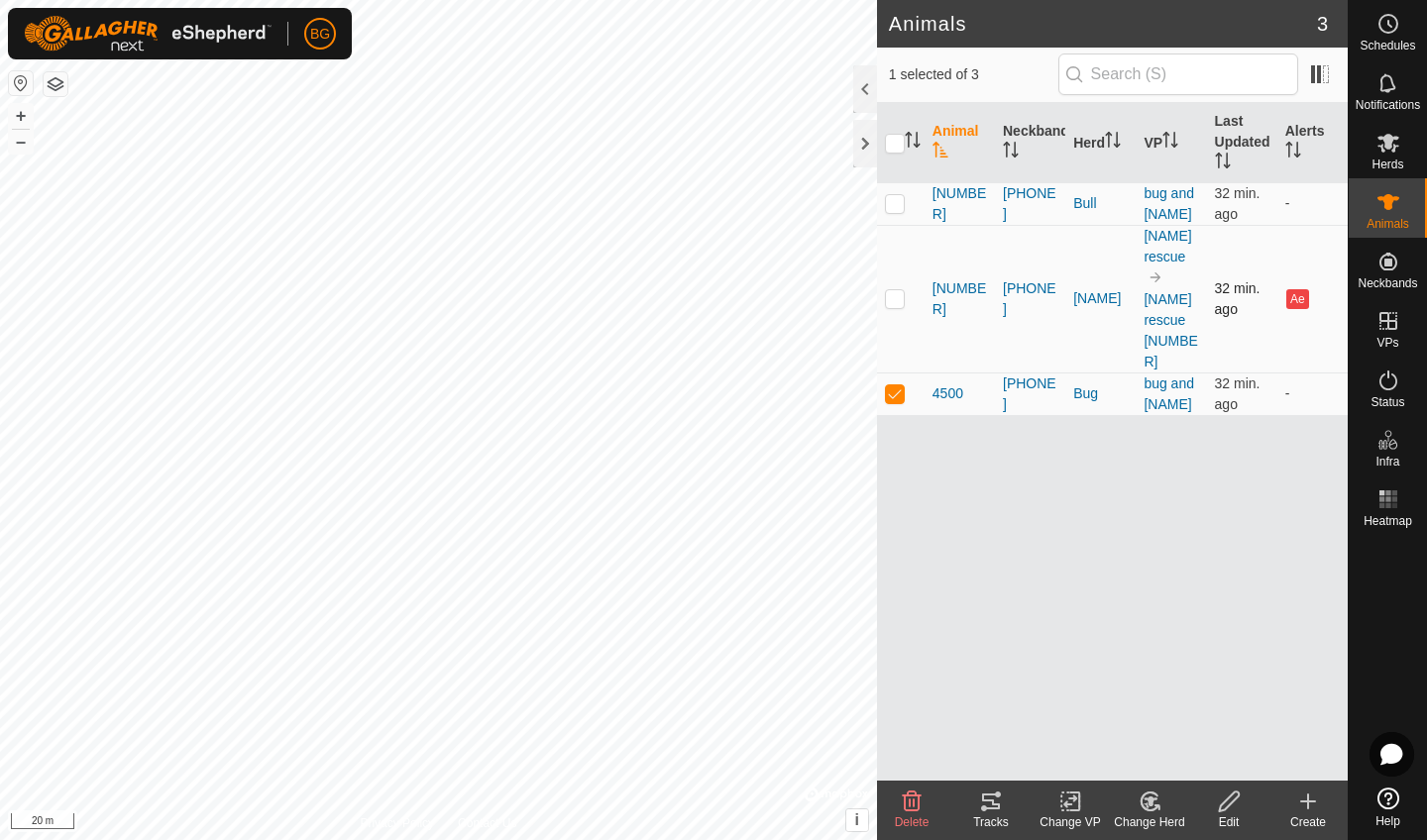 click at bounding box center (901, 298) 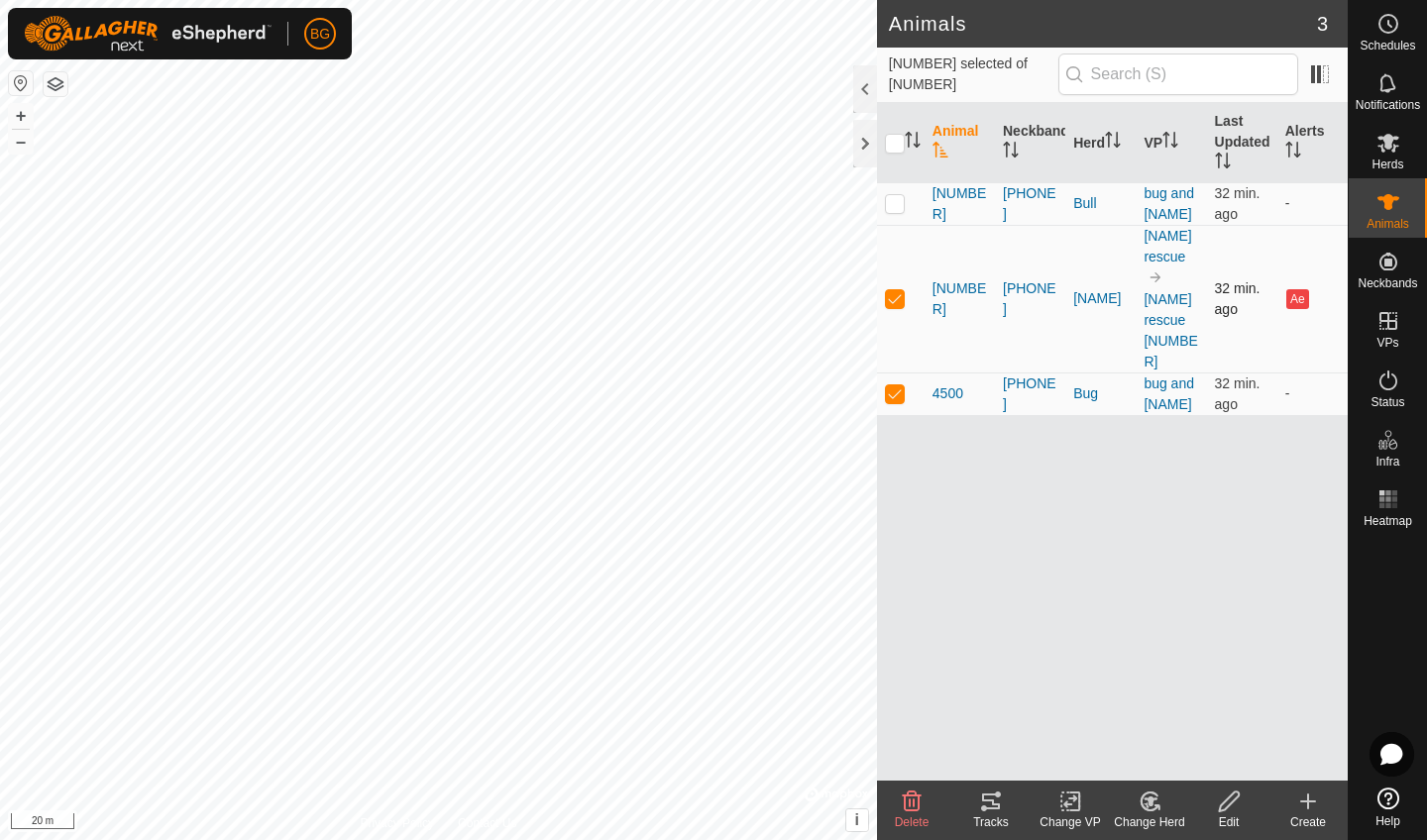 click at bounding box center (901, 298) 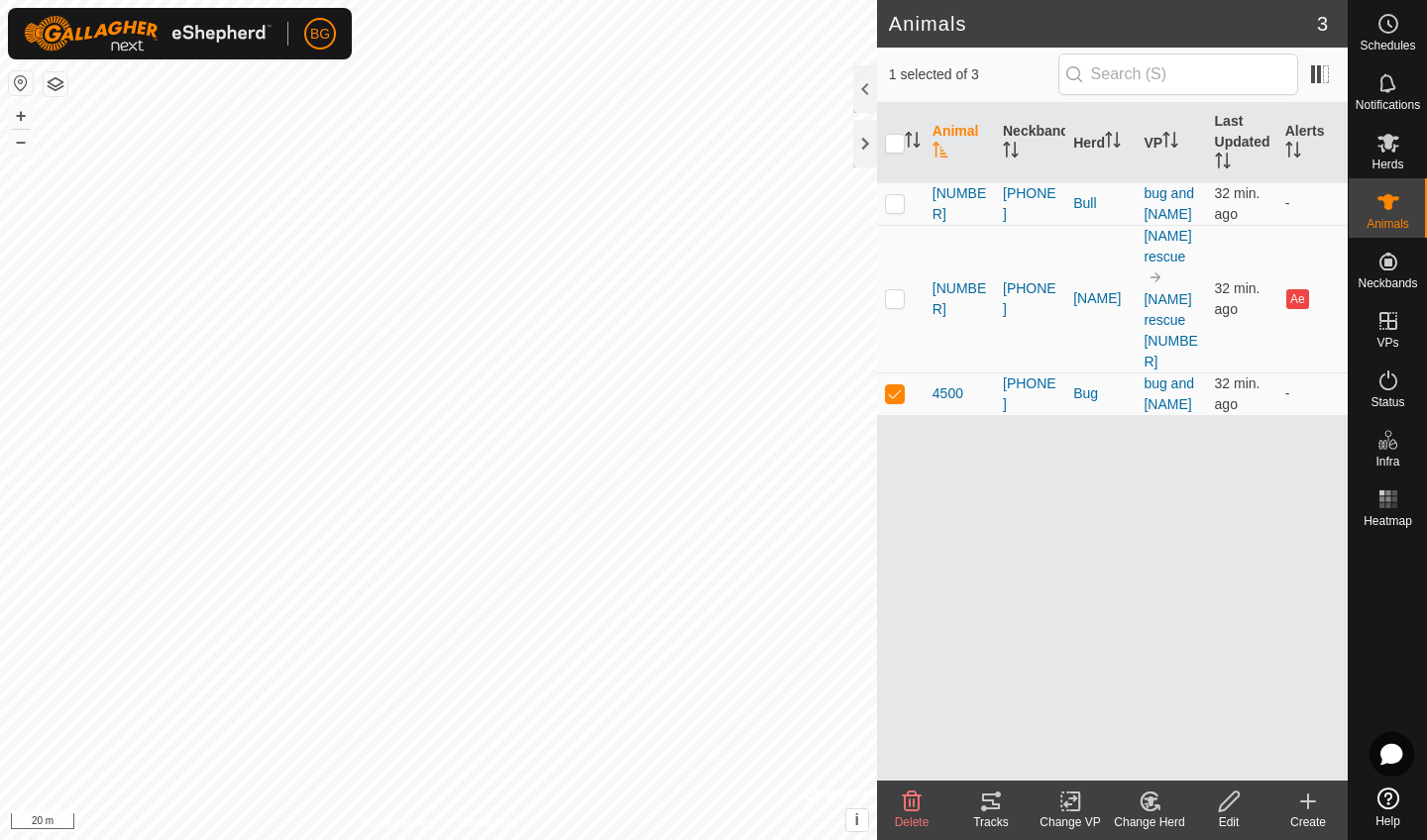 click 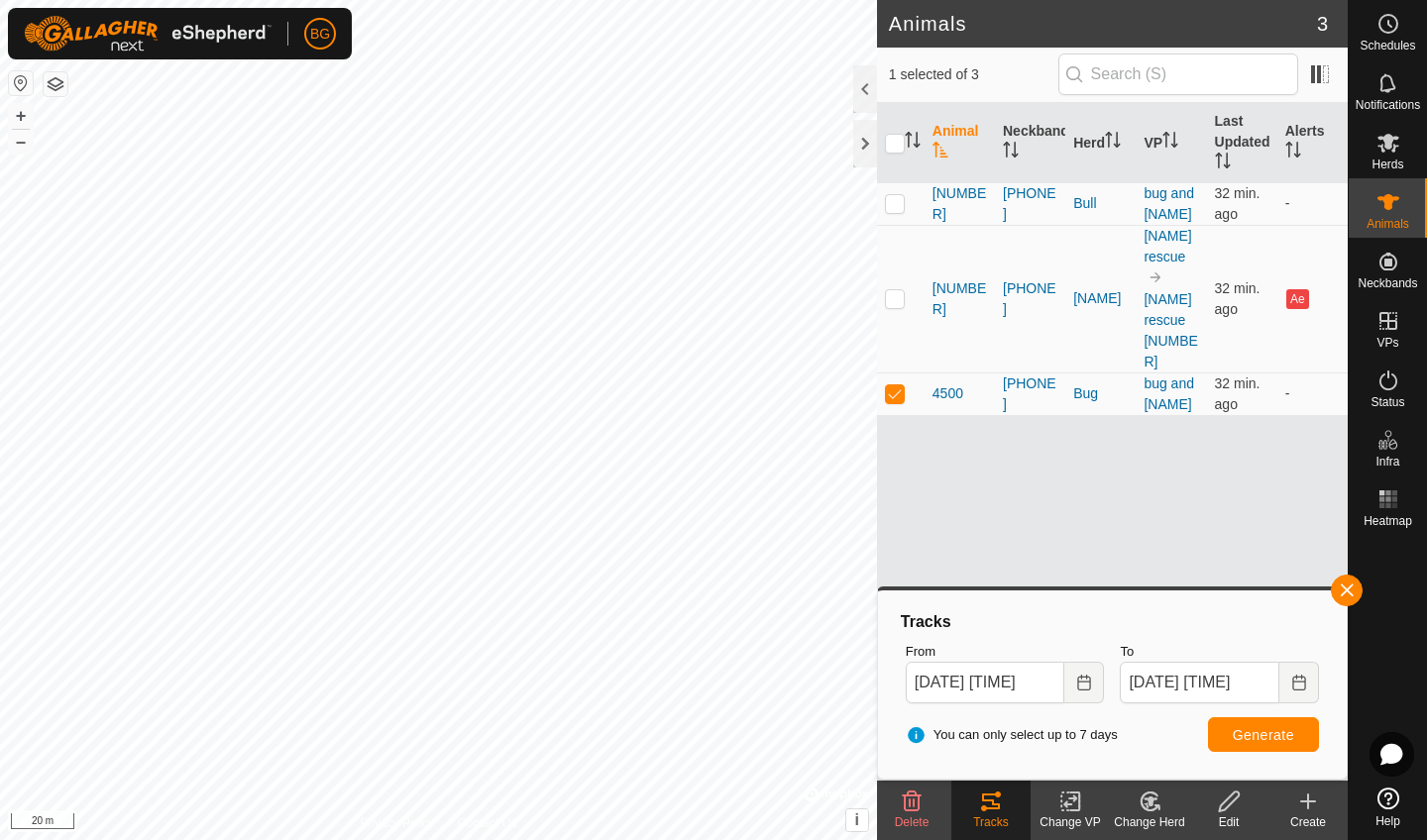 click on "Generate" at bounding box center [1263, 735] 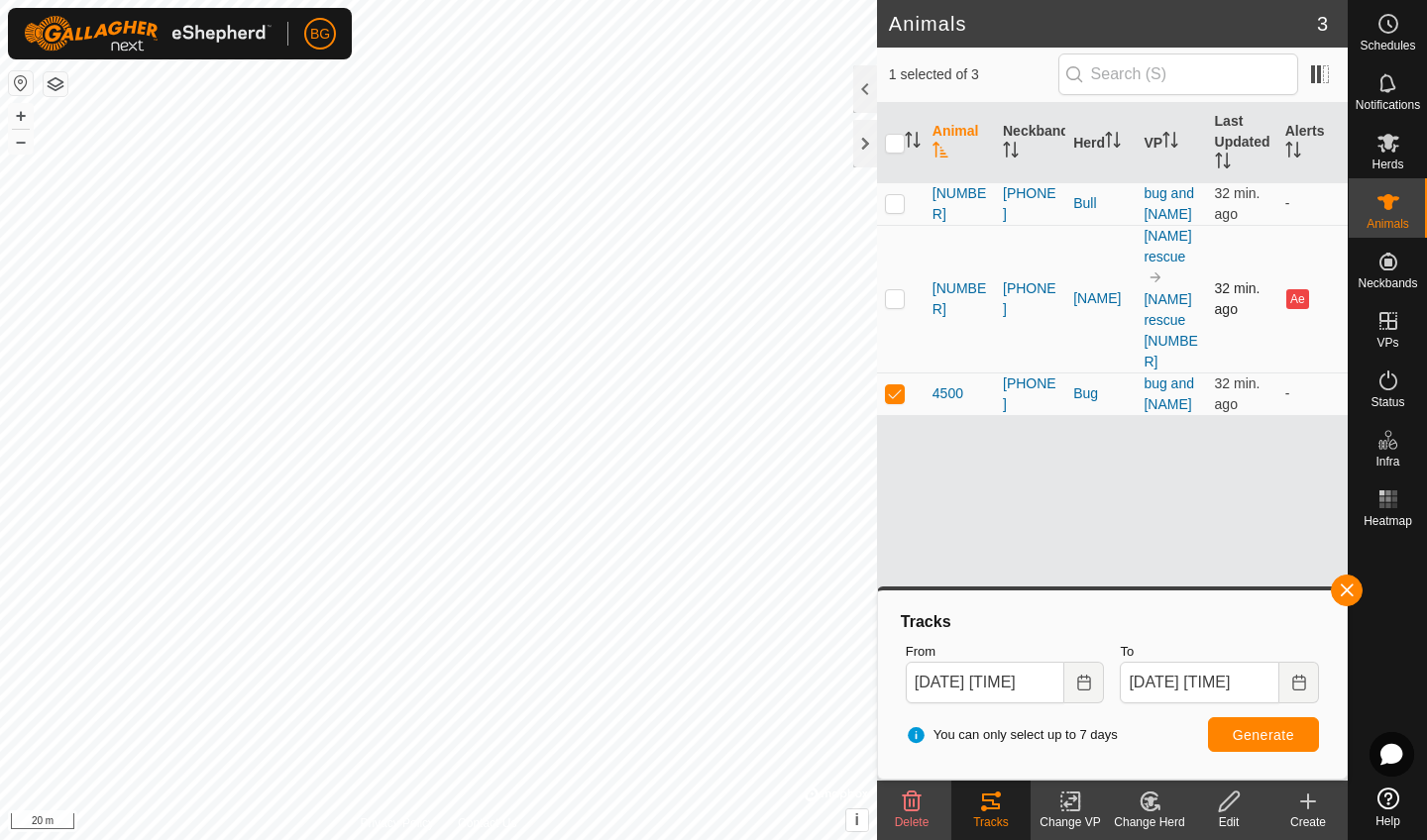click at bounding box center (895, 298) 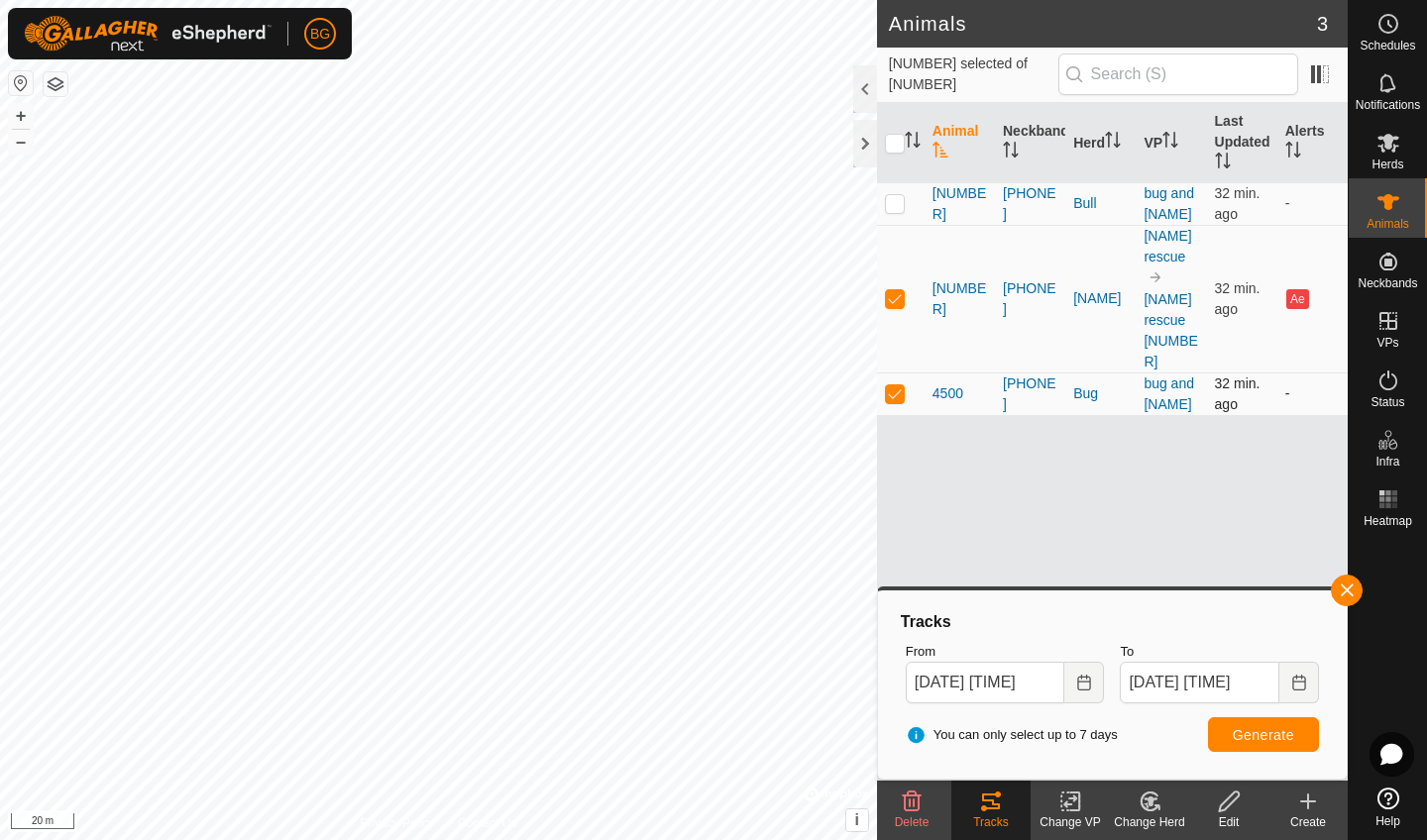 click at bounding box center (895, 393) 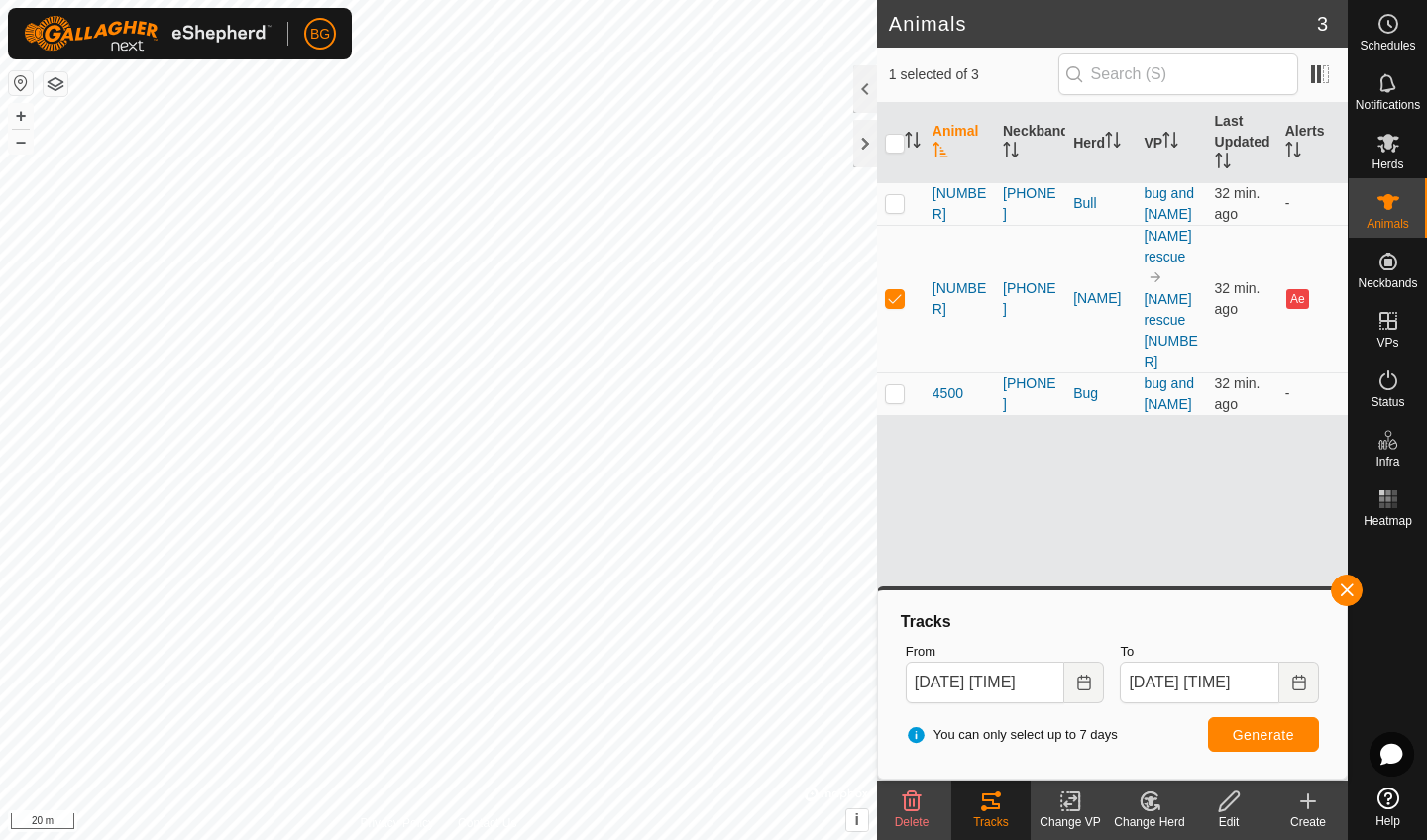 click on "Generate" at bounding box center (1263, 734) 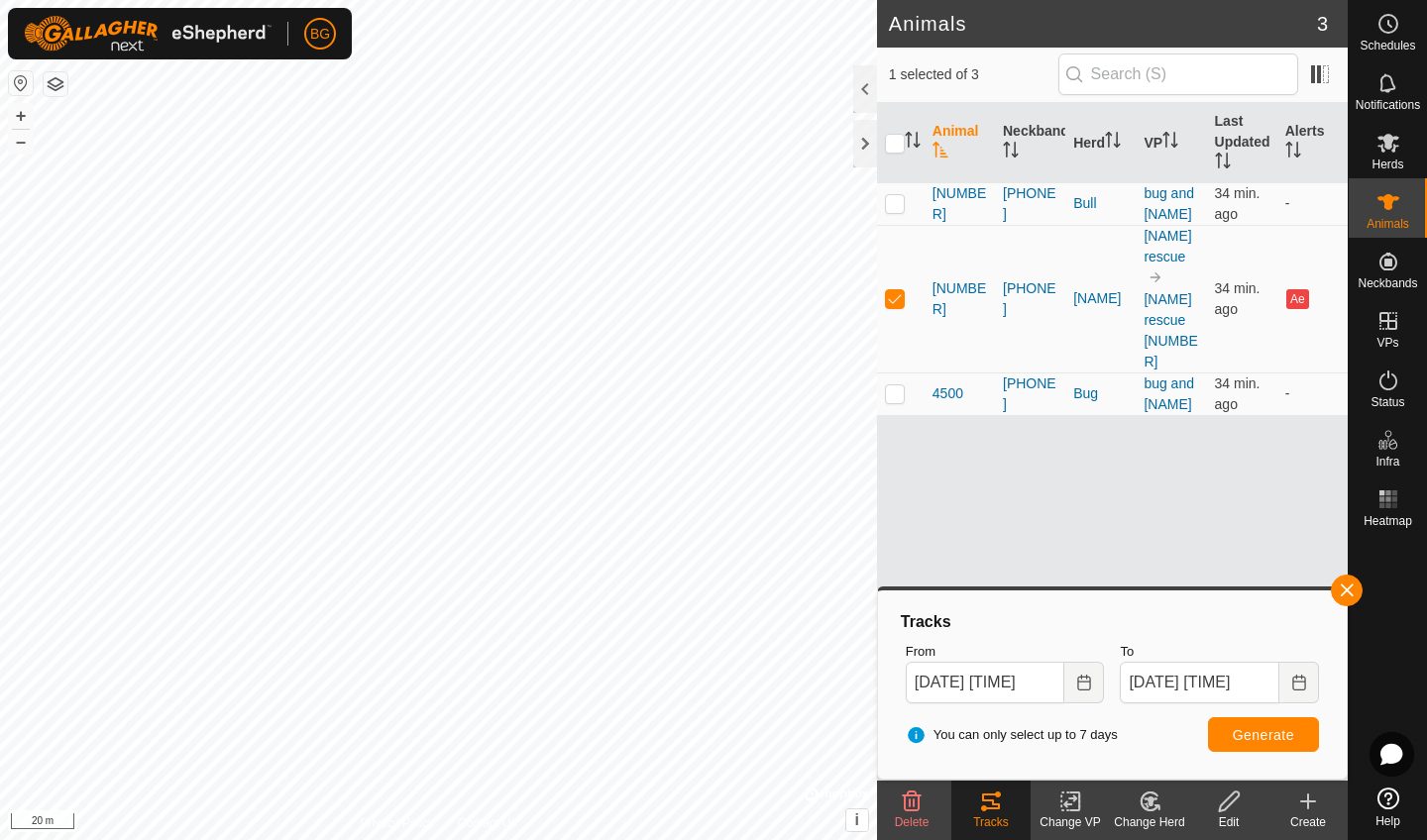 click on "Generate" at bounding box center [1263, 735] 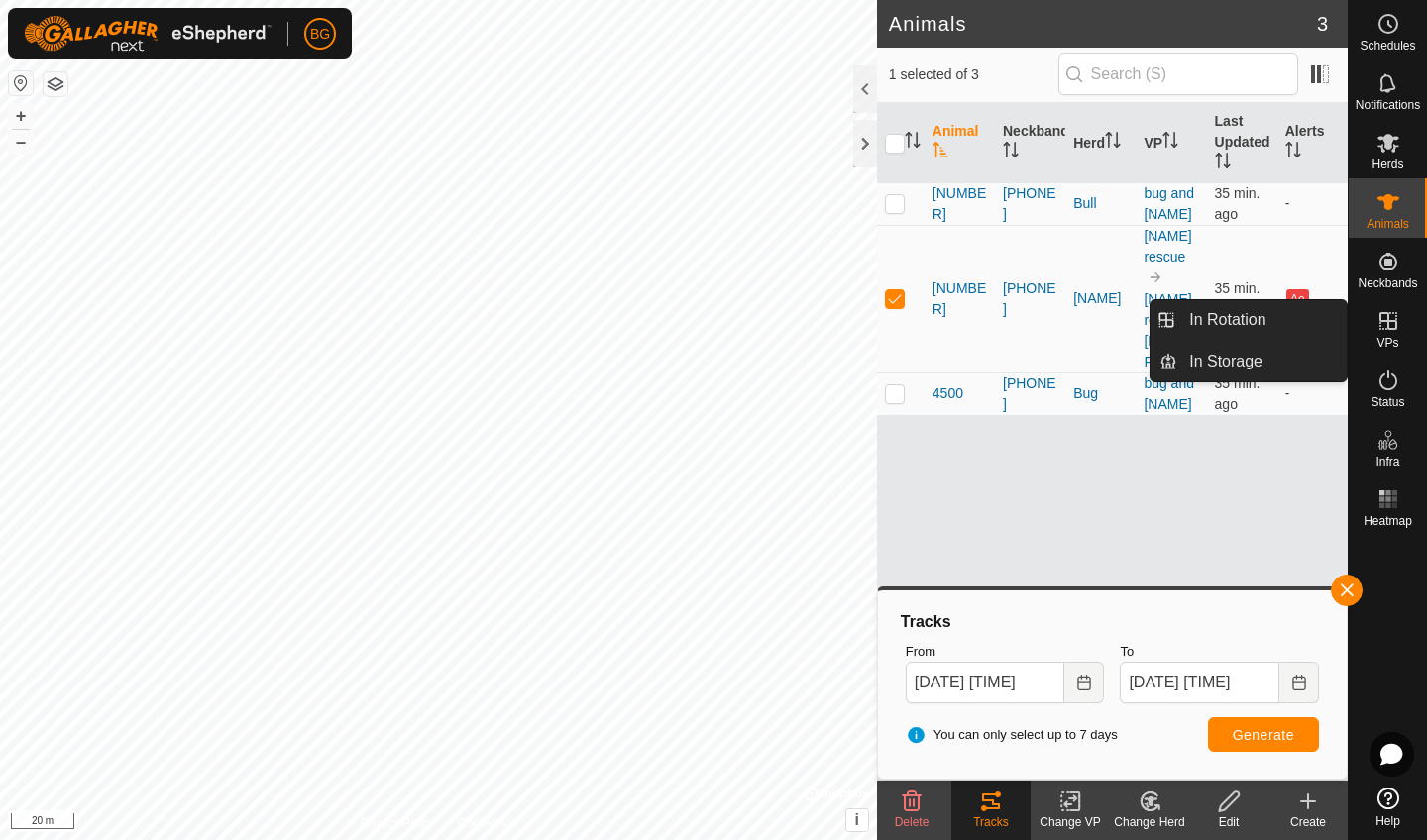 click on "VPs" at bounding box center (1387, 343) 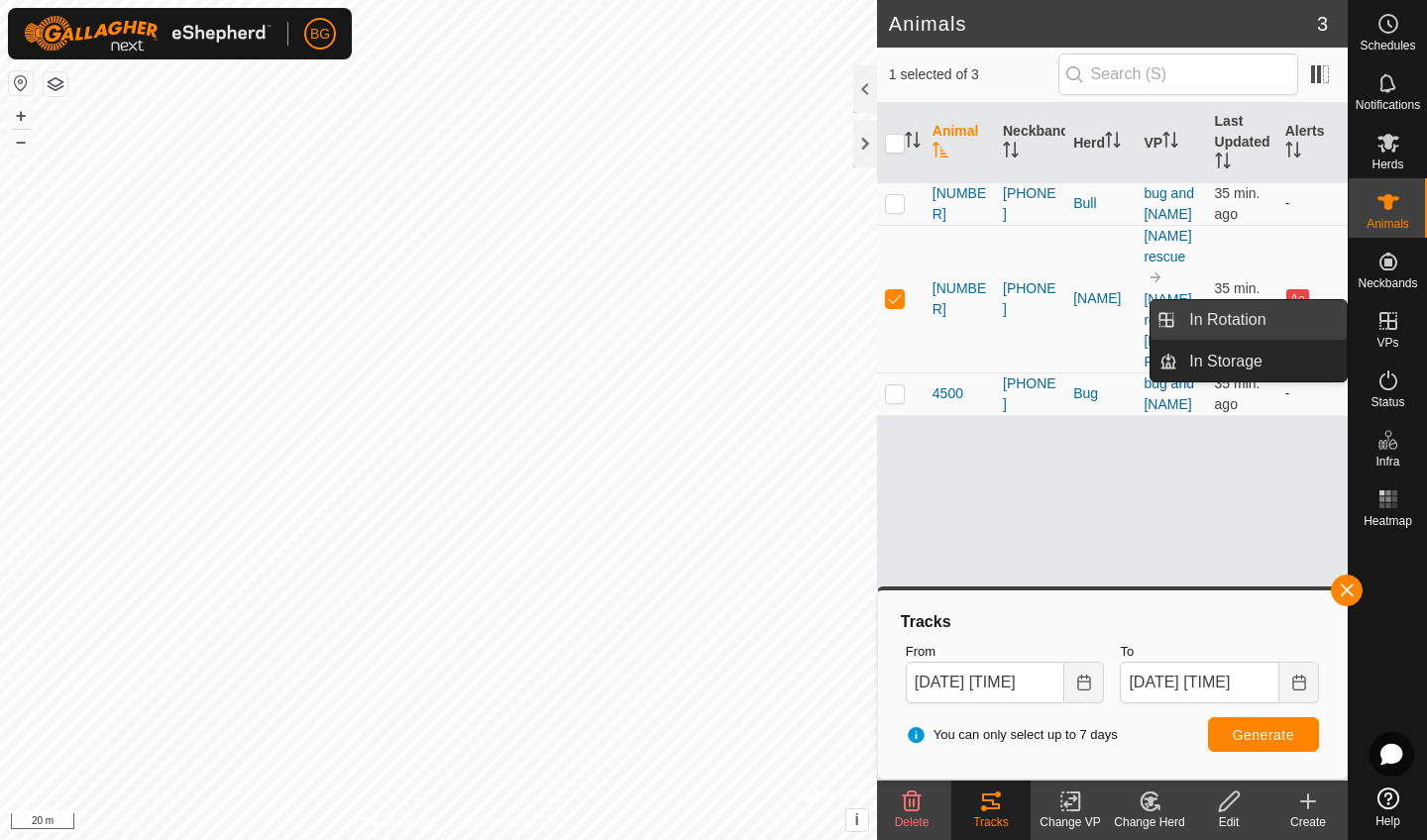 click on "In Rotation" at bounding box center (1262, 320) 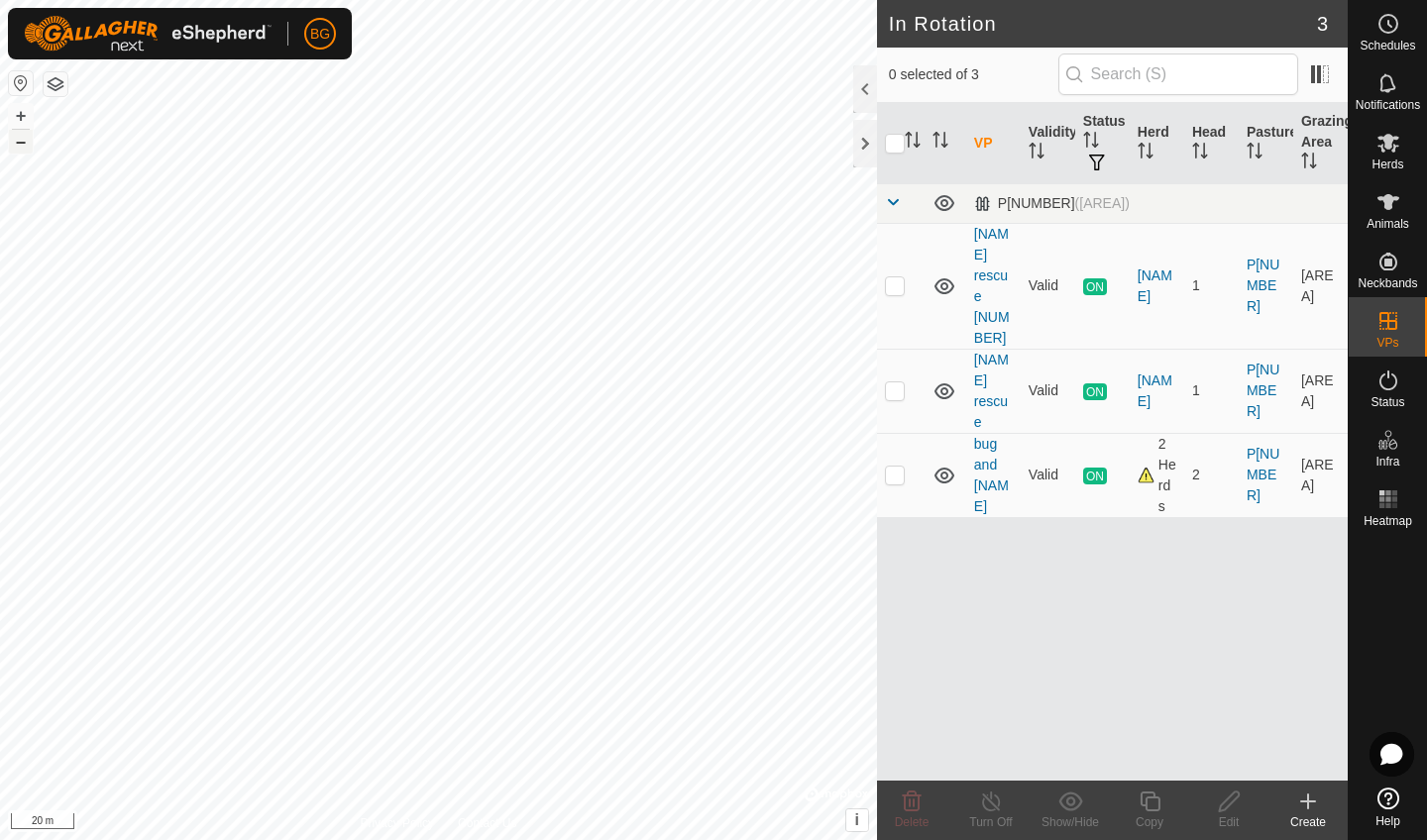 click on "–" at bounding box center (21, 142) 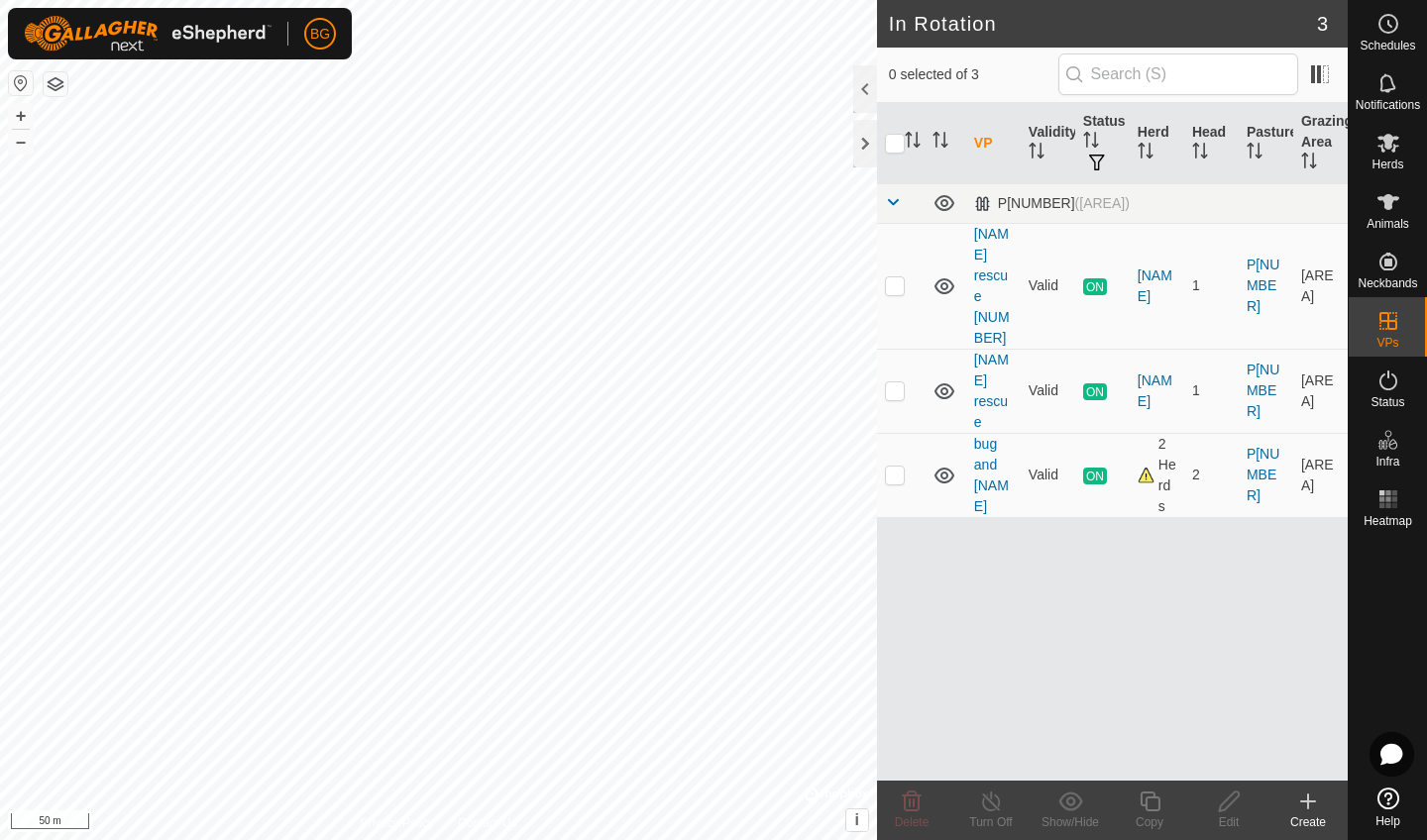 click 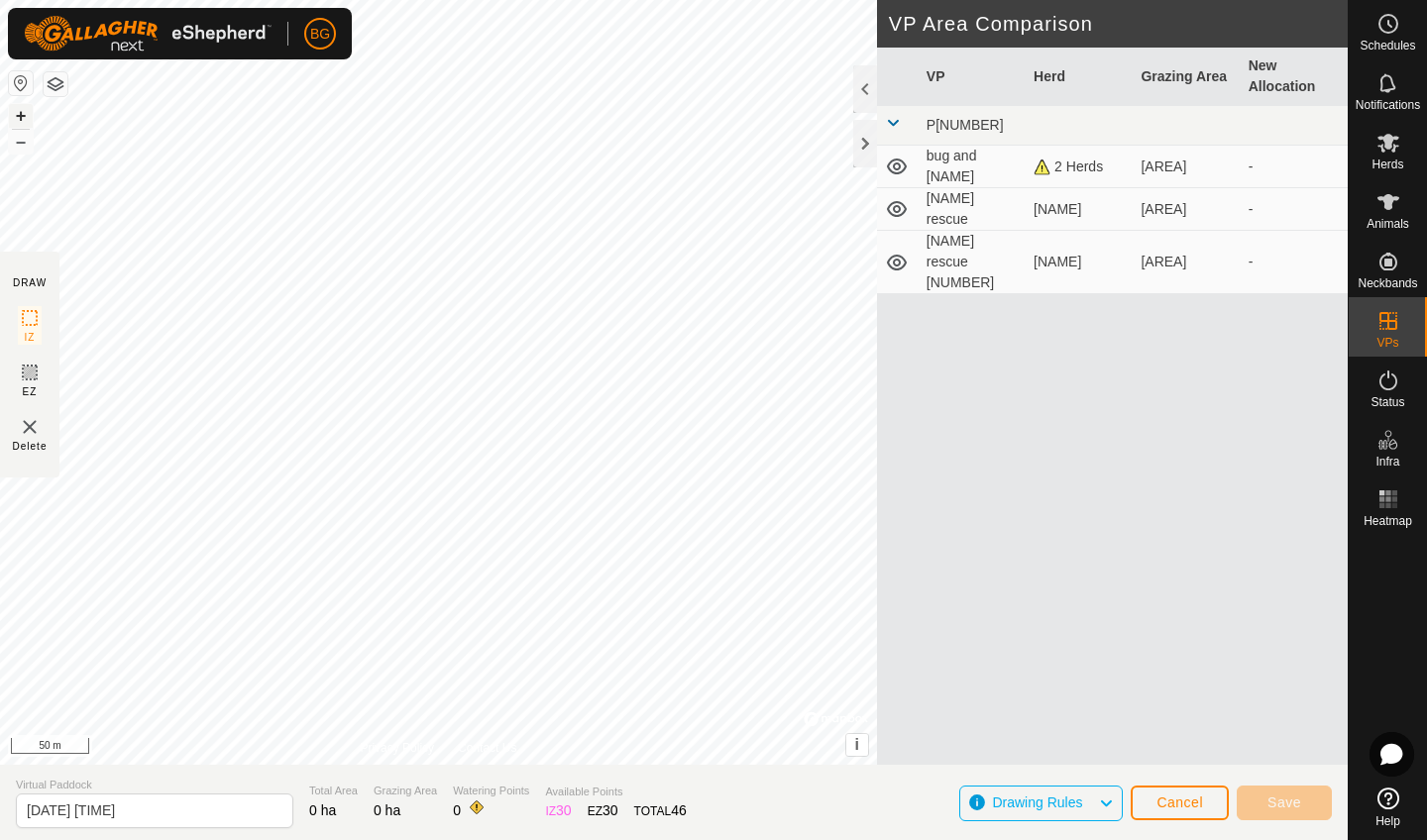 click on "+" at bounding box center (21, 116) 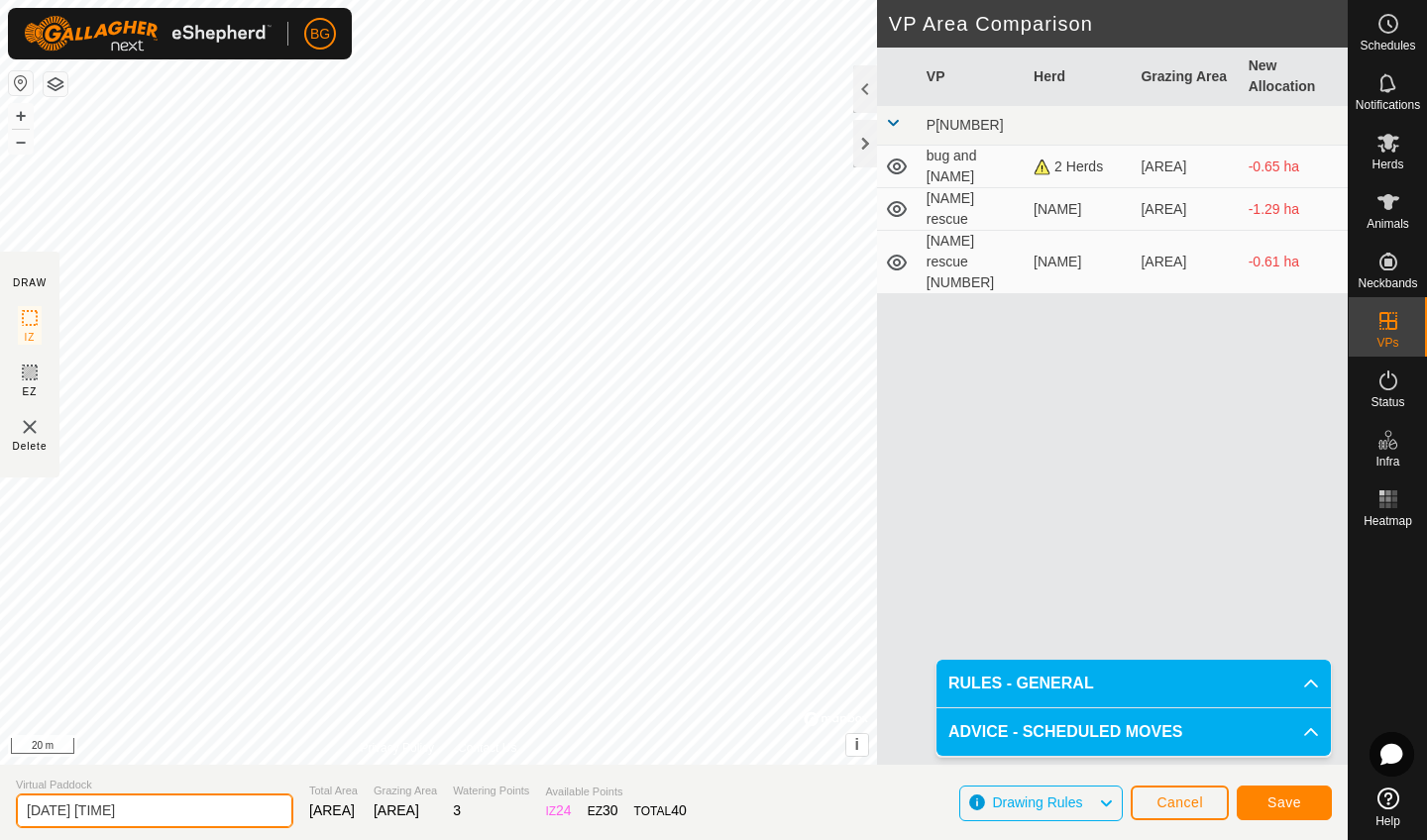 click on "[DATE] [TIME]" 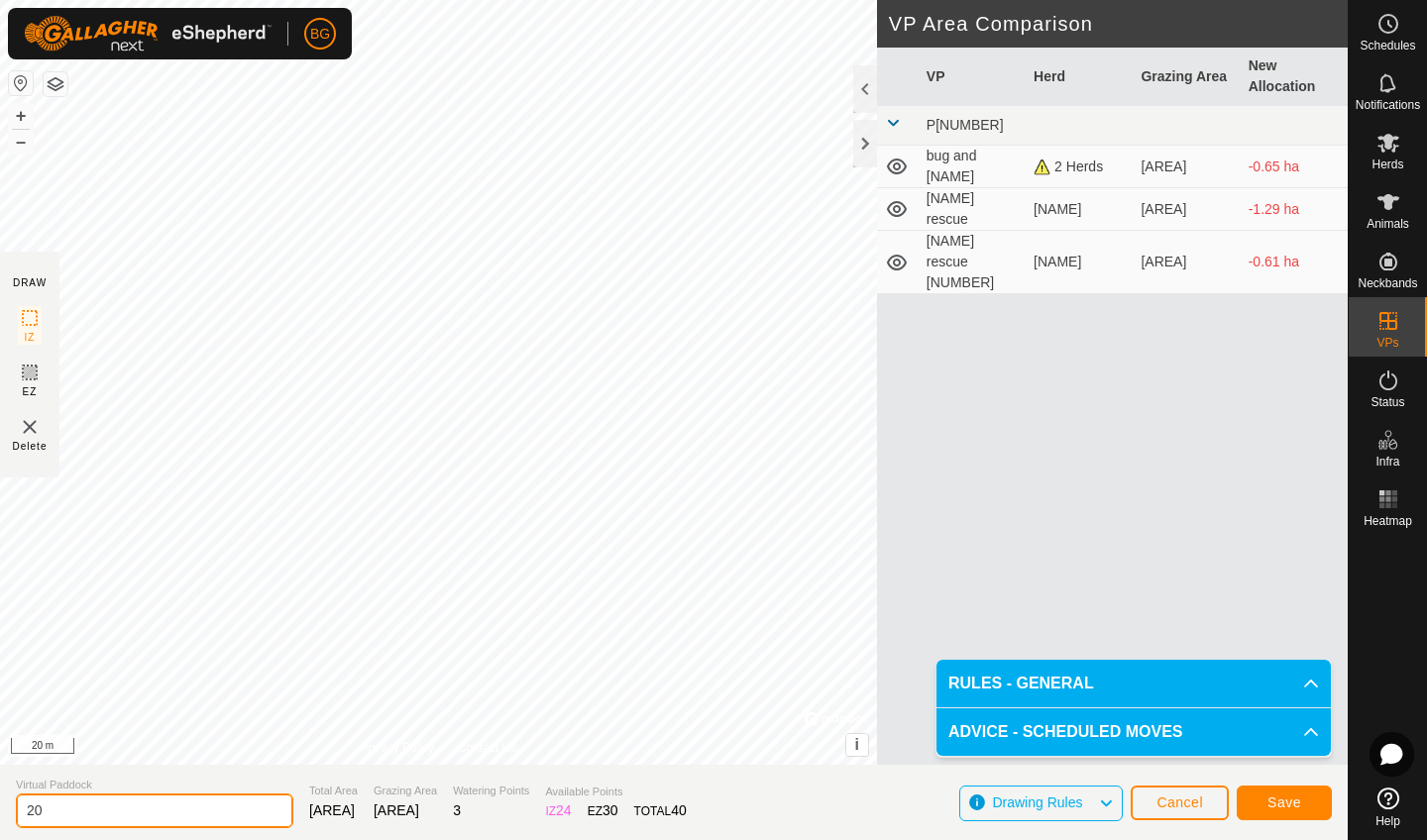 type on "2" 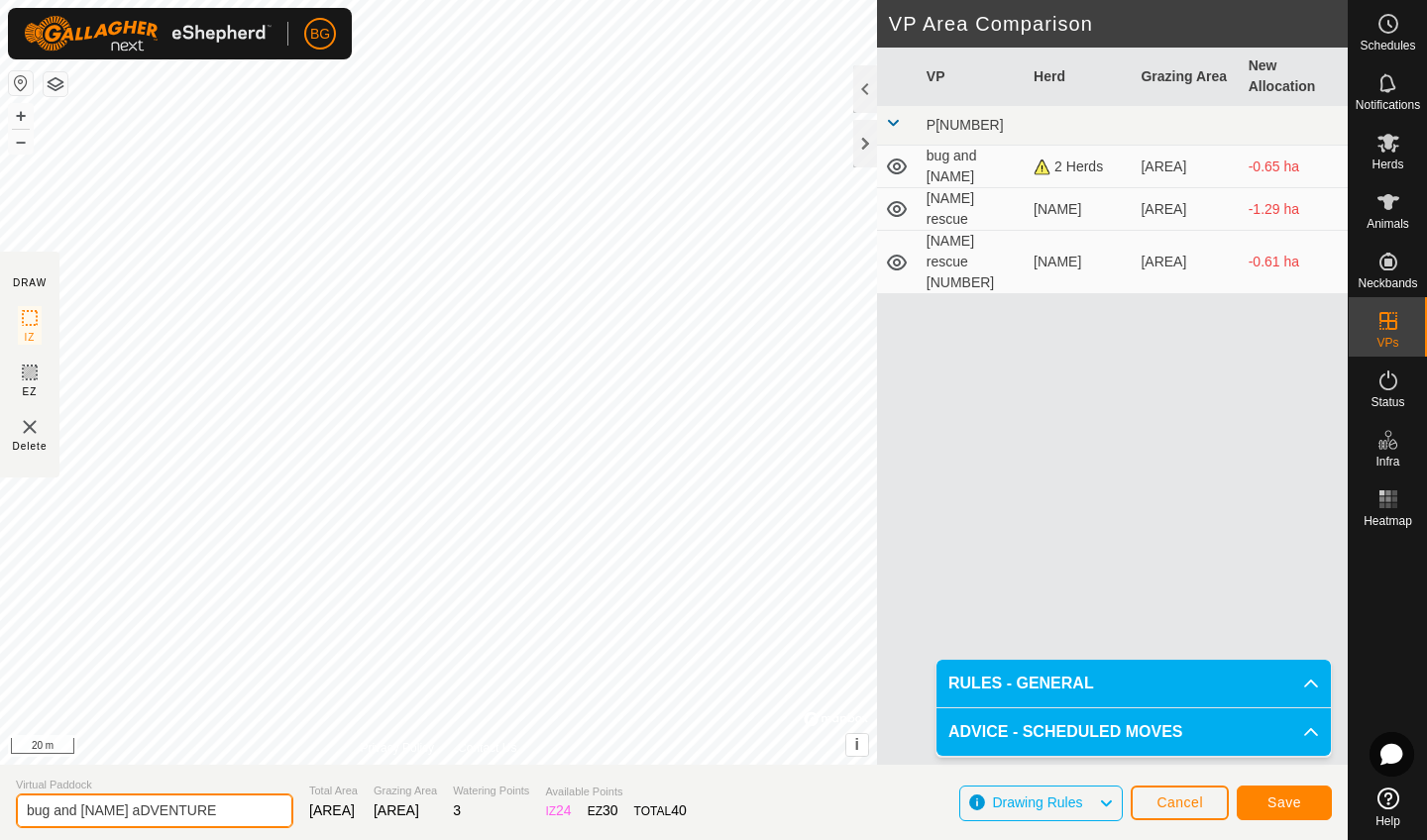 type on "bug and [NAME] aDVENTURE" 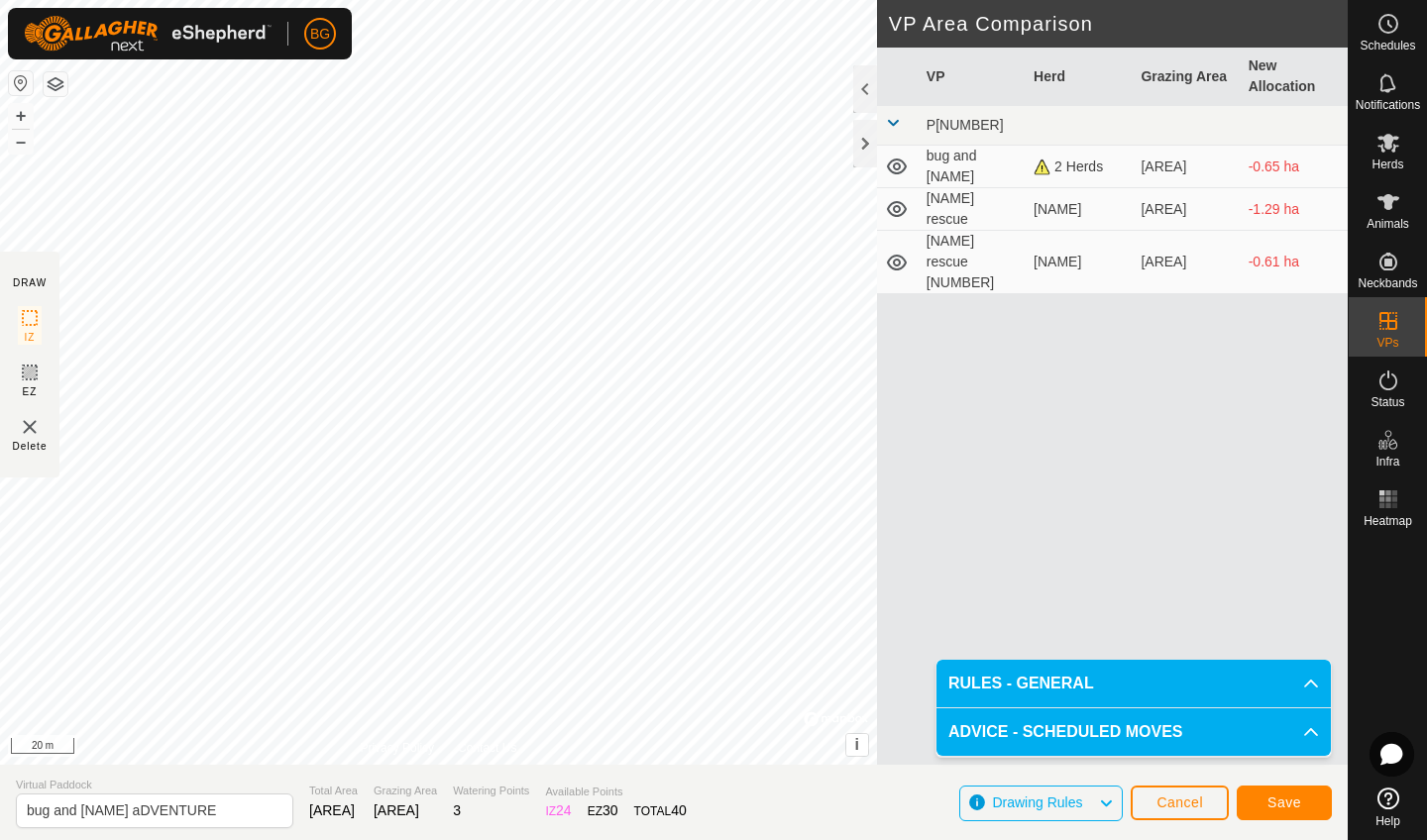 click on "Save" 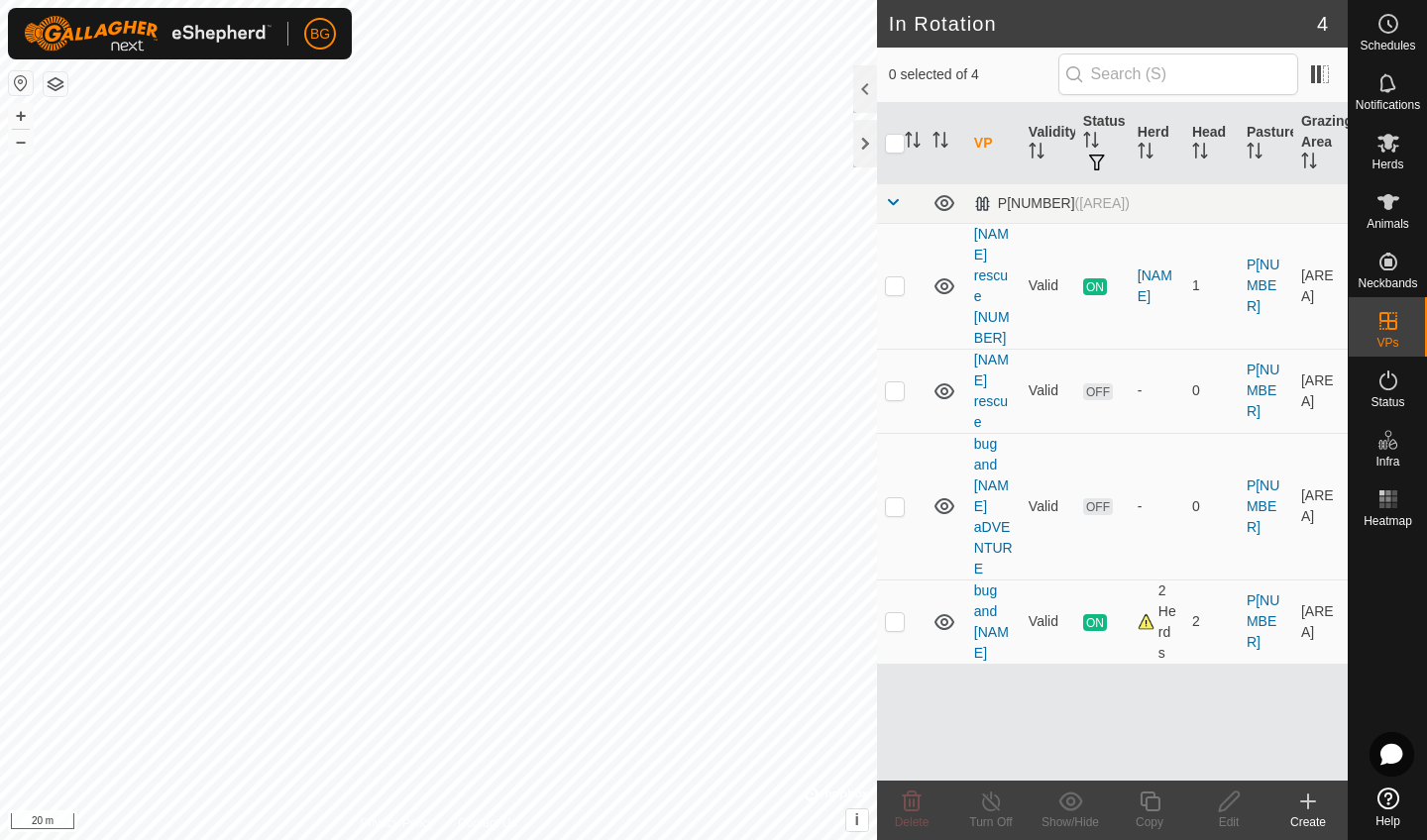 checkbox on "true" 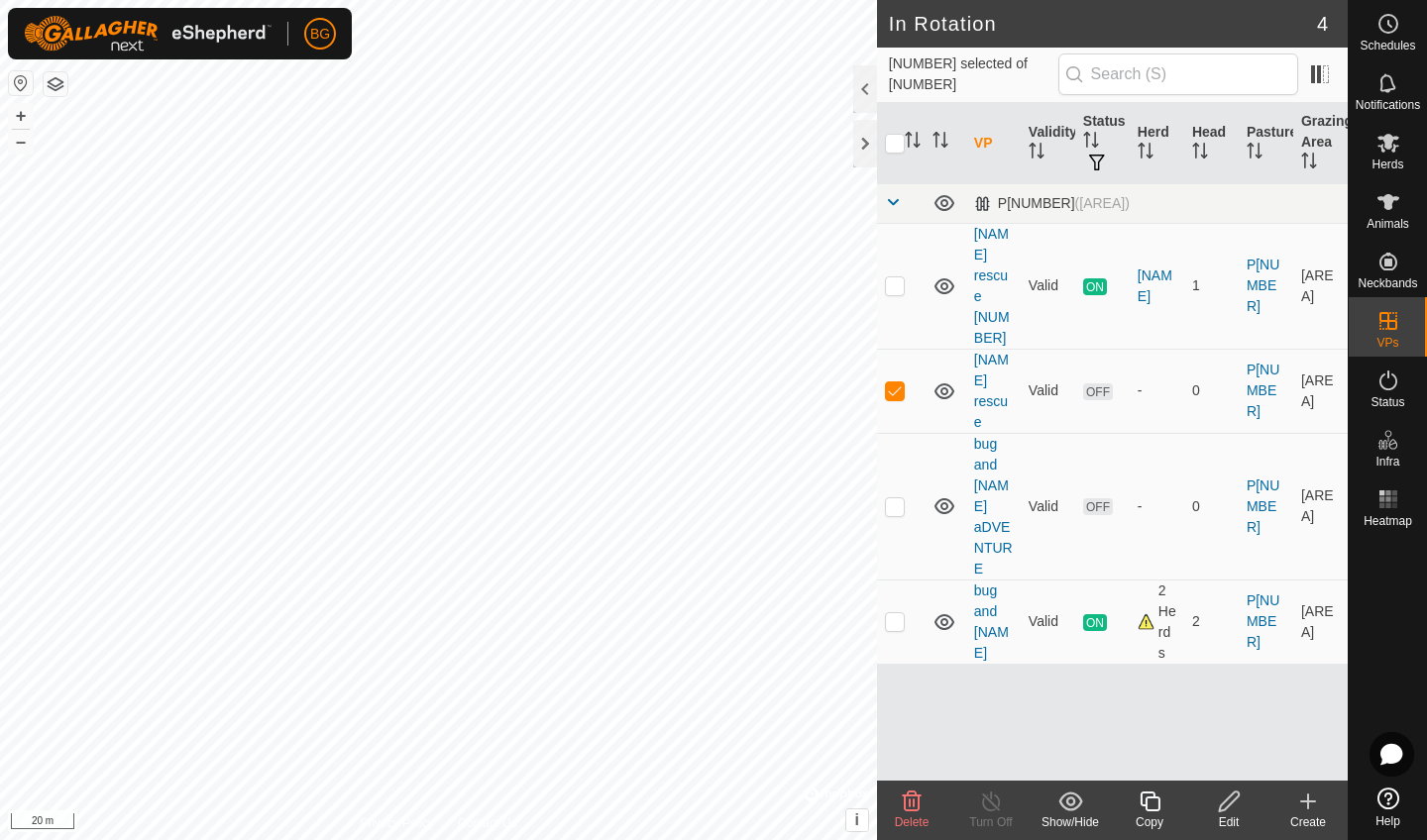 checkbox on "false" 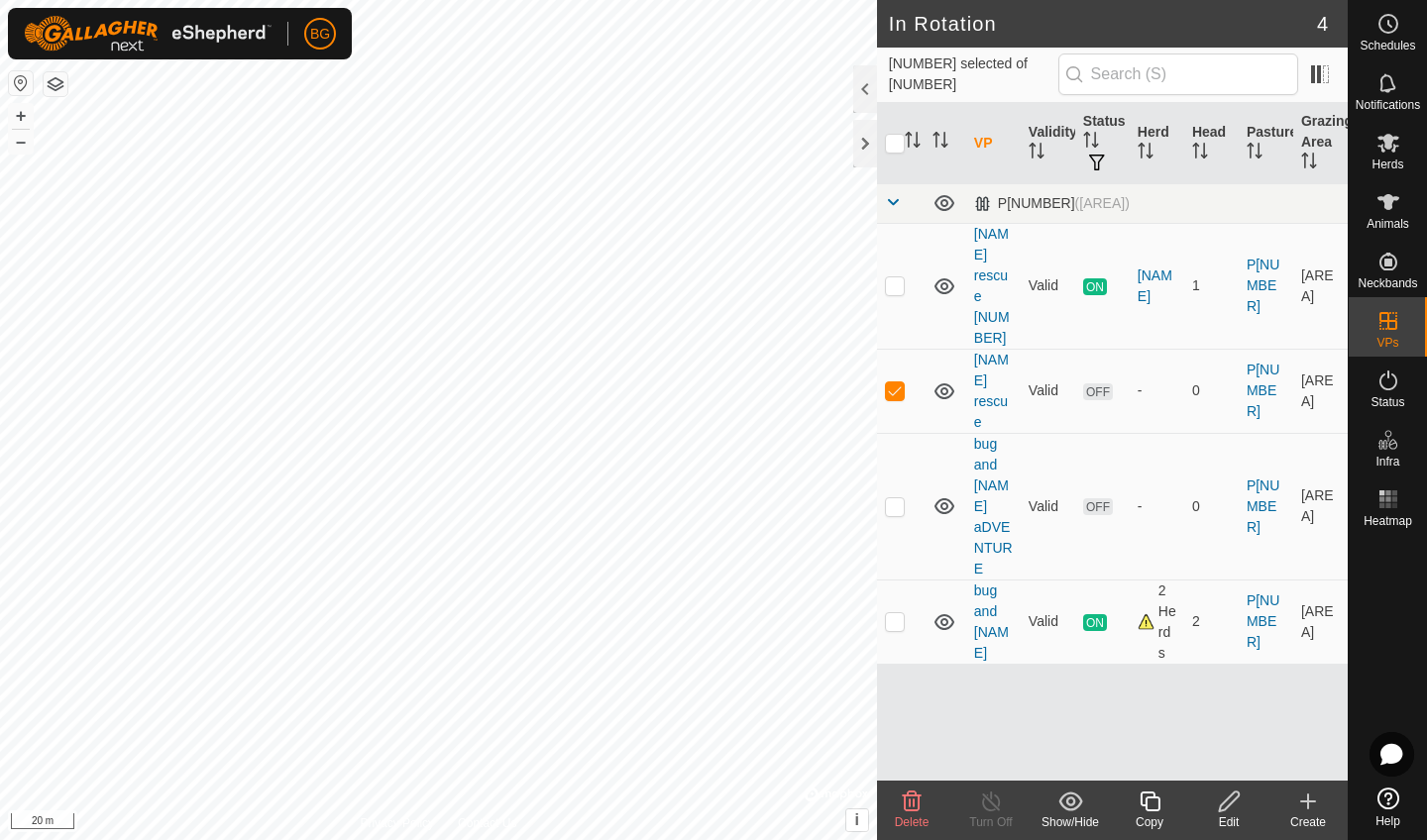 click 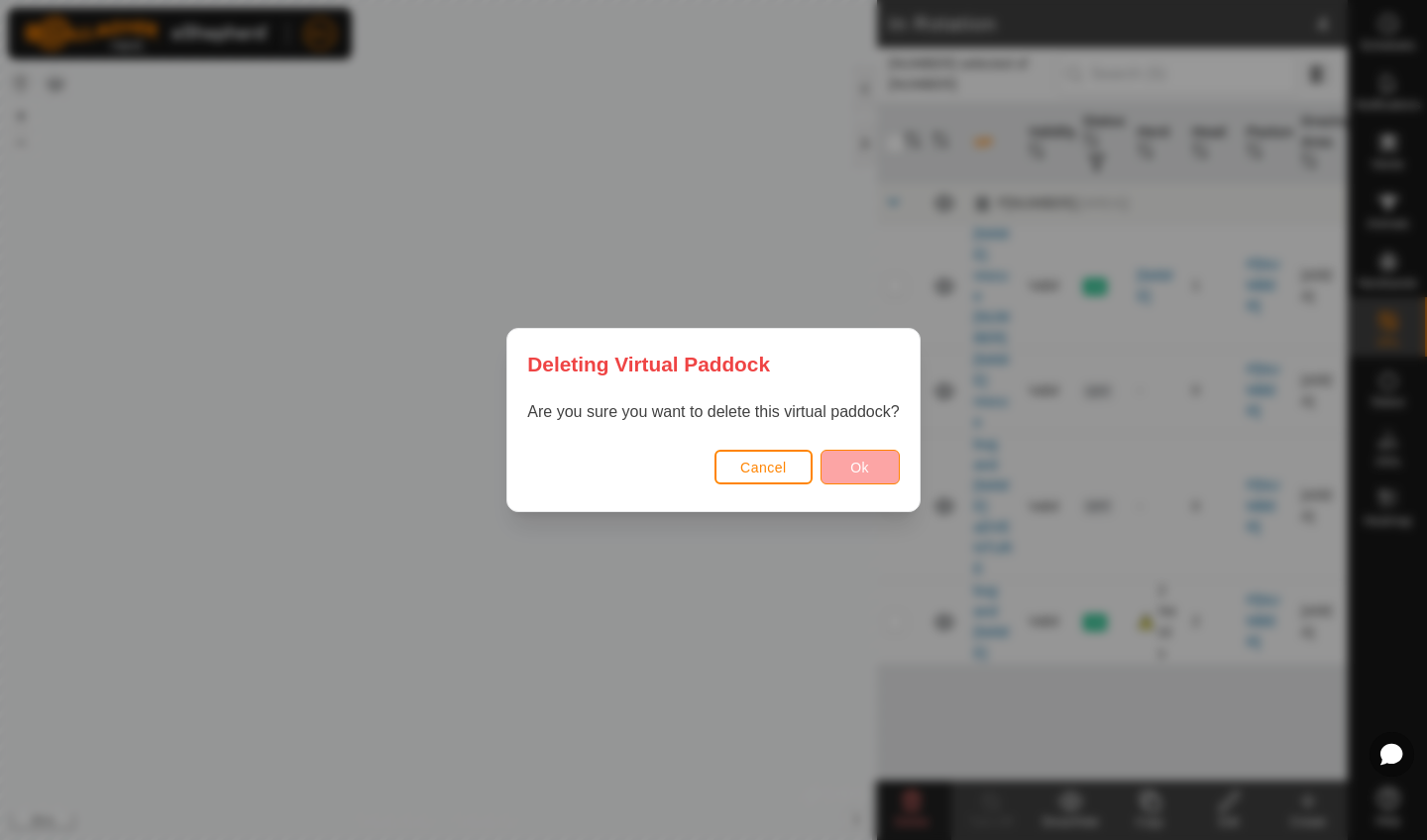 click on "Ok" at bounding box center [860, 467] 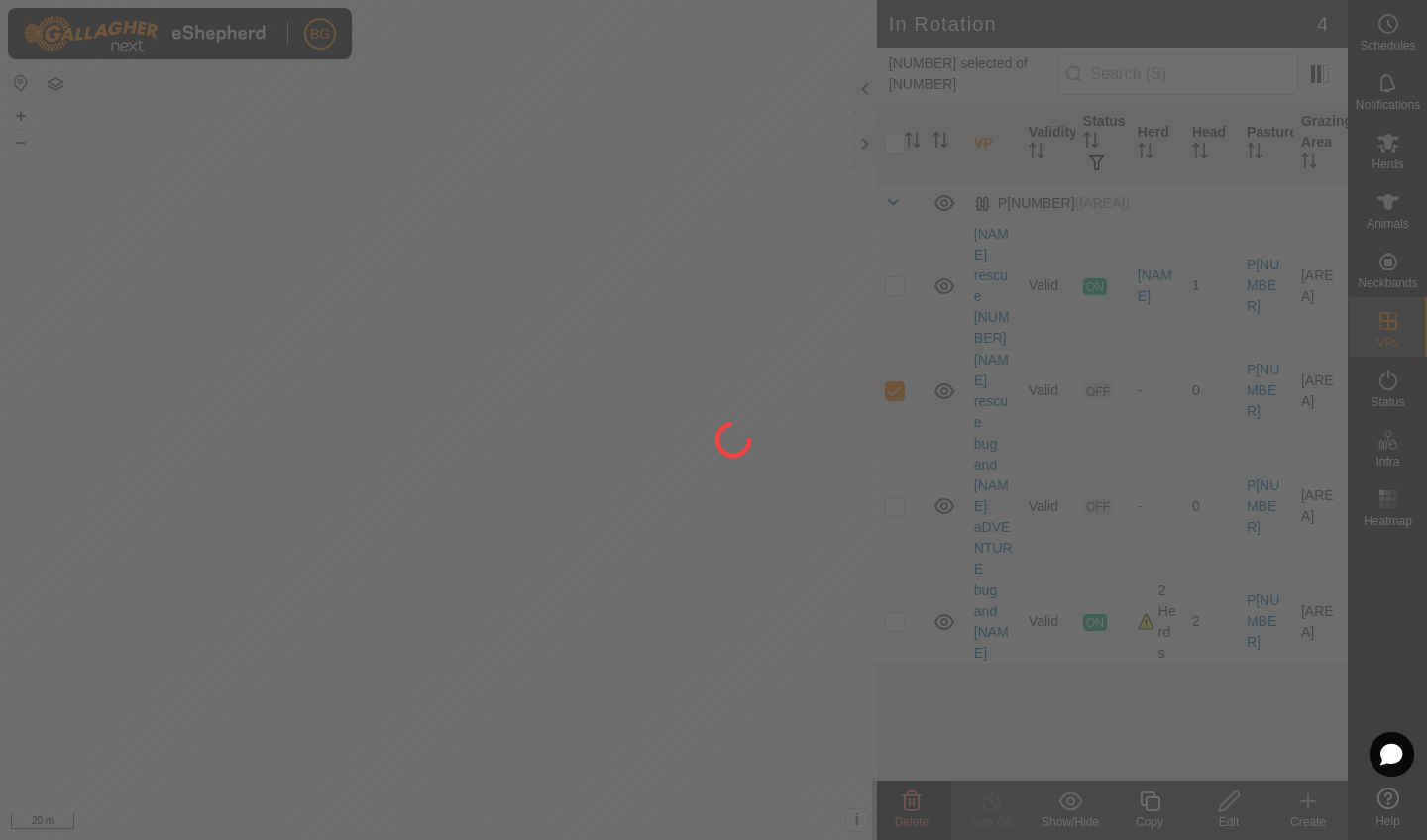 checkbox on "false" 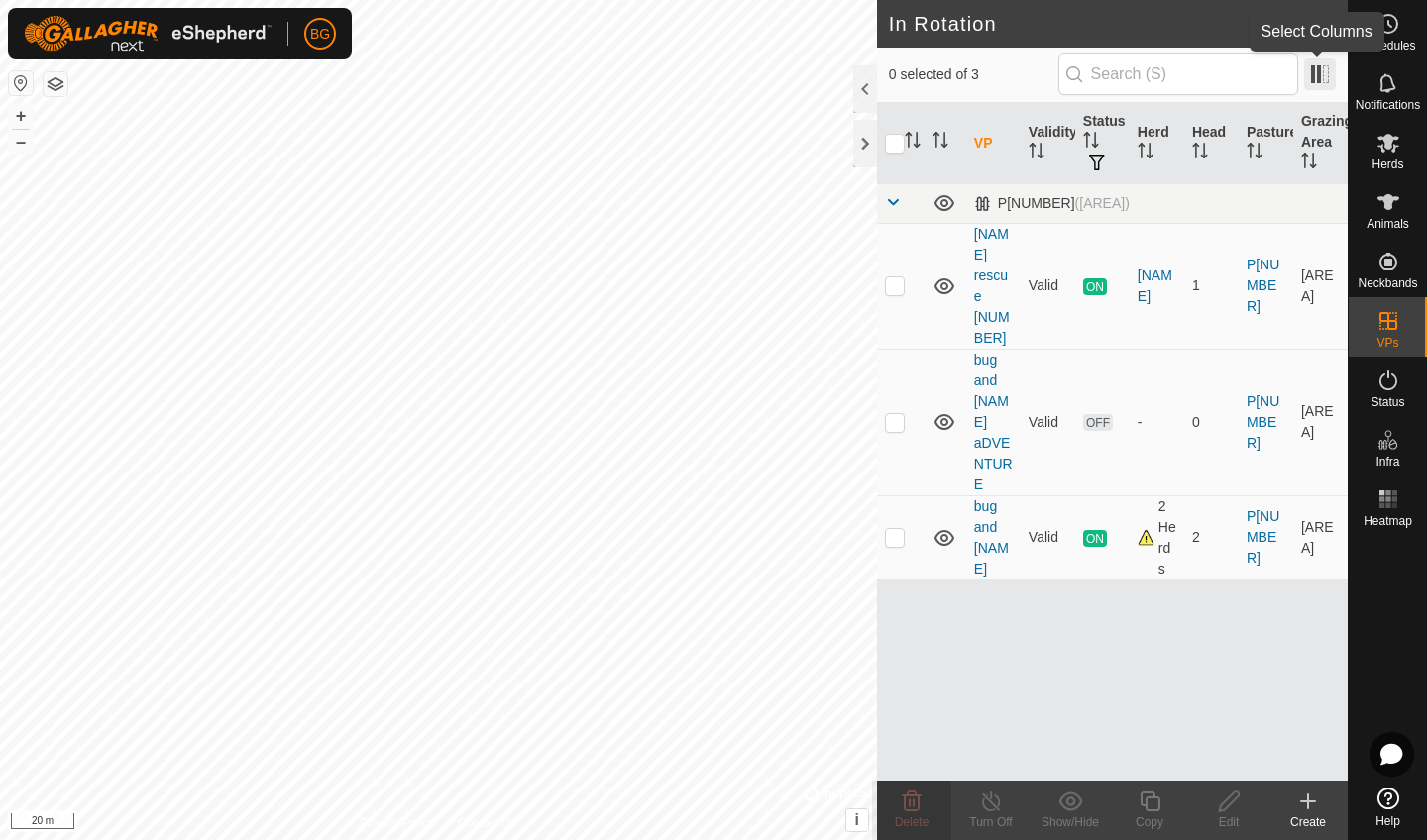 click at bounding box center [1320, 74] 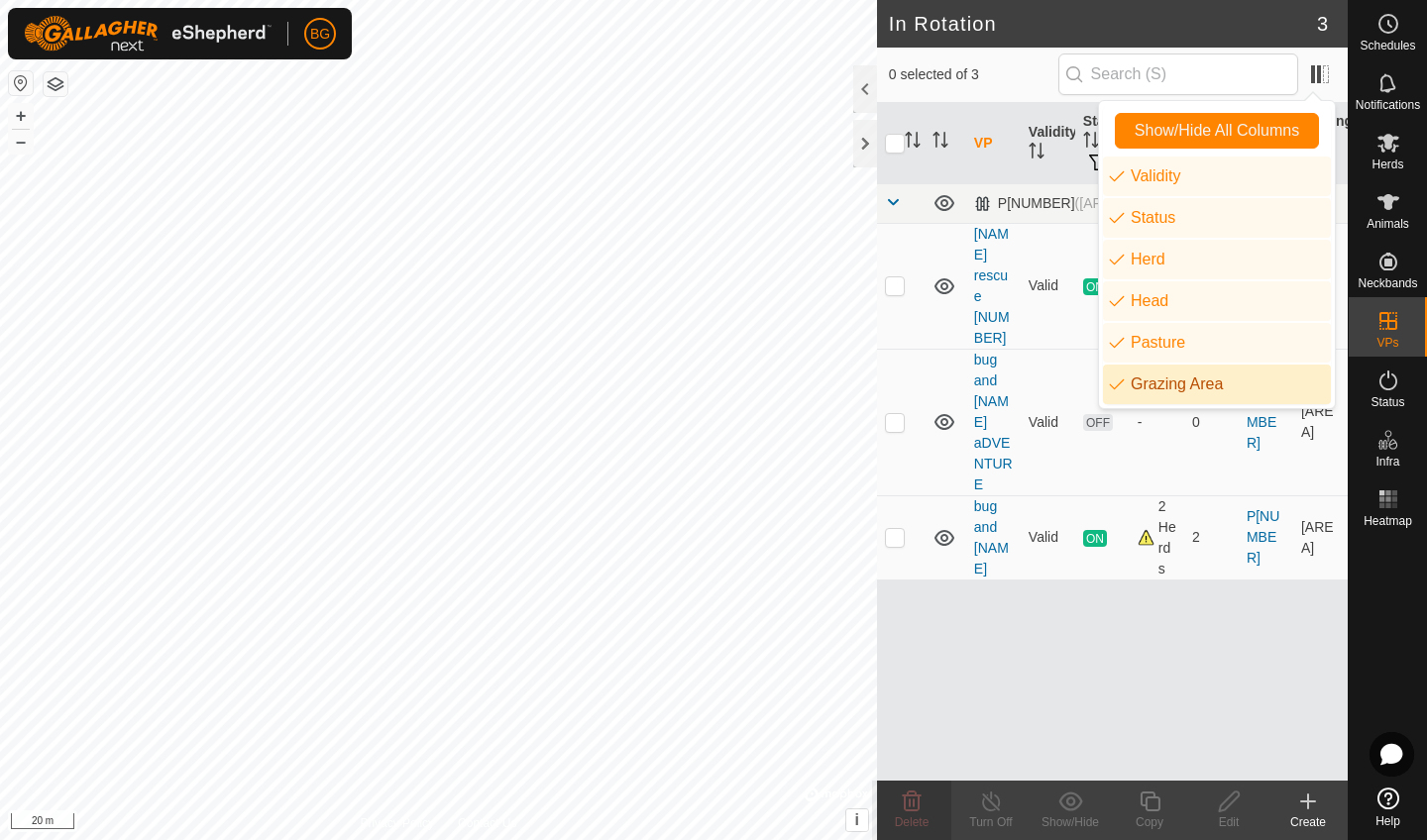click on "VP   Validity   Status   Herd   Head   Pasture   Grazing Area   P1   ([AREA]) [NAME] rescue [NUMBER]  Valid  ON  [NAME]   [NUMBER]   P1   [AREA]  bug and [NAME] aDVENTURE  Valid  OFF  -   [NUMBER]   P1   [AREA]  bug and [NAME]  Valid  ON  [NUMBER] Herds   [NUMBER]   P1   [AREA]" at bounding box center (1112, 442) 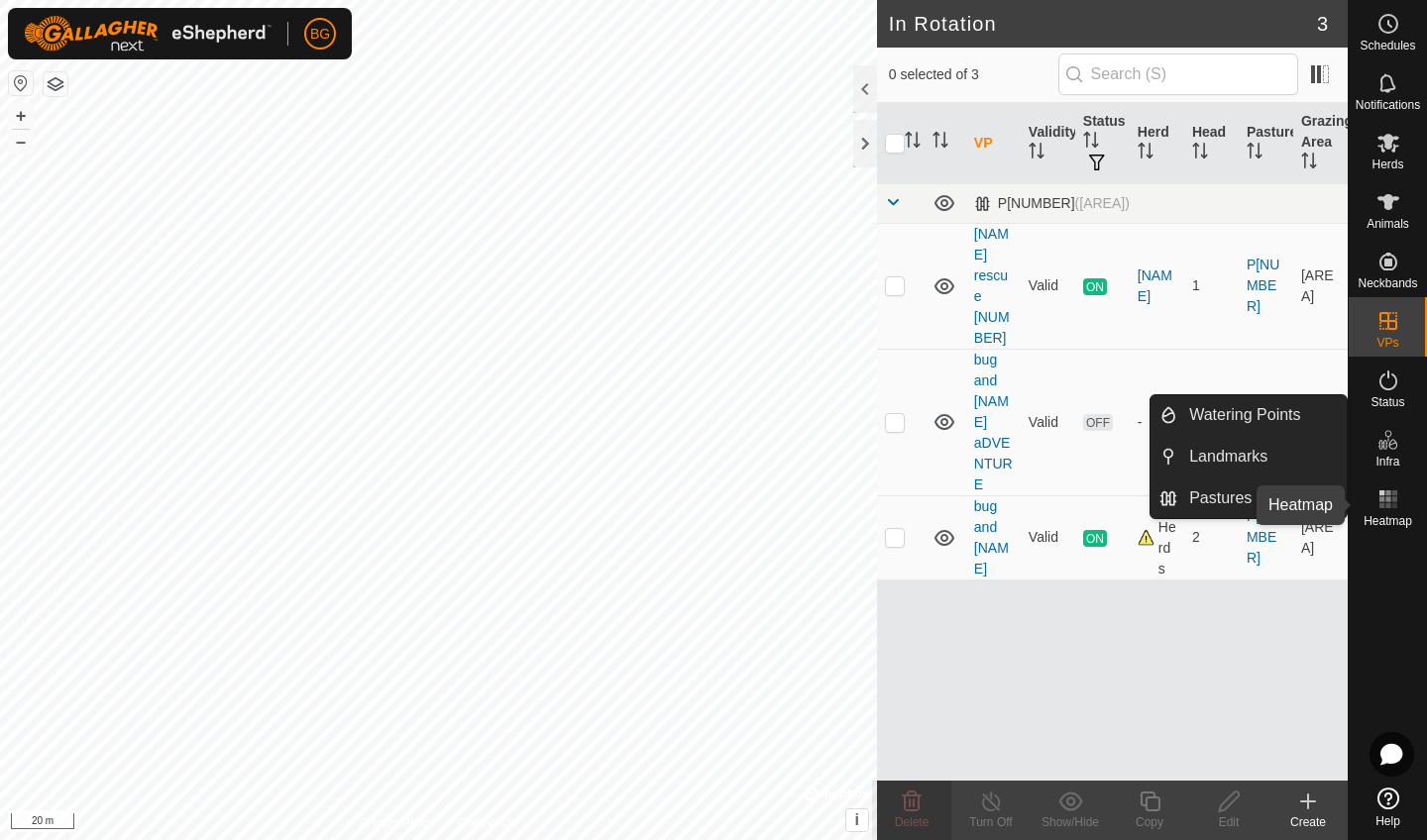 click 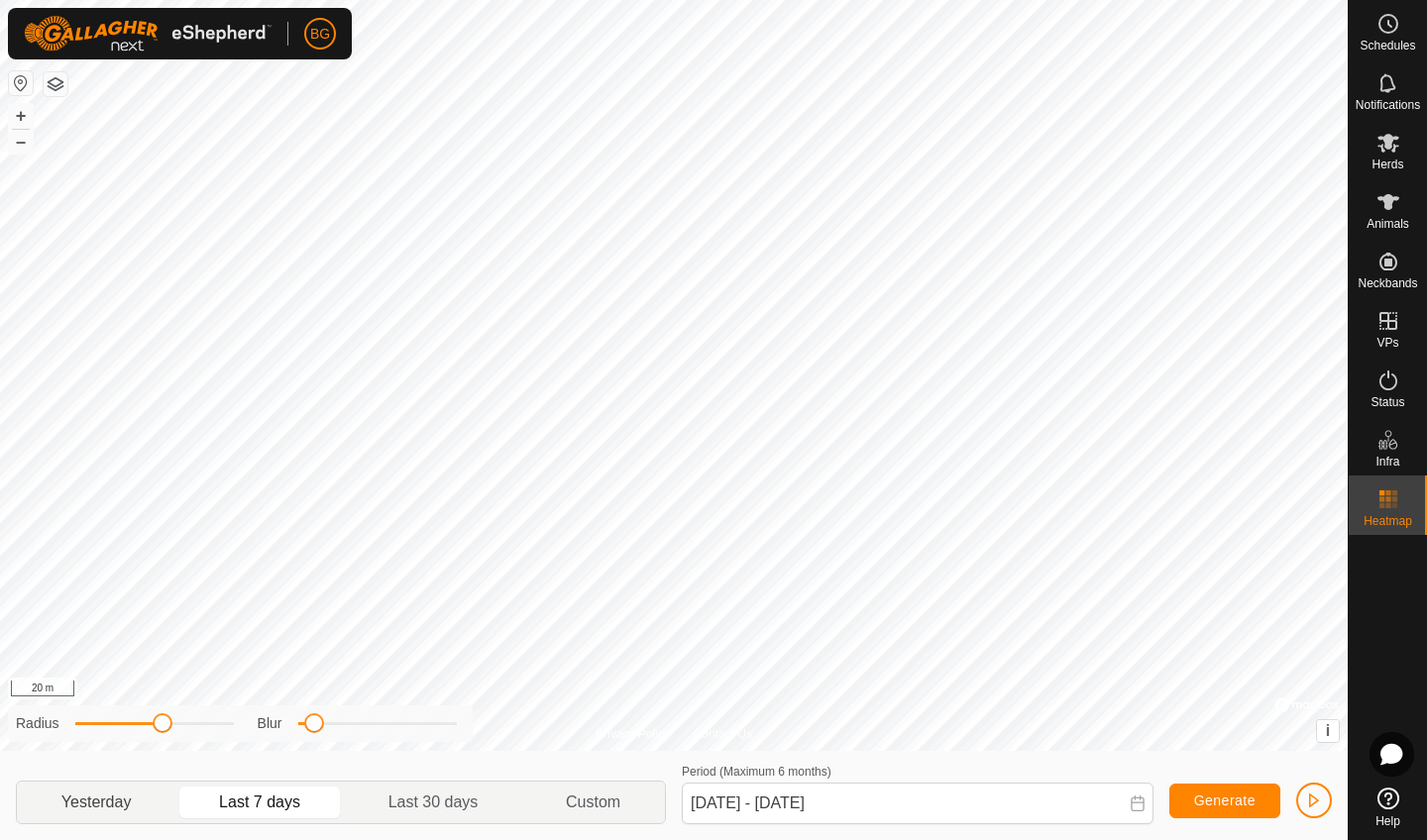 click on "Yesterday" 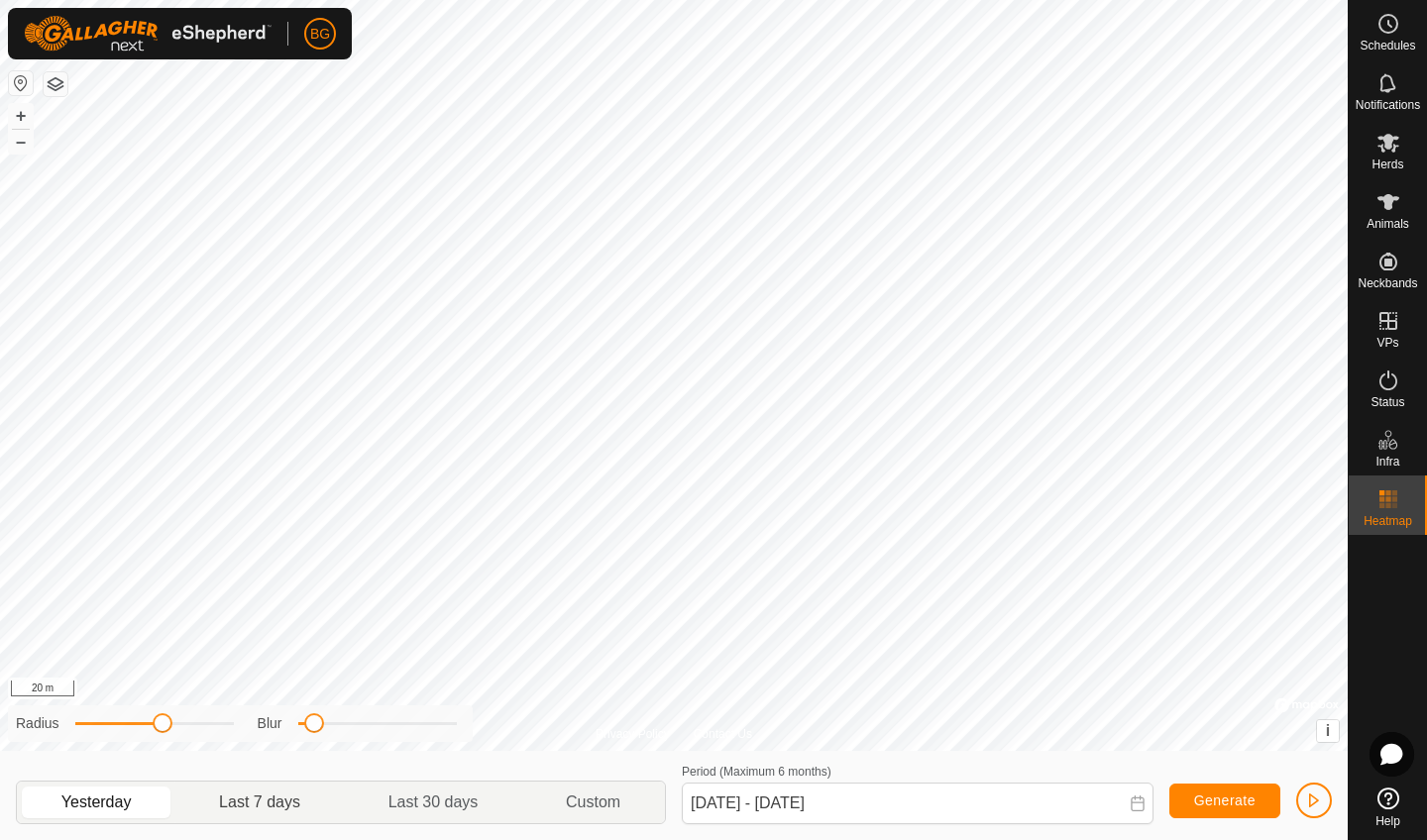 click on "Last 7 days" 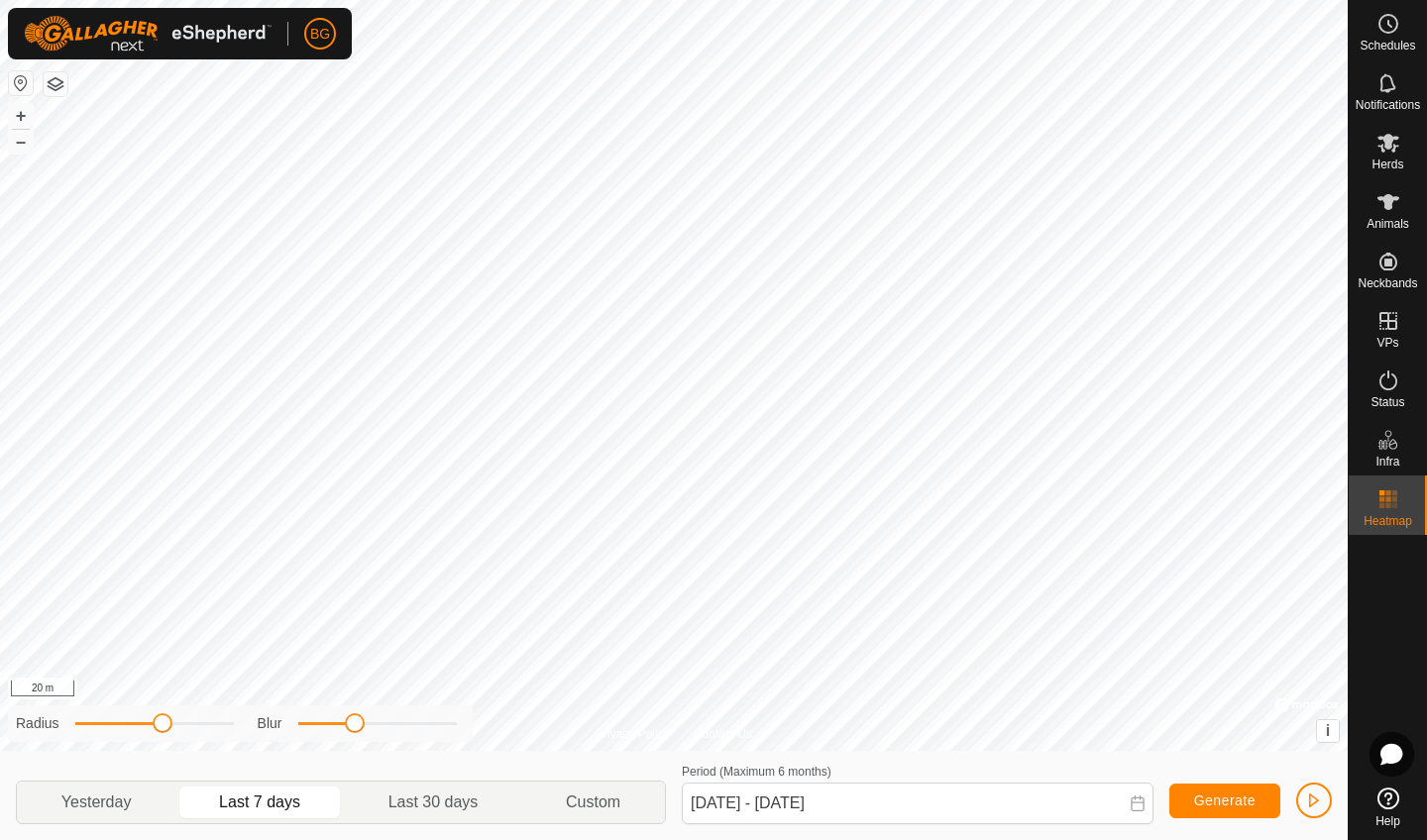drag, startPoint x: 311, startPoint y: 722, endPoint x: 356, endPoint y: 737, distance: 47.434165 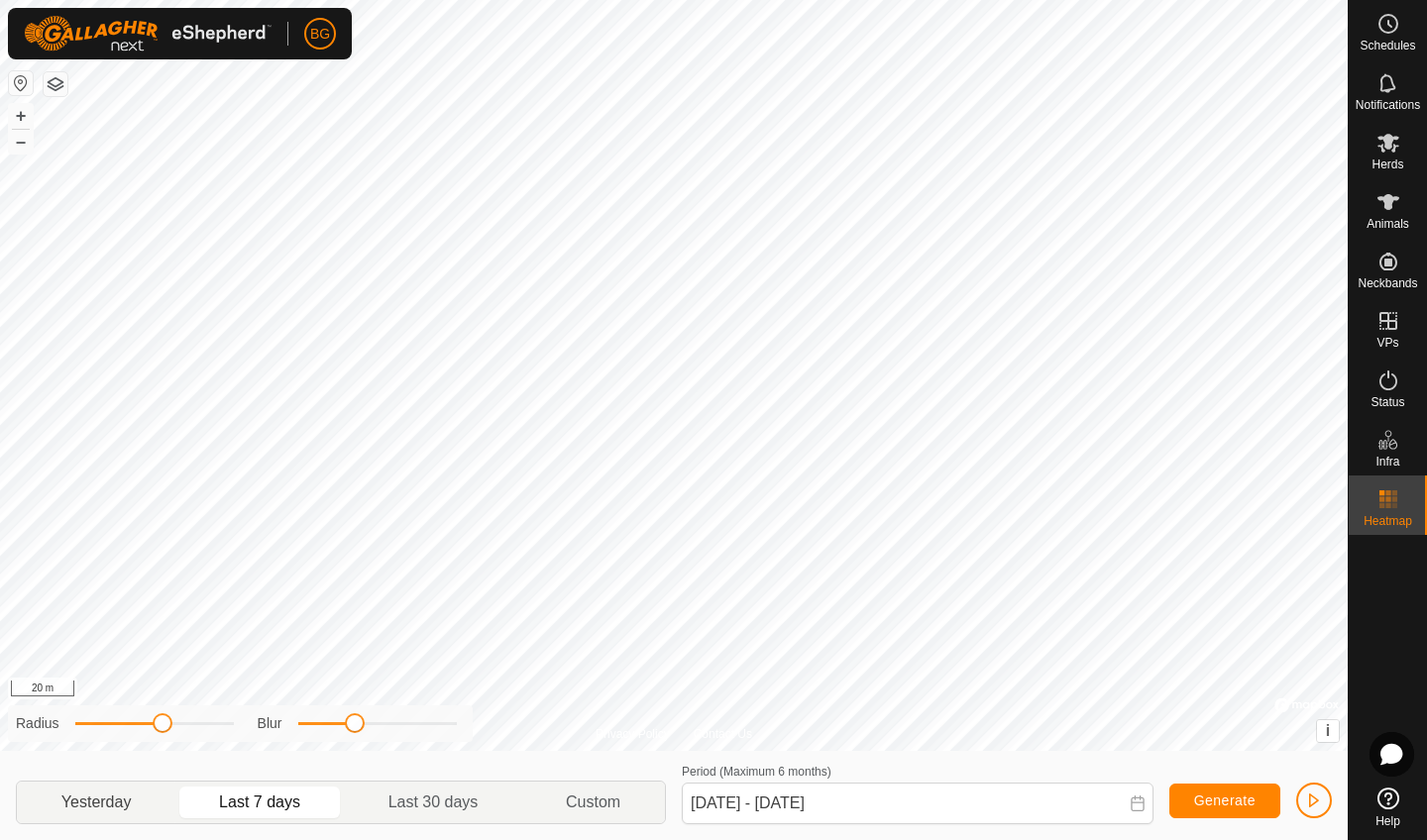 click on "Yesterday" 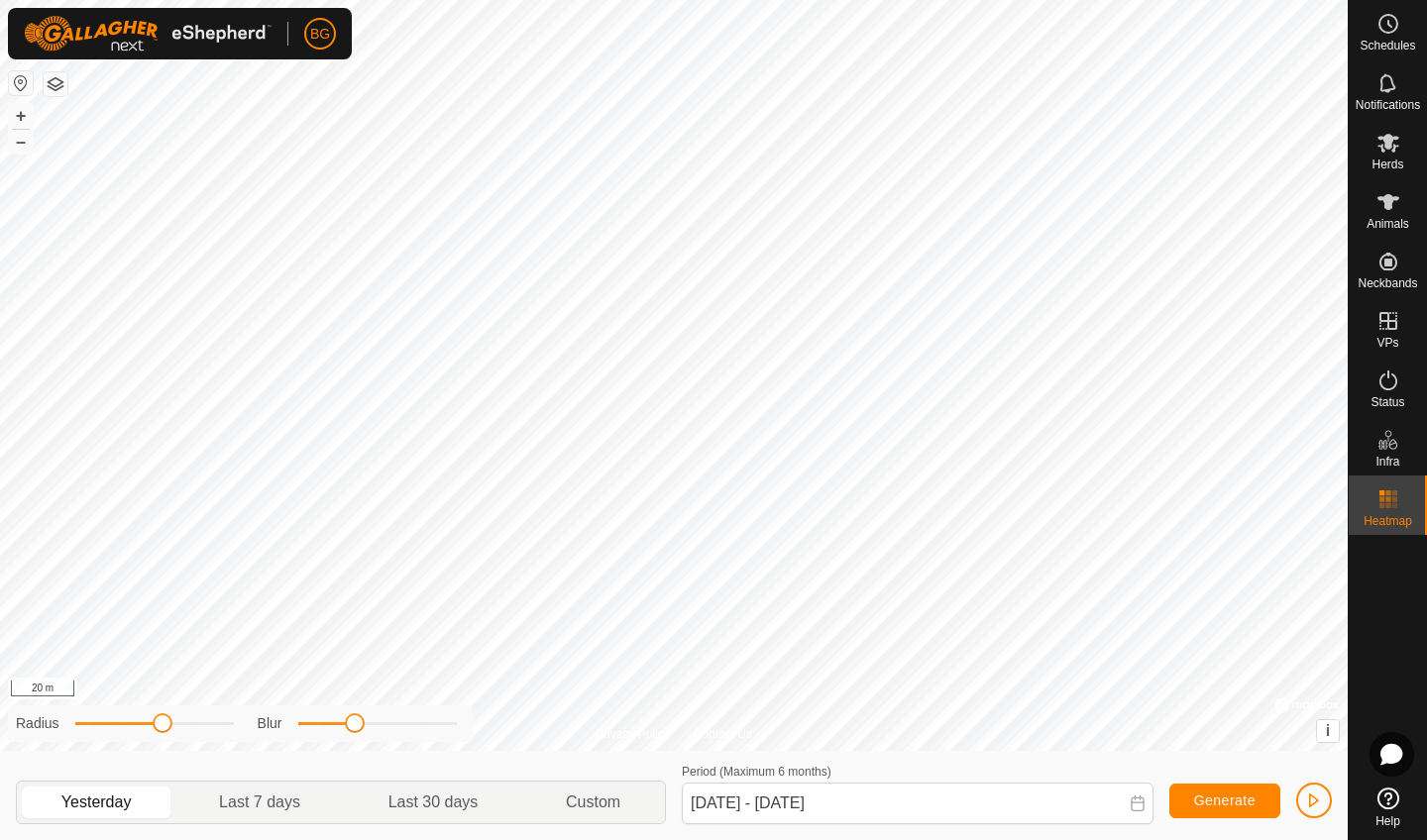 click on "Generate" 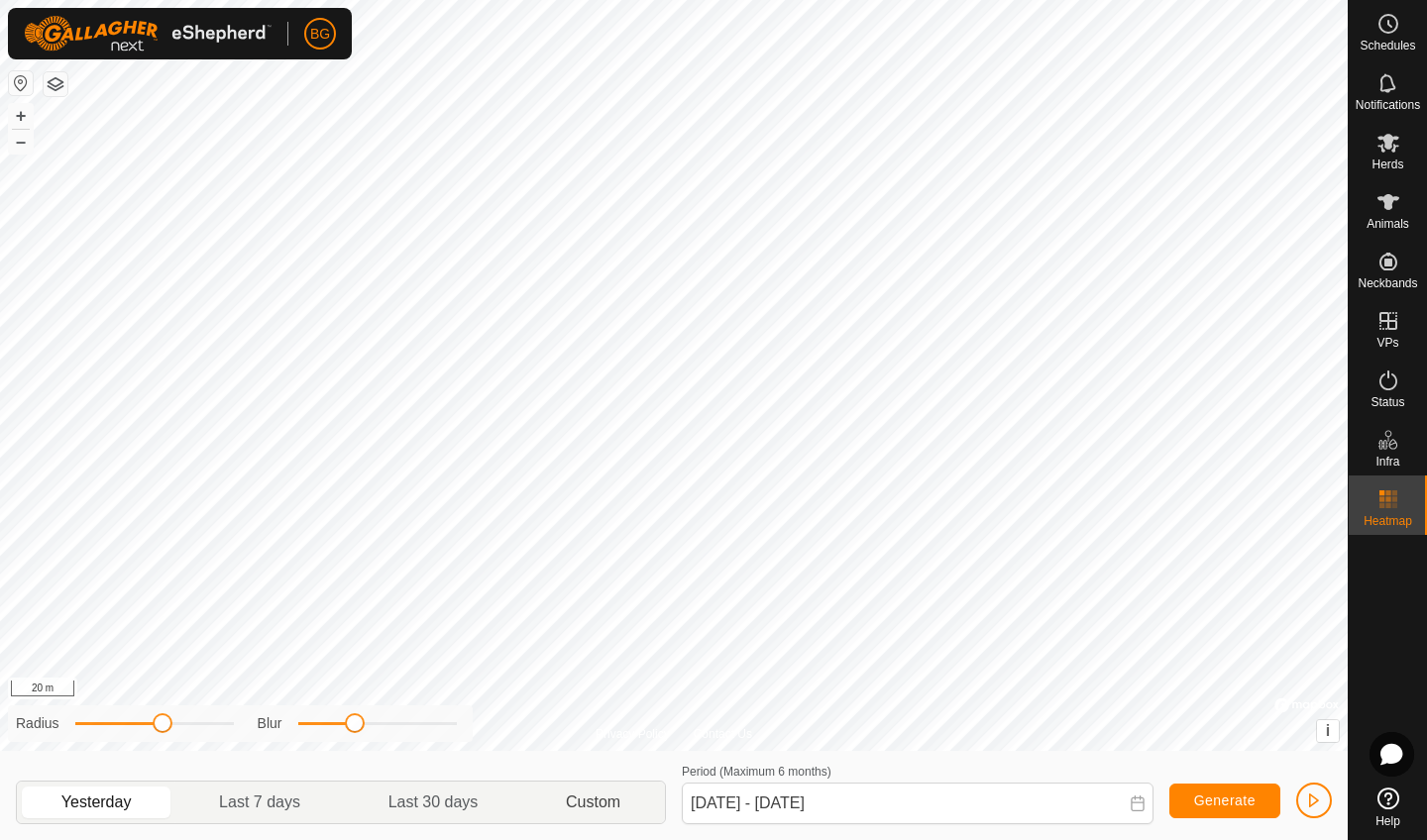 click on "Custom" 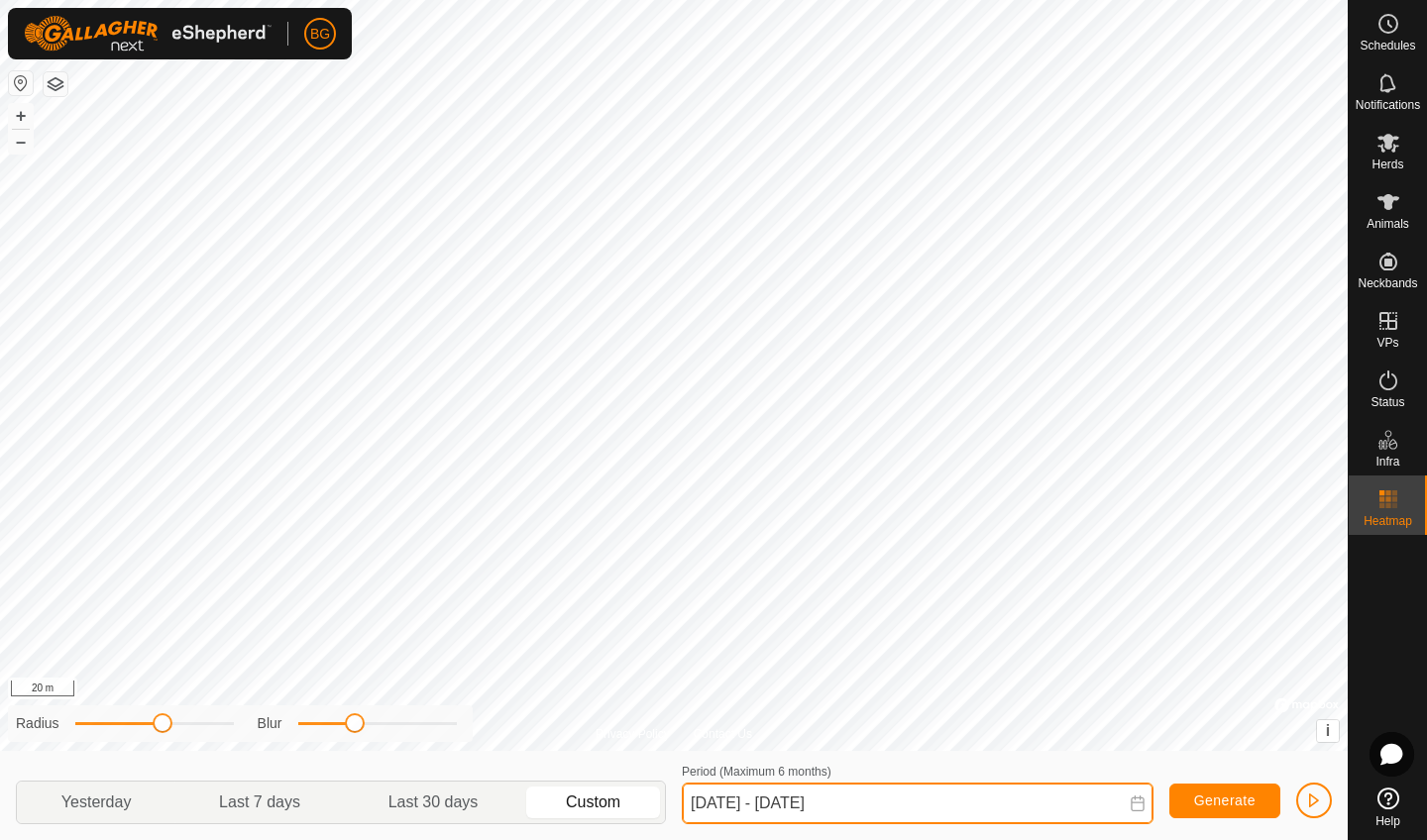 click on "[DATE] - [DATE]" at bounding box center [918, 803] 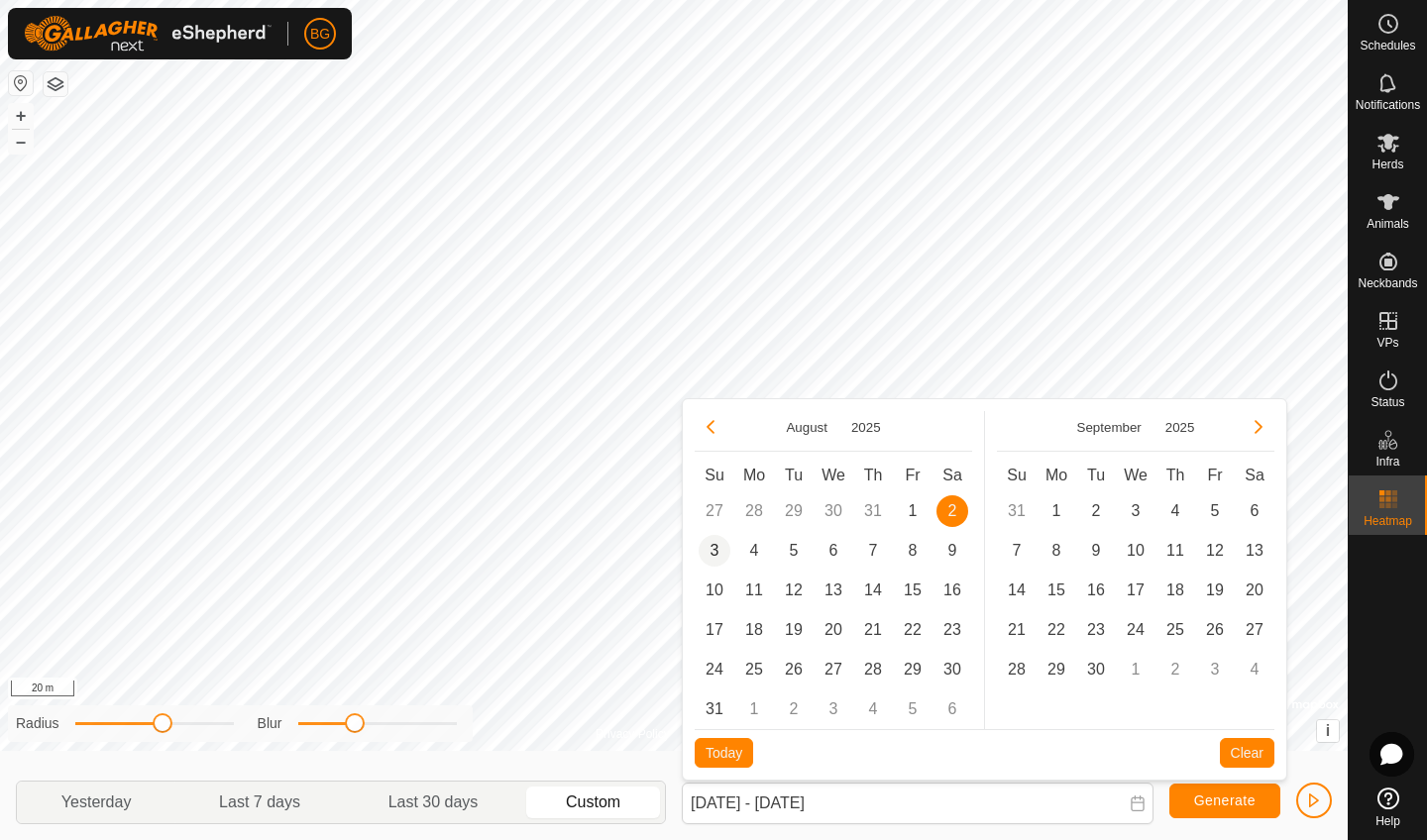 click on "3" at bounding box center (714, 551) 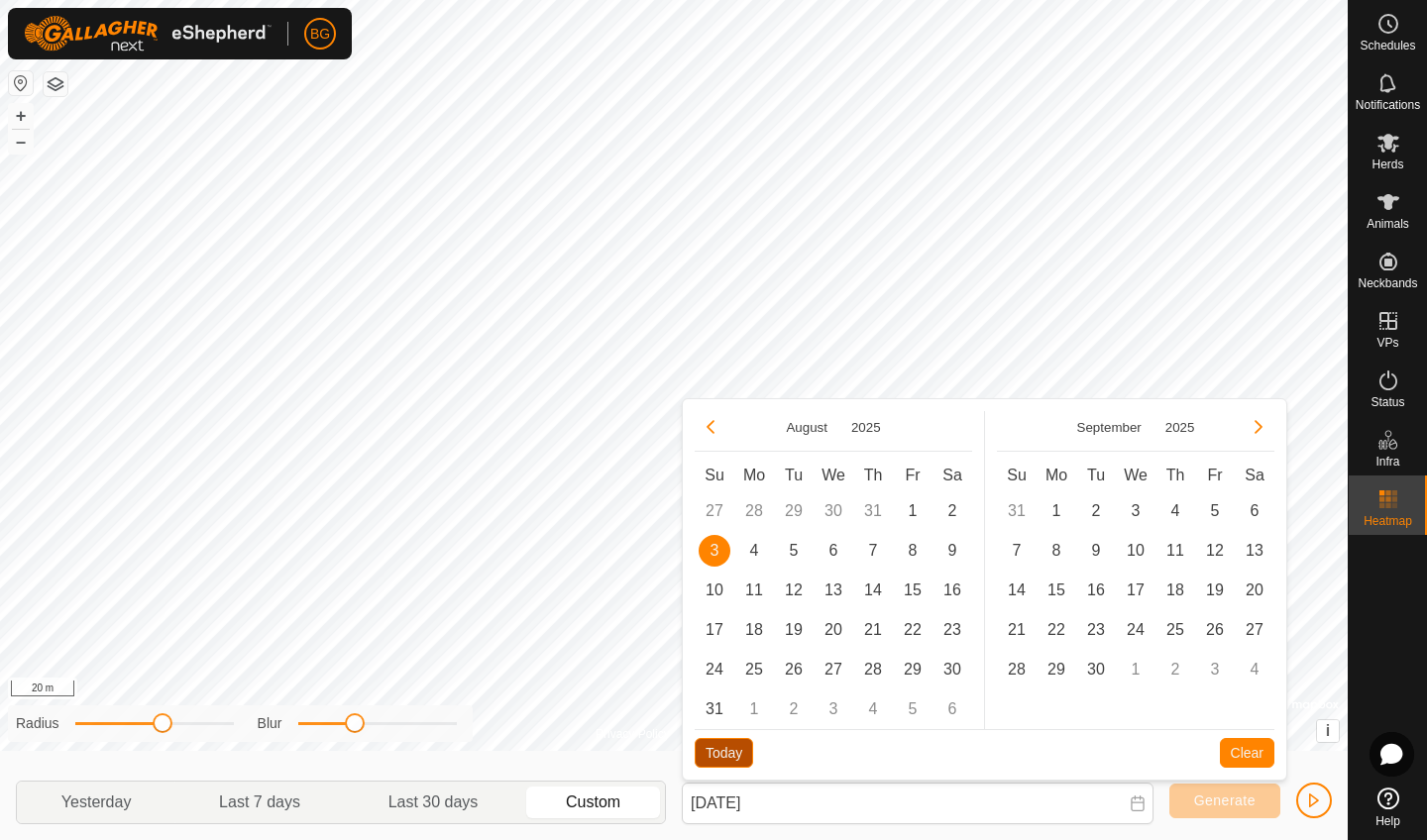 click on "Today" at bounding box center (723, 753) 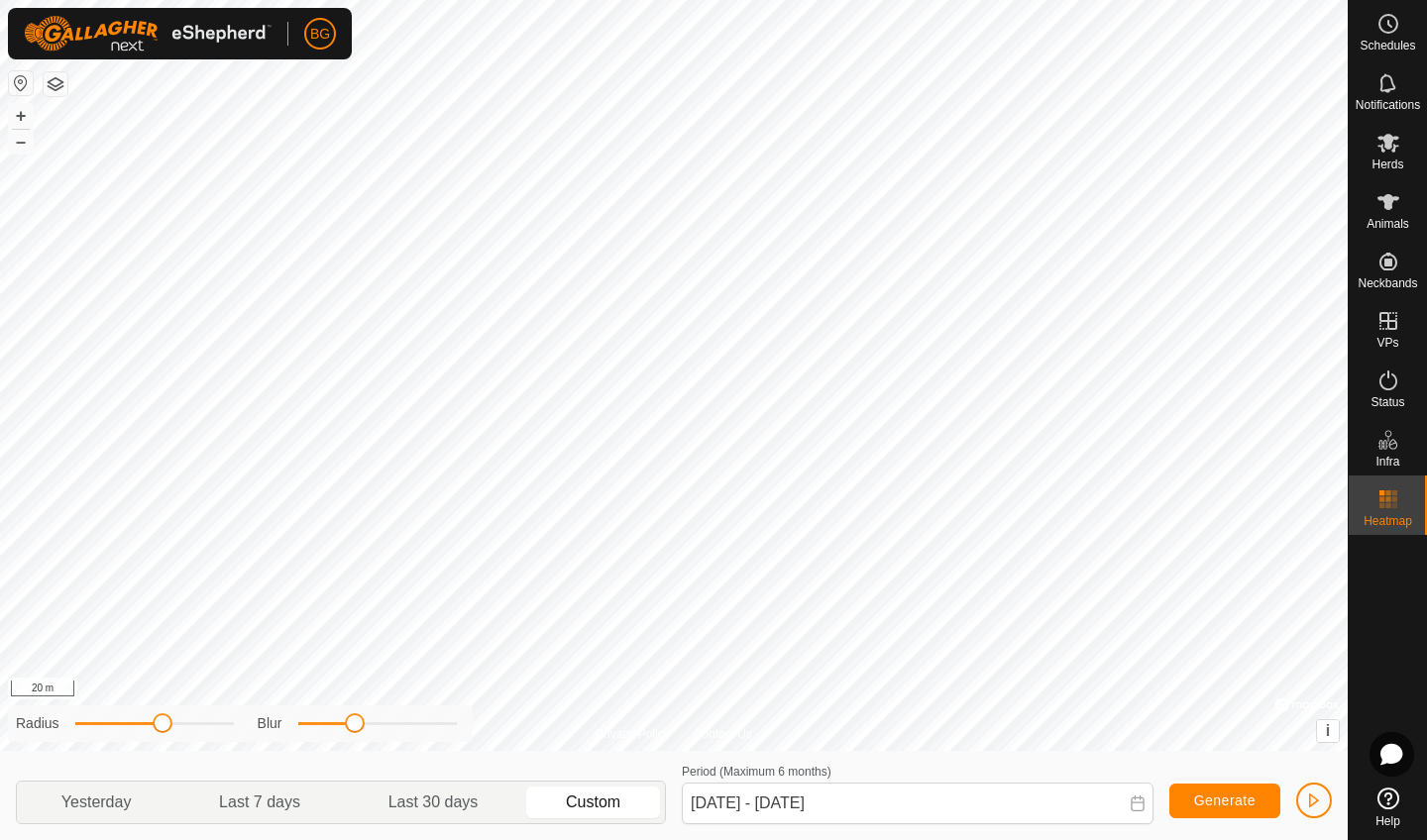 click on "Generate" 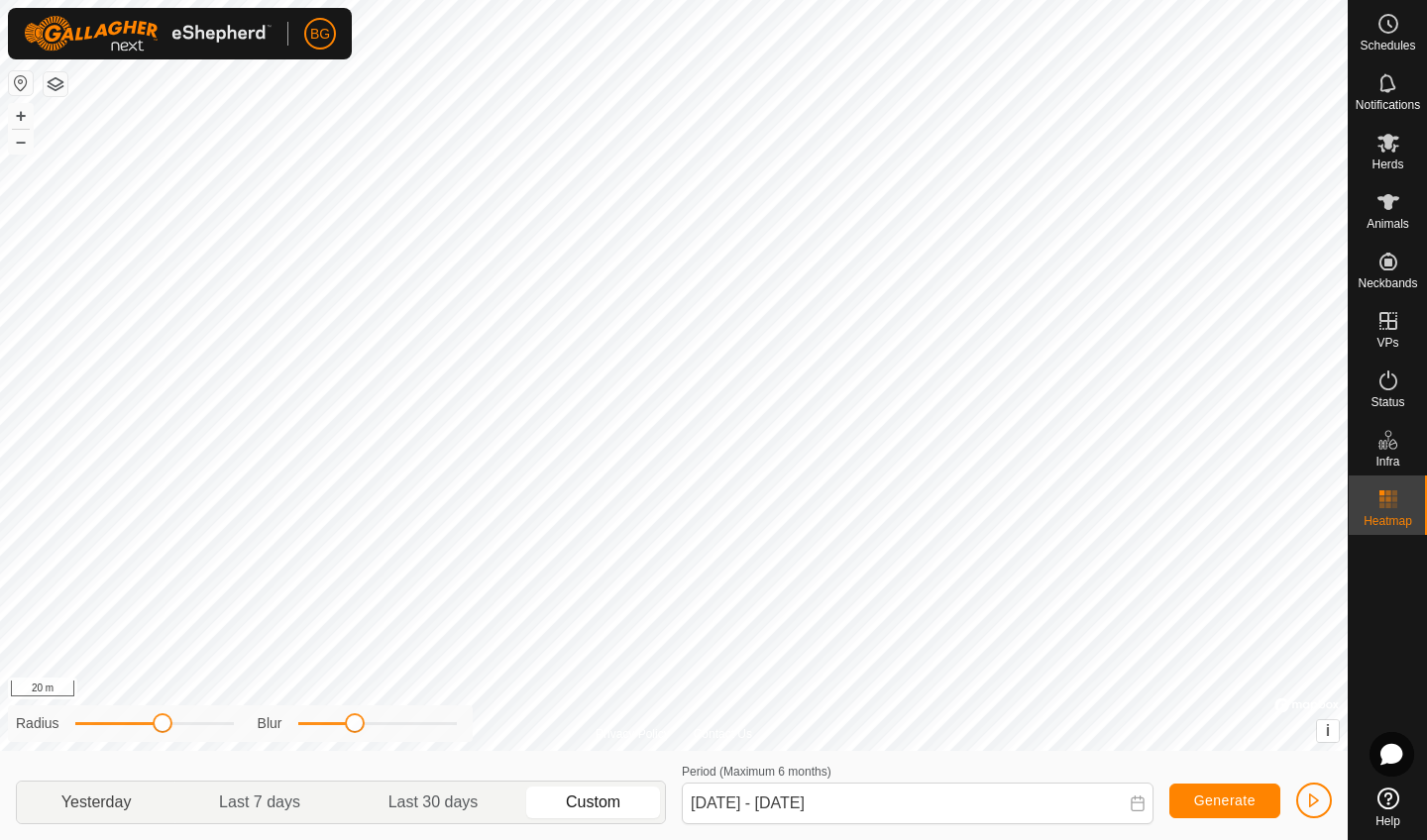 click on "Yesterday" 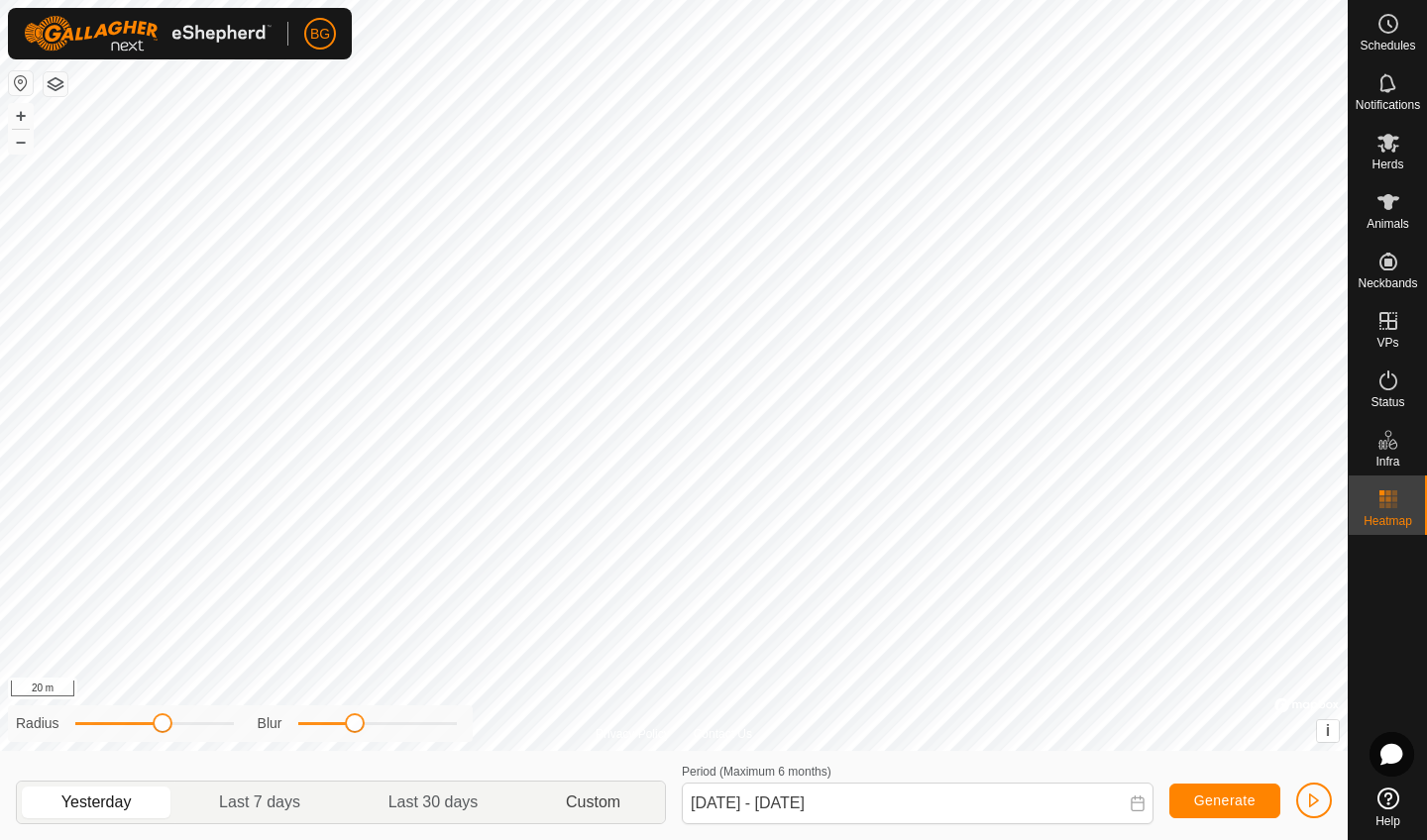 click on "Custom" 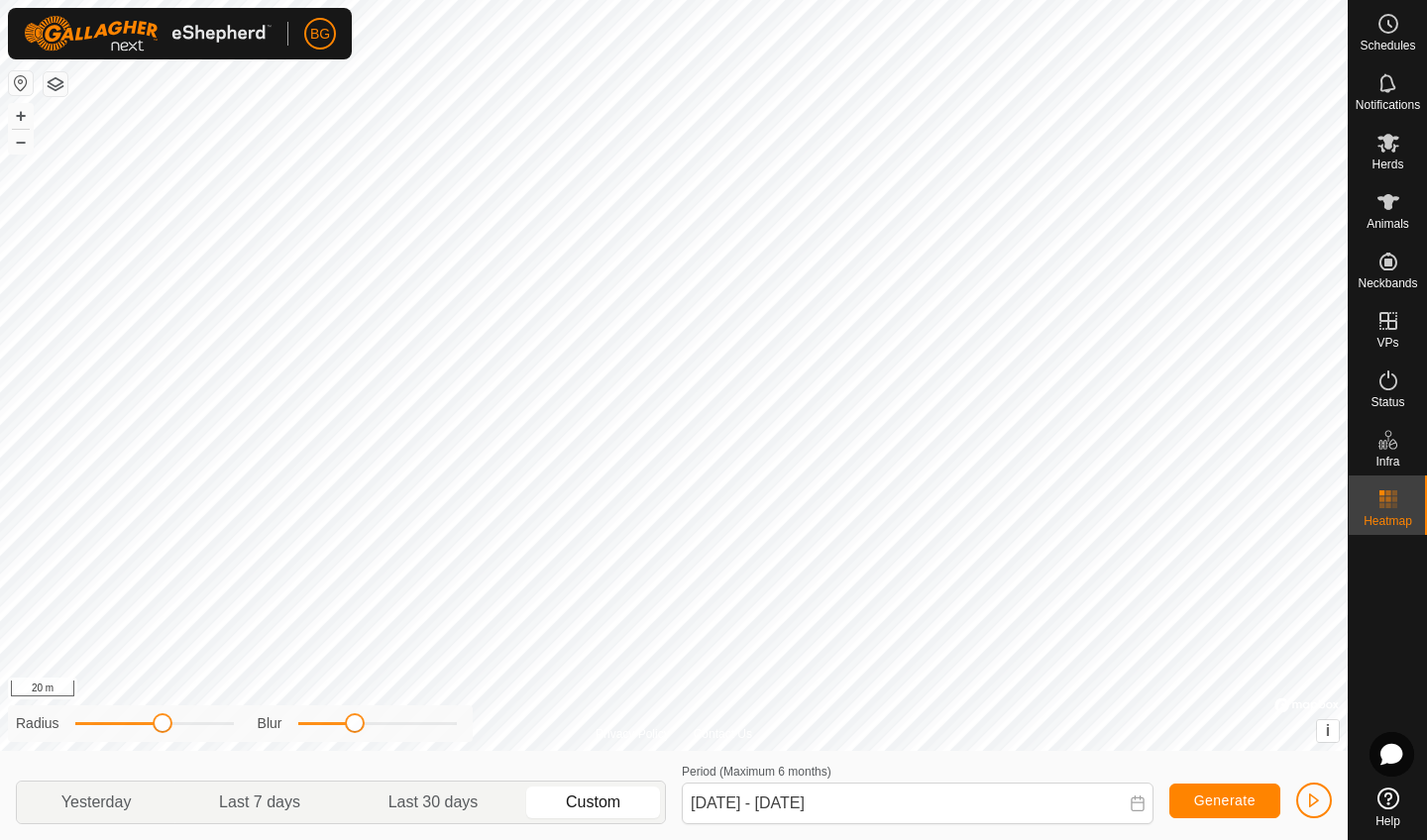 click 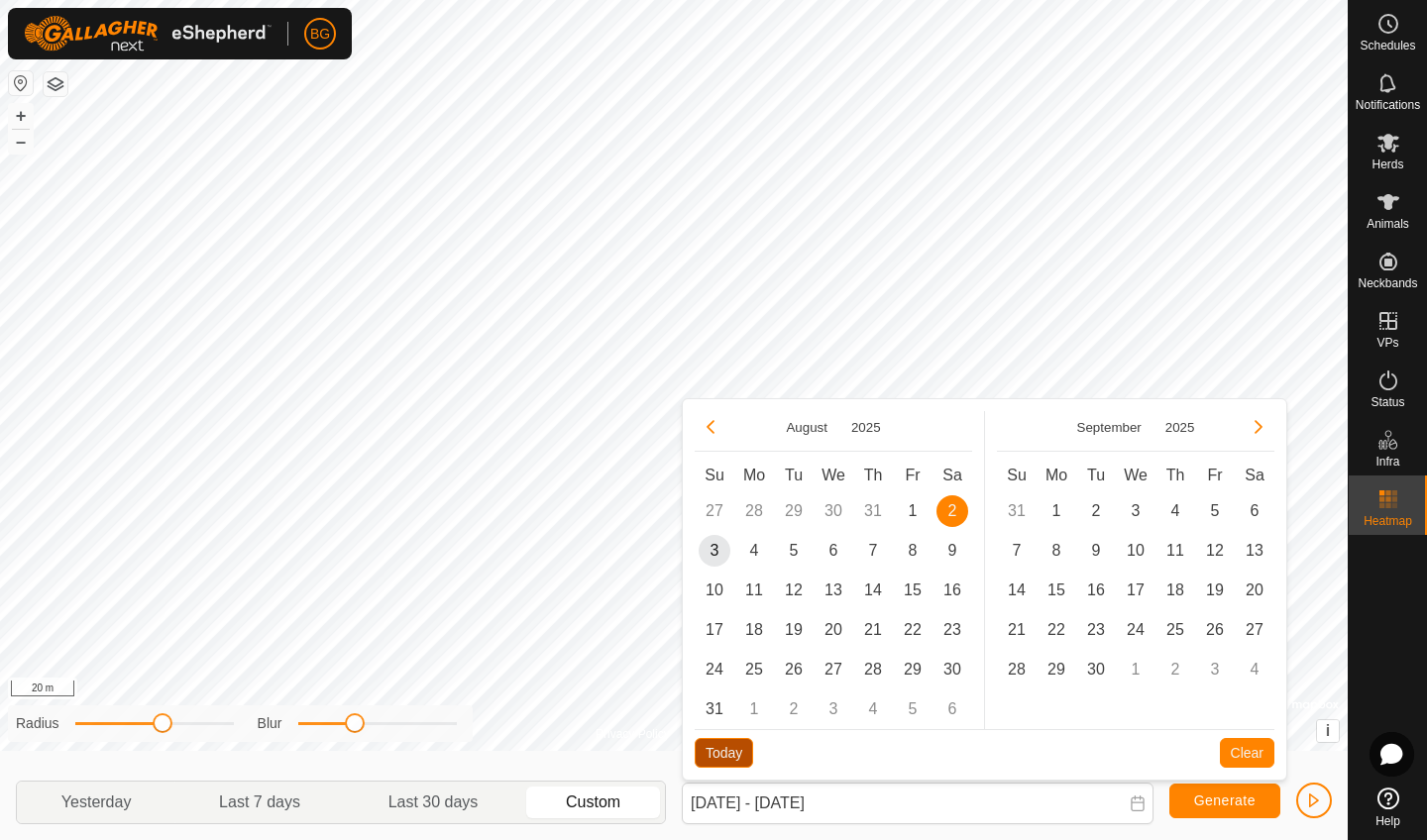 click on "Today" at bounding box center [723, 753] 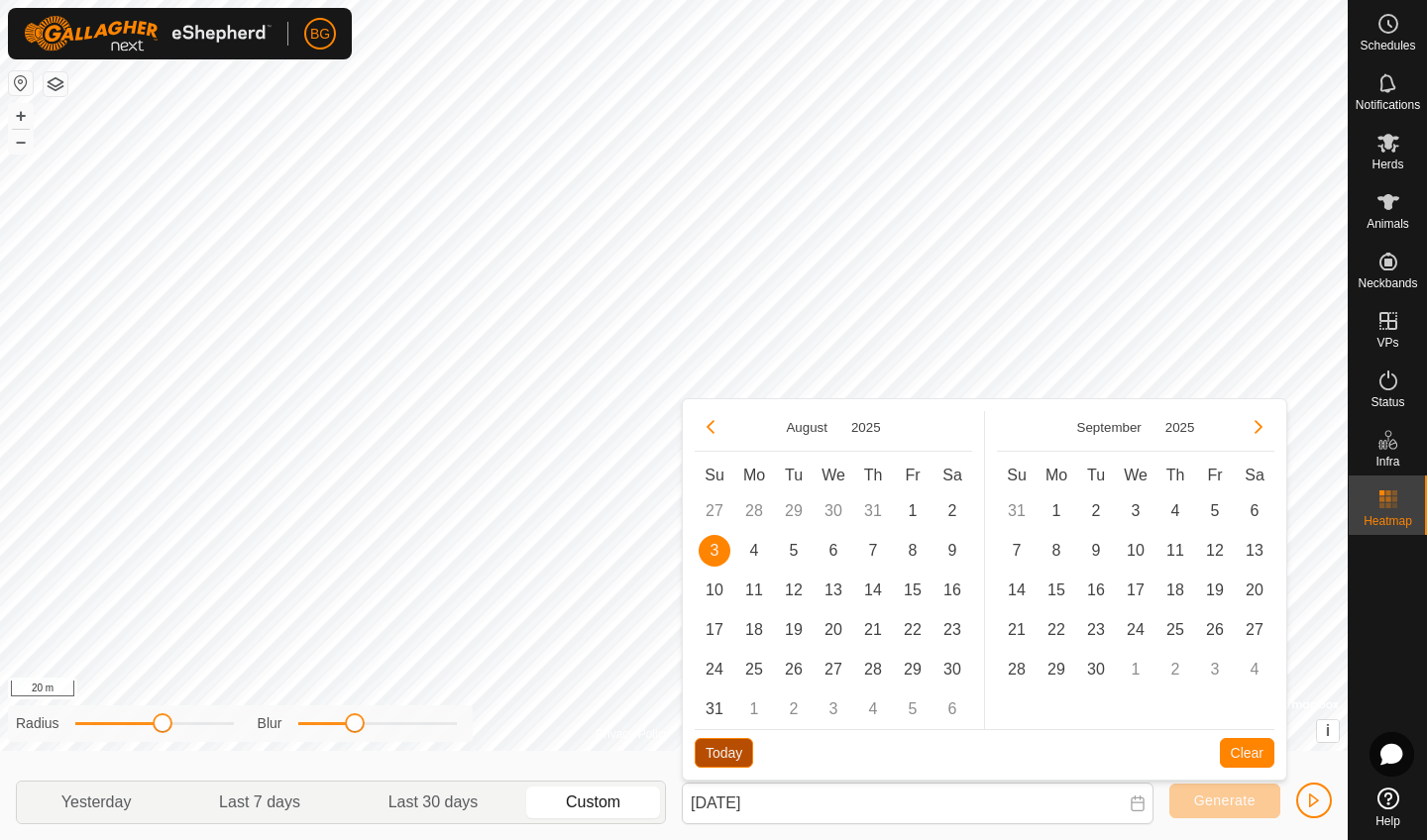 click on "Today" at bounding box center [723, 753] 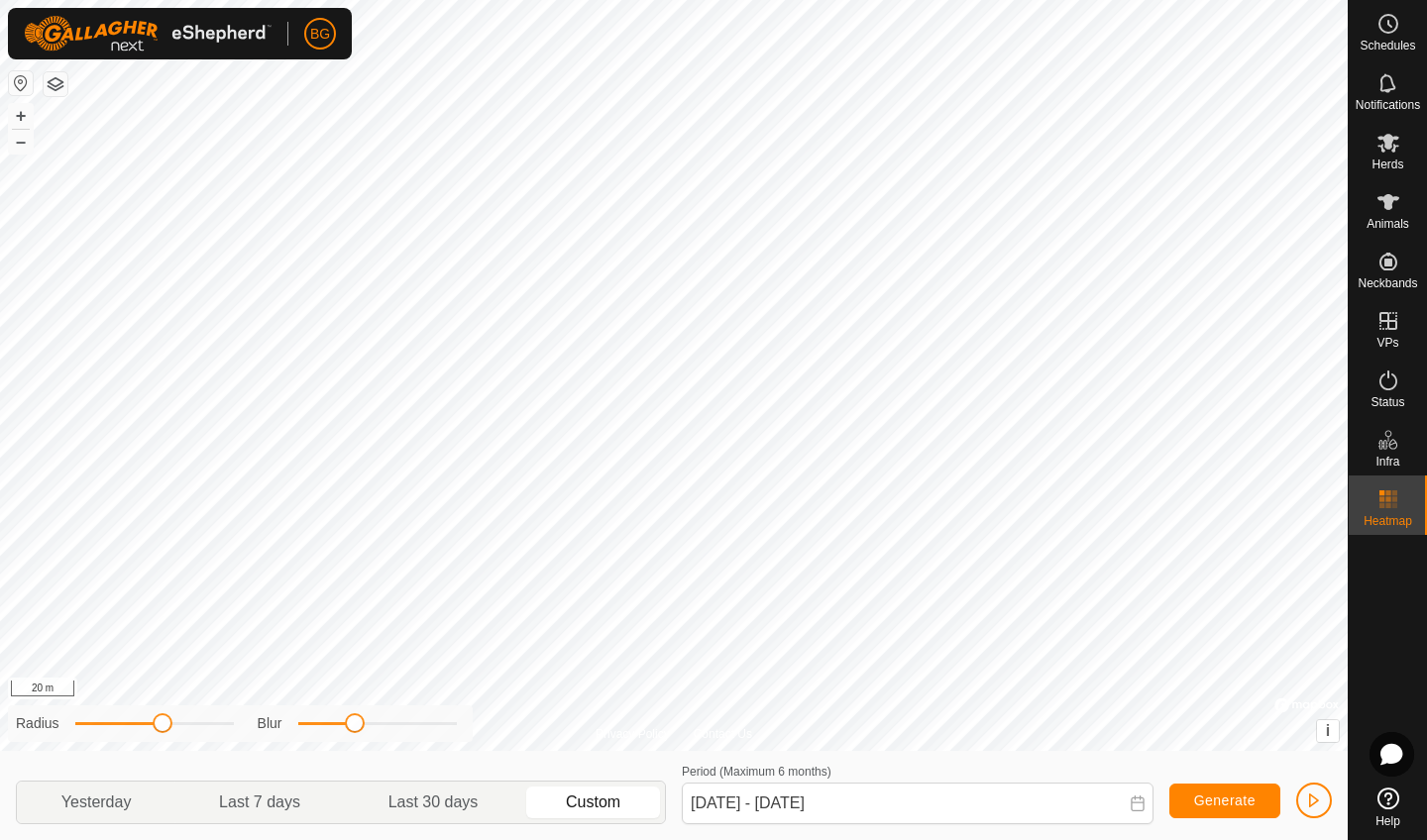 click on "Generate" 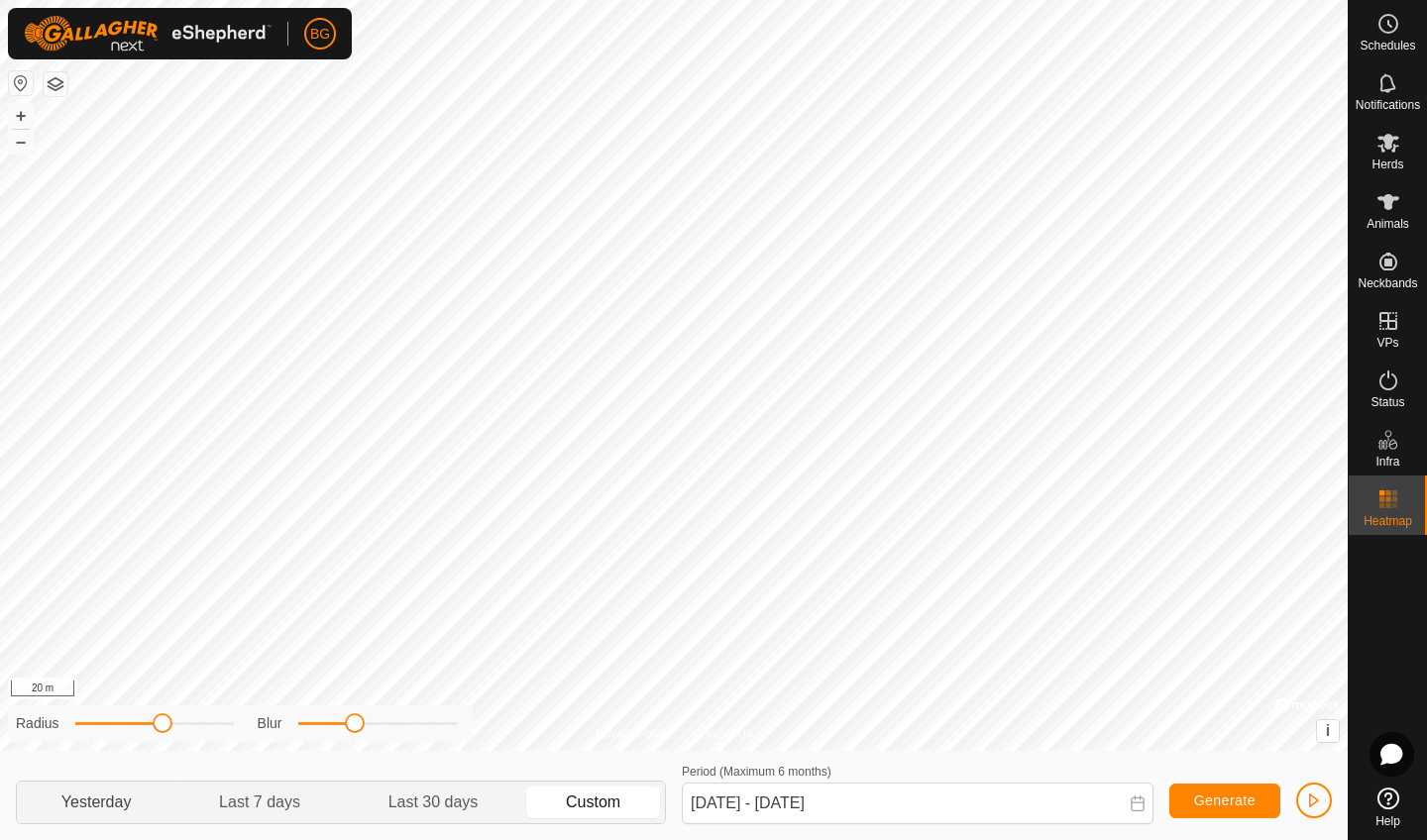 click on "Yesterday" 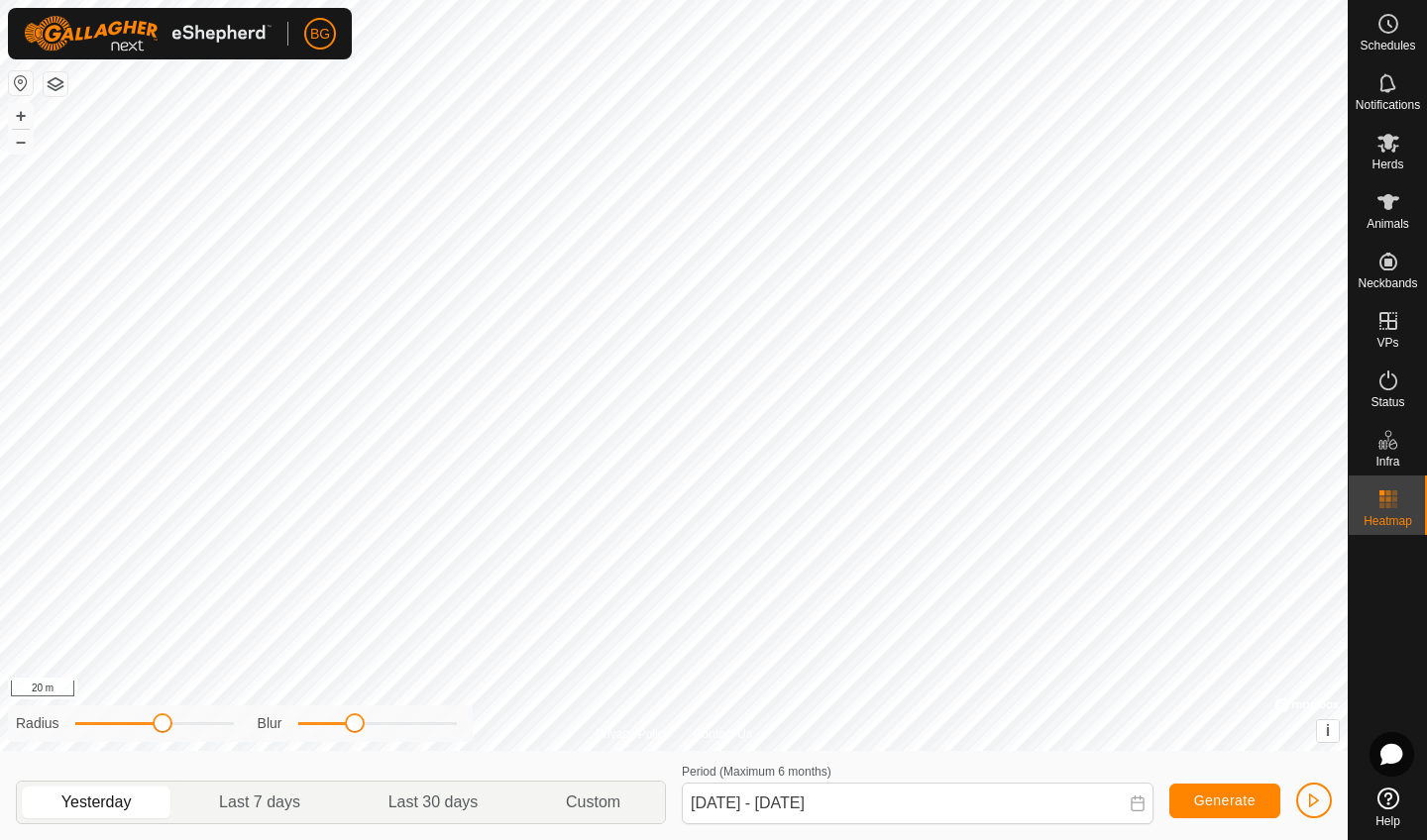 click on "Generate" 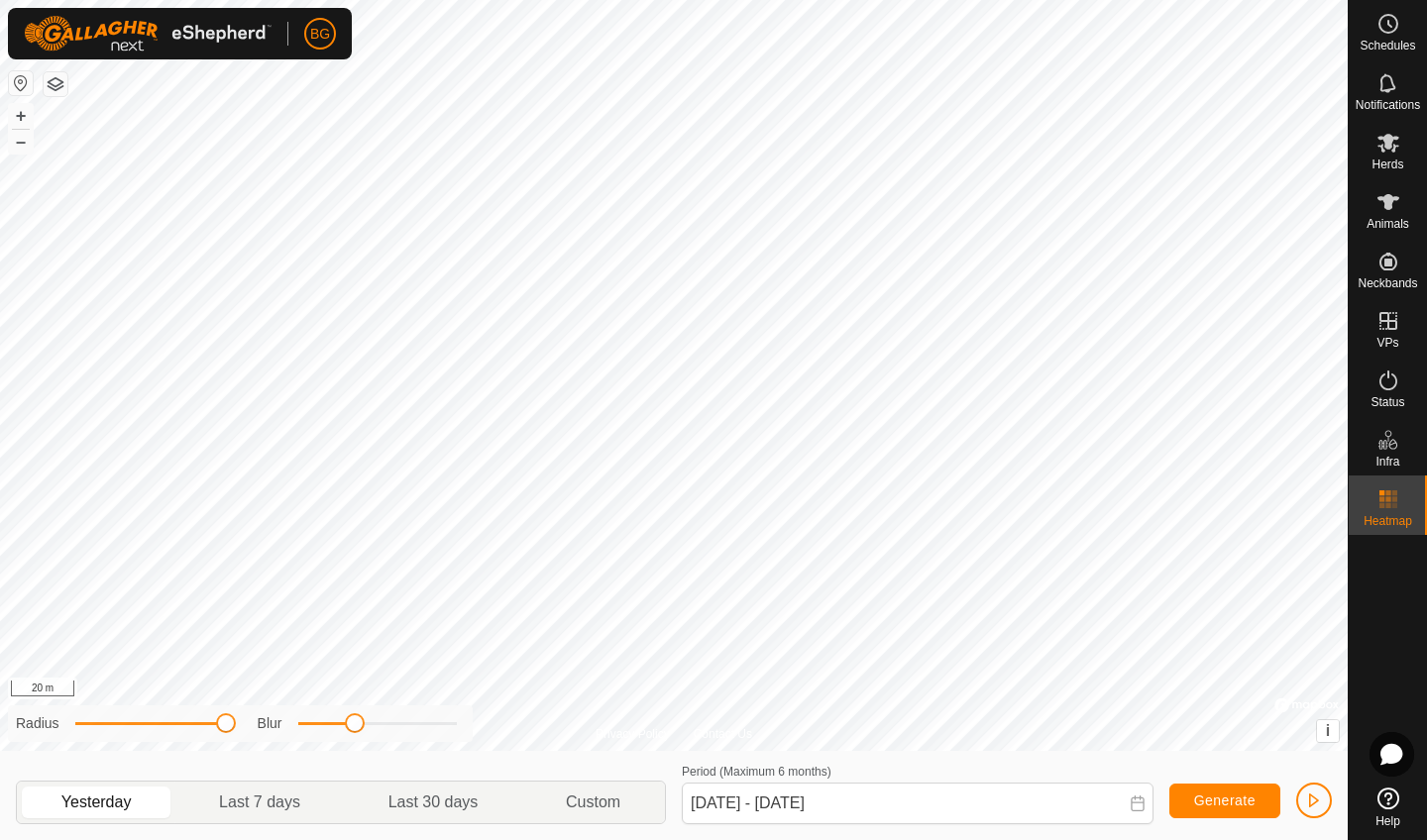 drag, startPoint x: 165, startPoint y: 723, endPoint x: 228, endPoint y: 731, distance: 63.50591 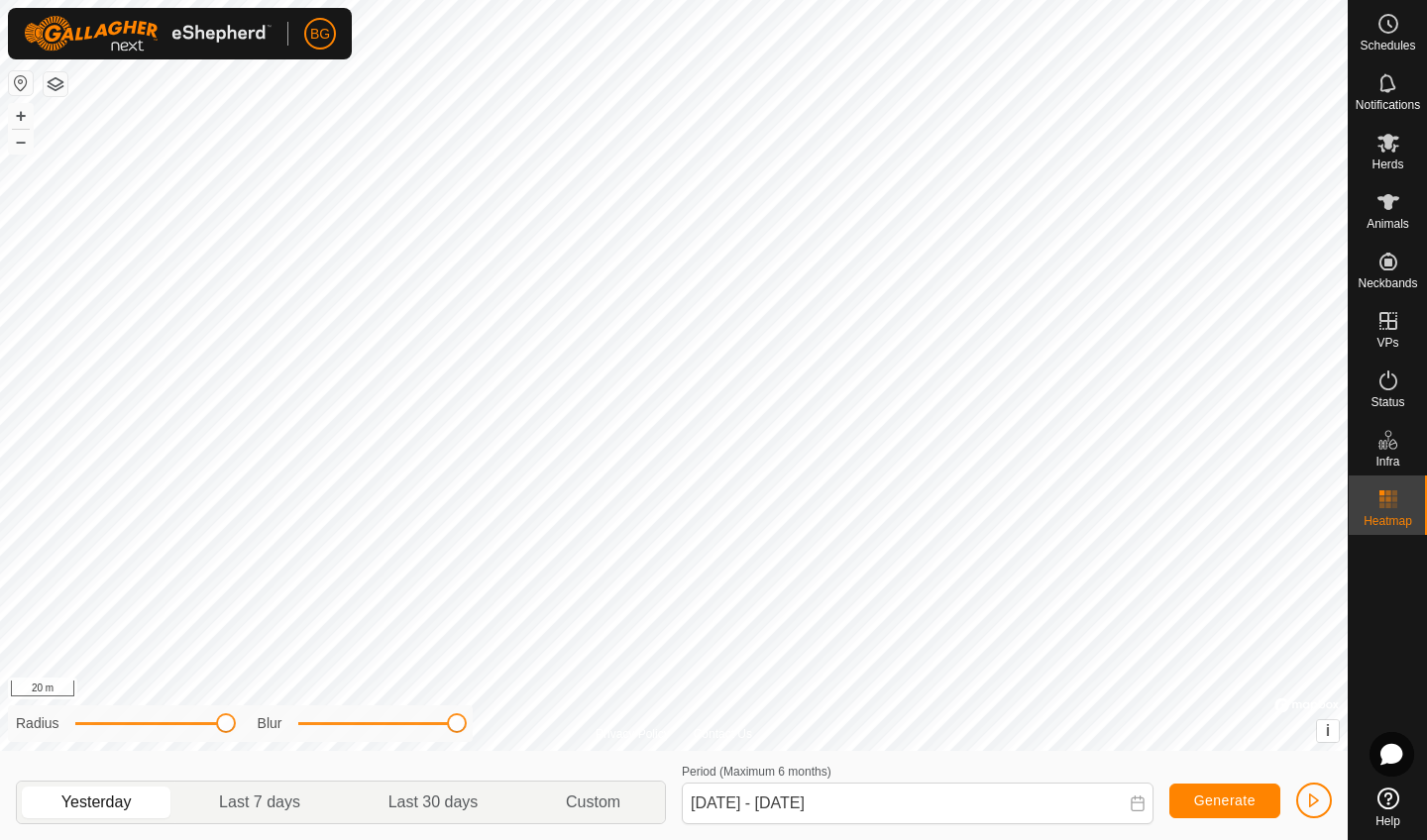 drag, startPoint x: 357, startPoint y: 727, endPoint x: 469, endPoint y: 720, distance: 112.218537 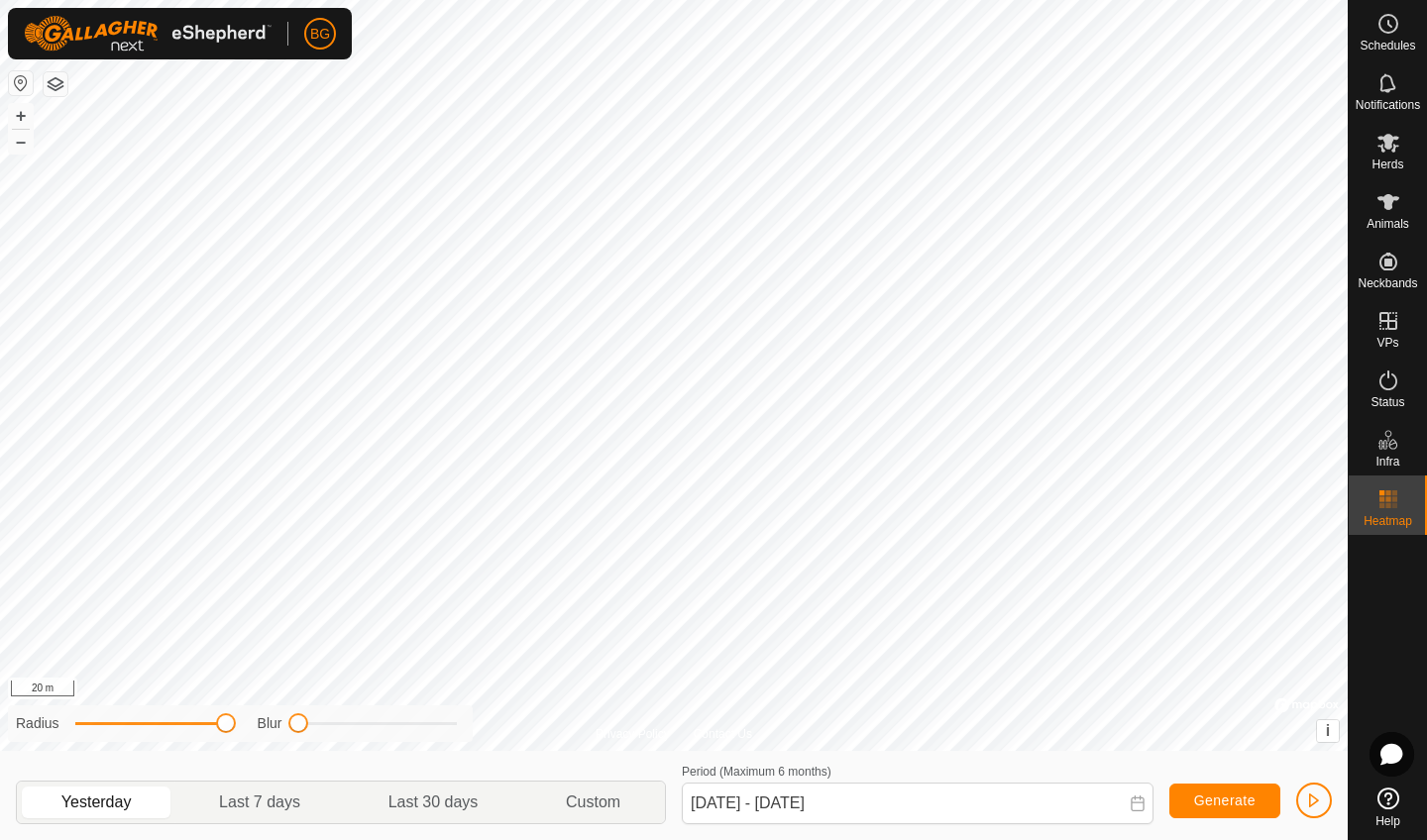 drag, startPoint x: 458, startPoint y: 730, endPoint x: 292, endPoint y: 736, distance: 166.1084 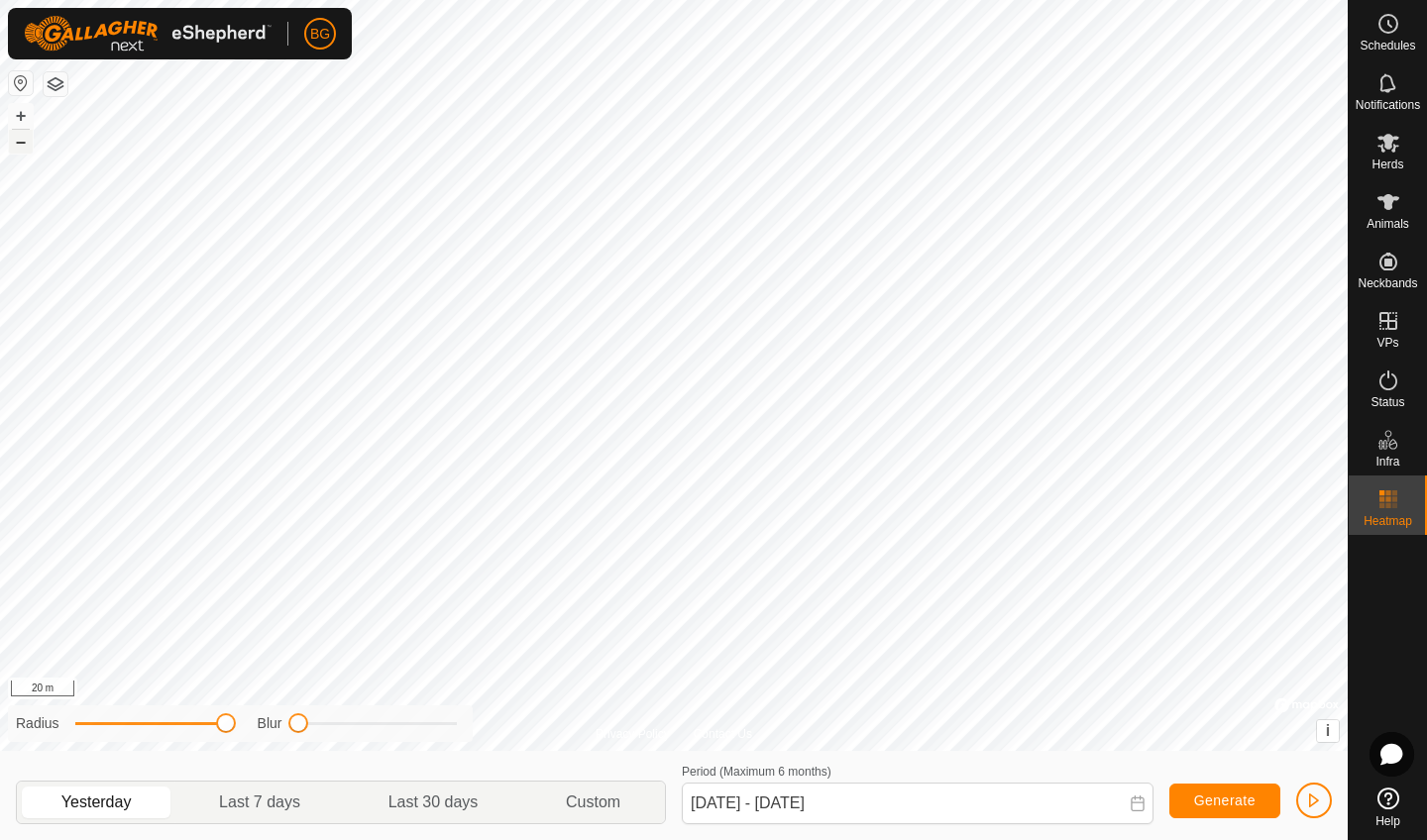 click on "–" at bounding box center (21, 142) 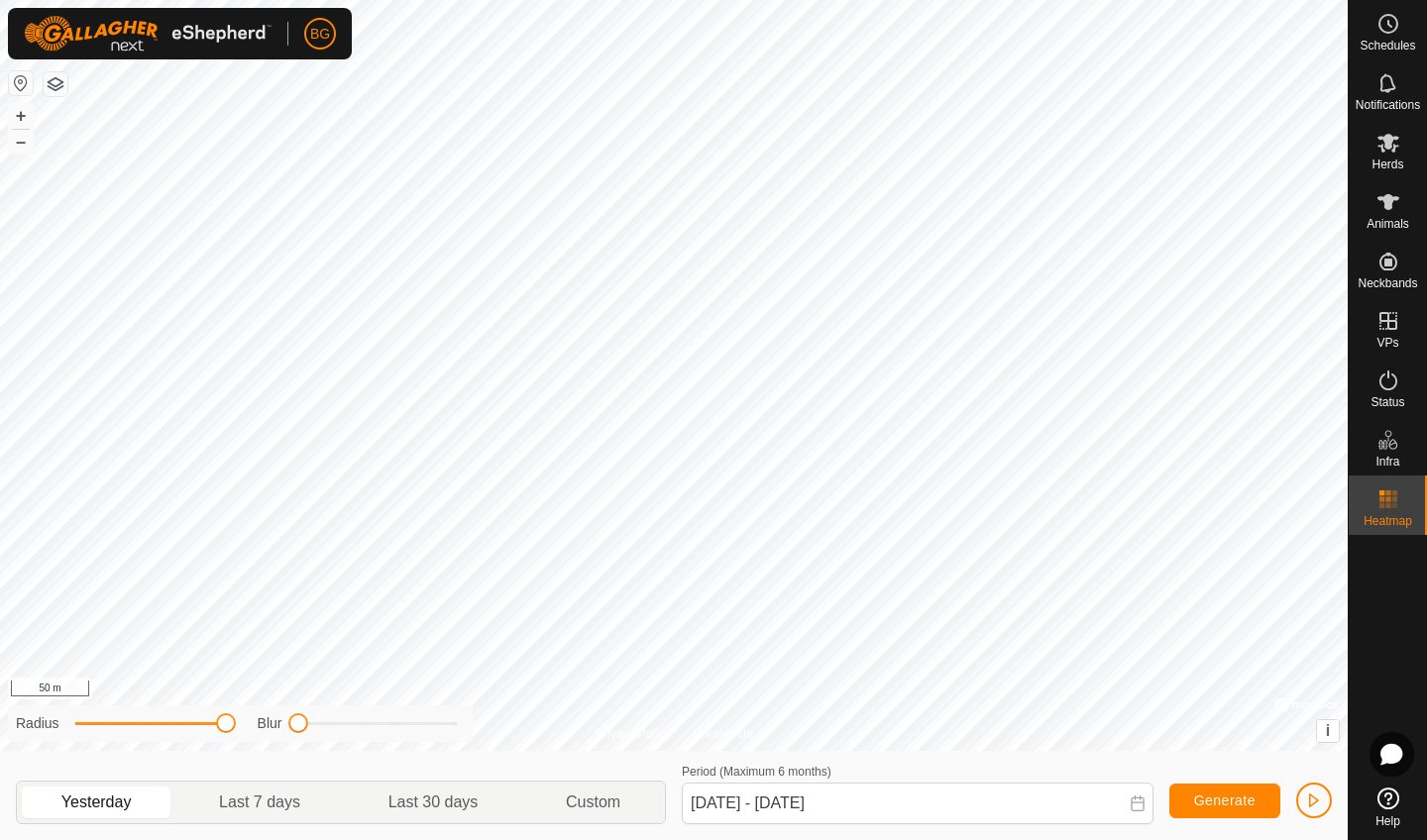 click 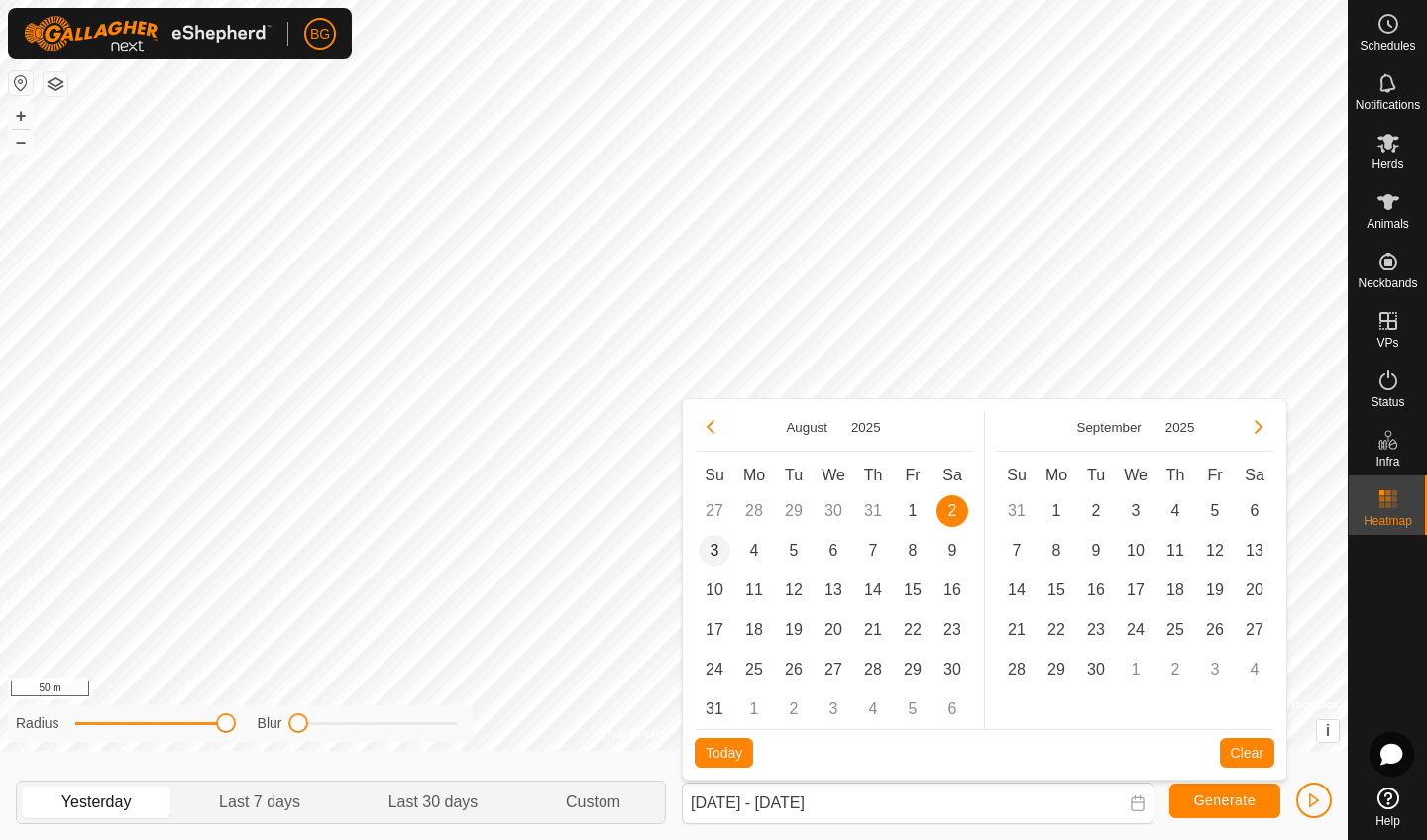 click on "3" at bounding box center (714, 551) 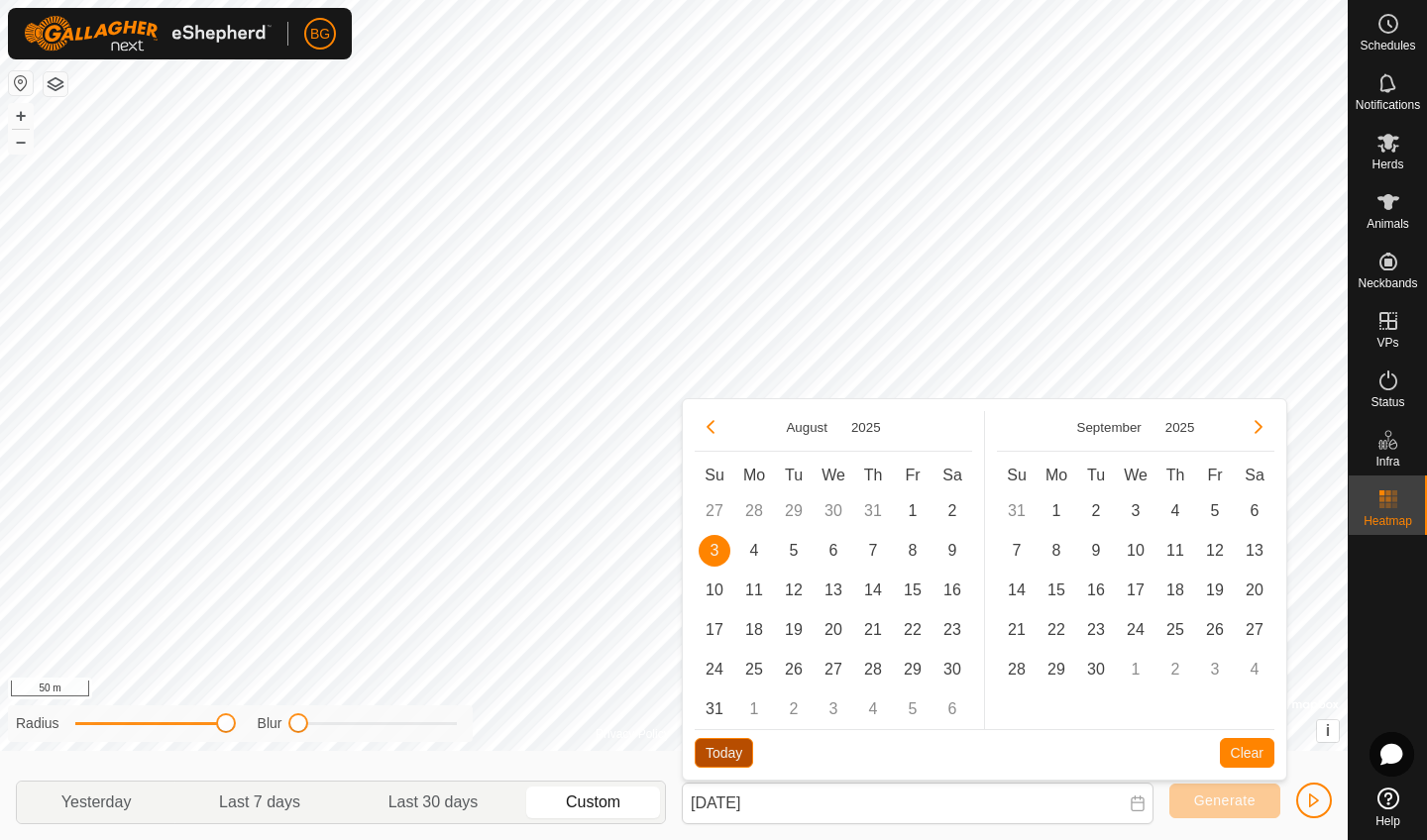 click on "Today" at bounding box center (723, 753) 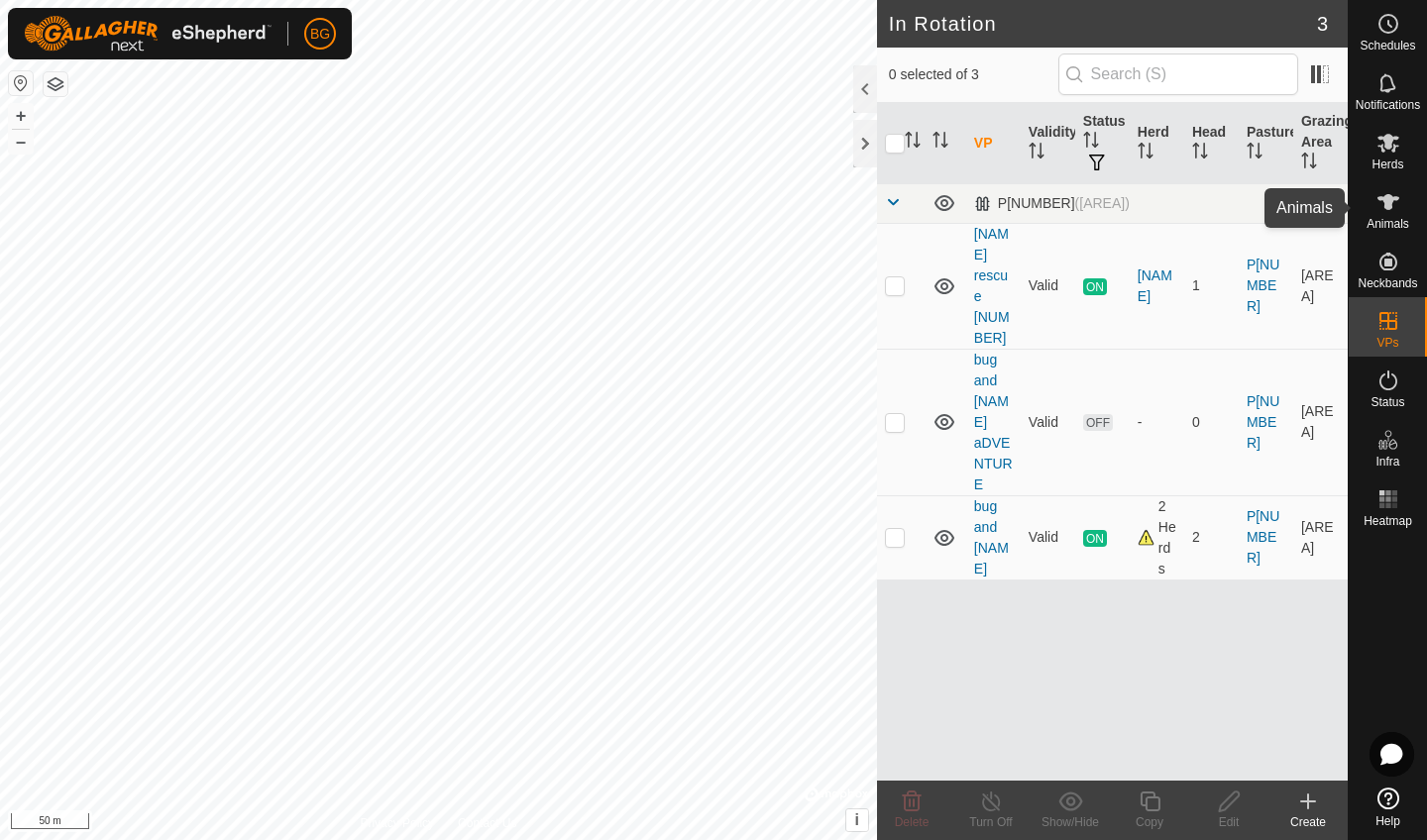 click at bounding box center (1388, 202) 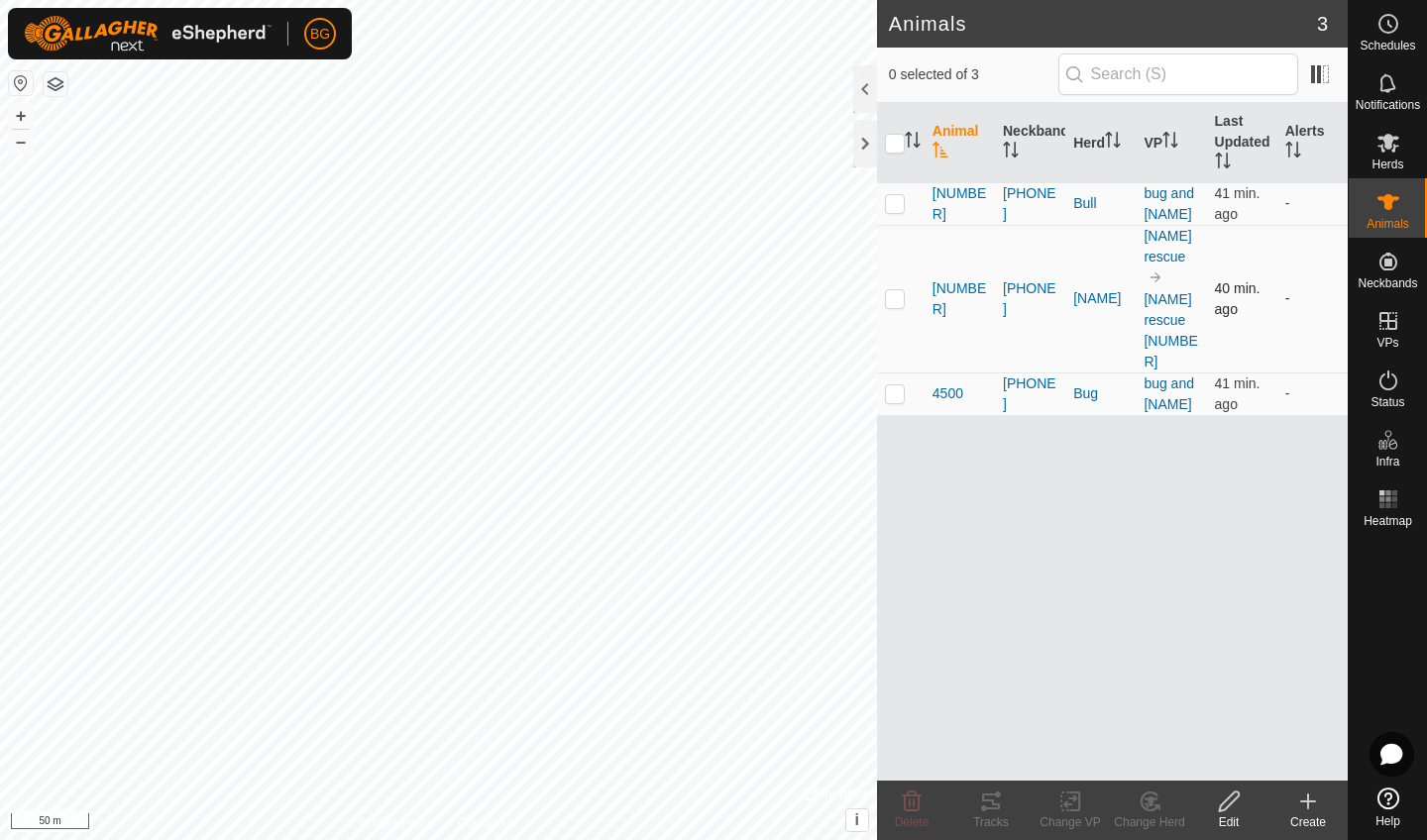 click at bounding box center [895, 298] 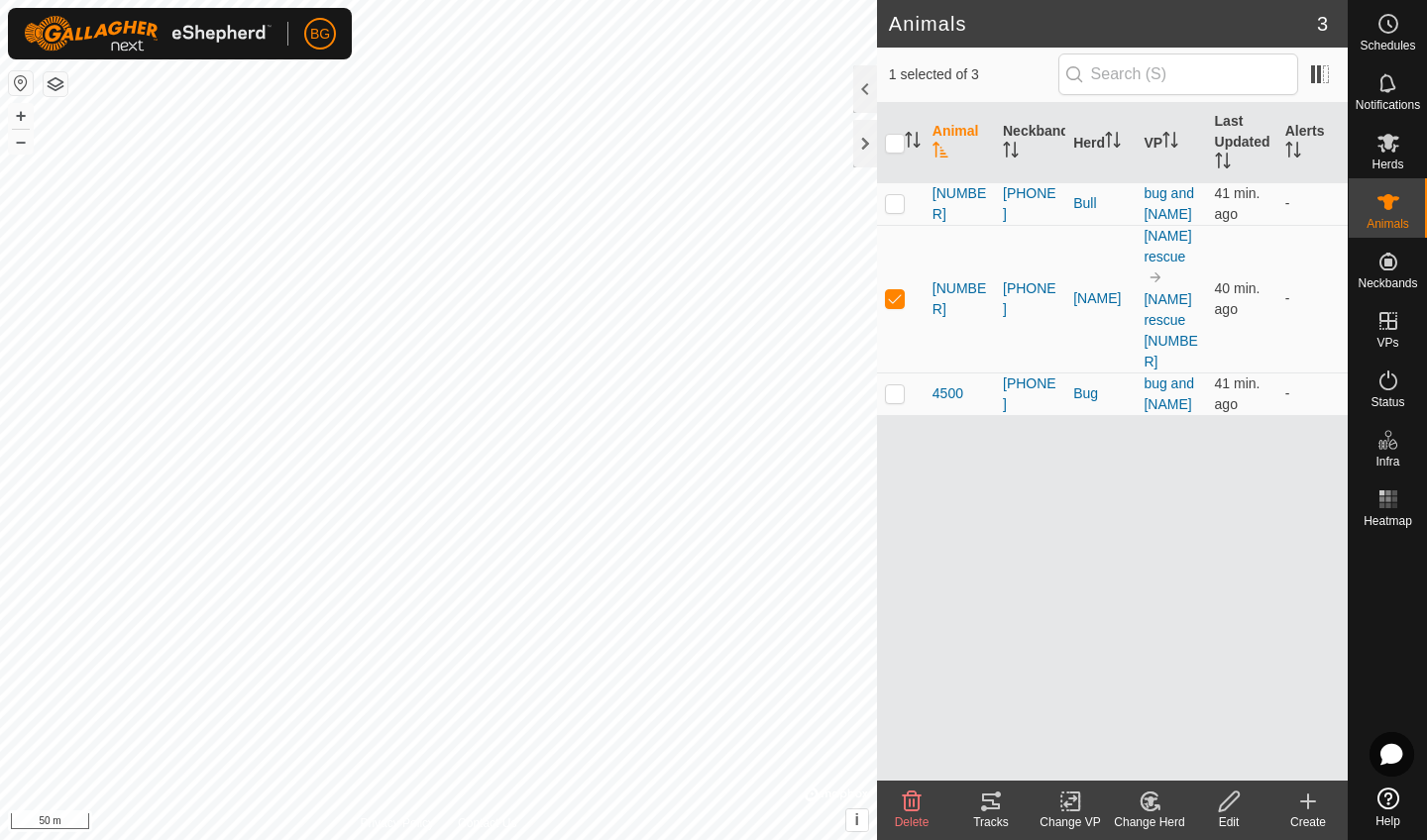 click on "Tracks" 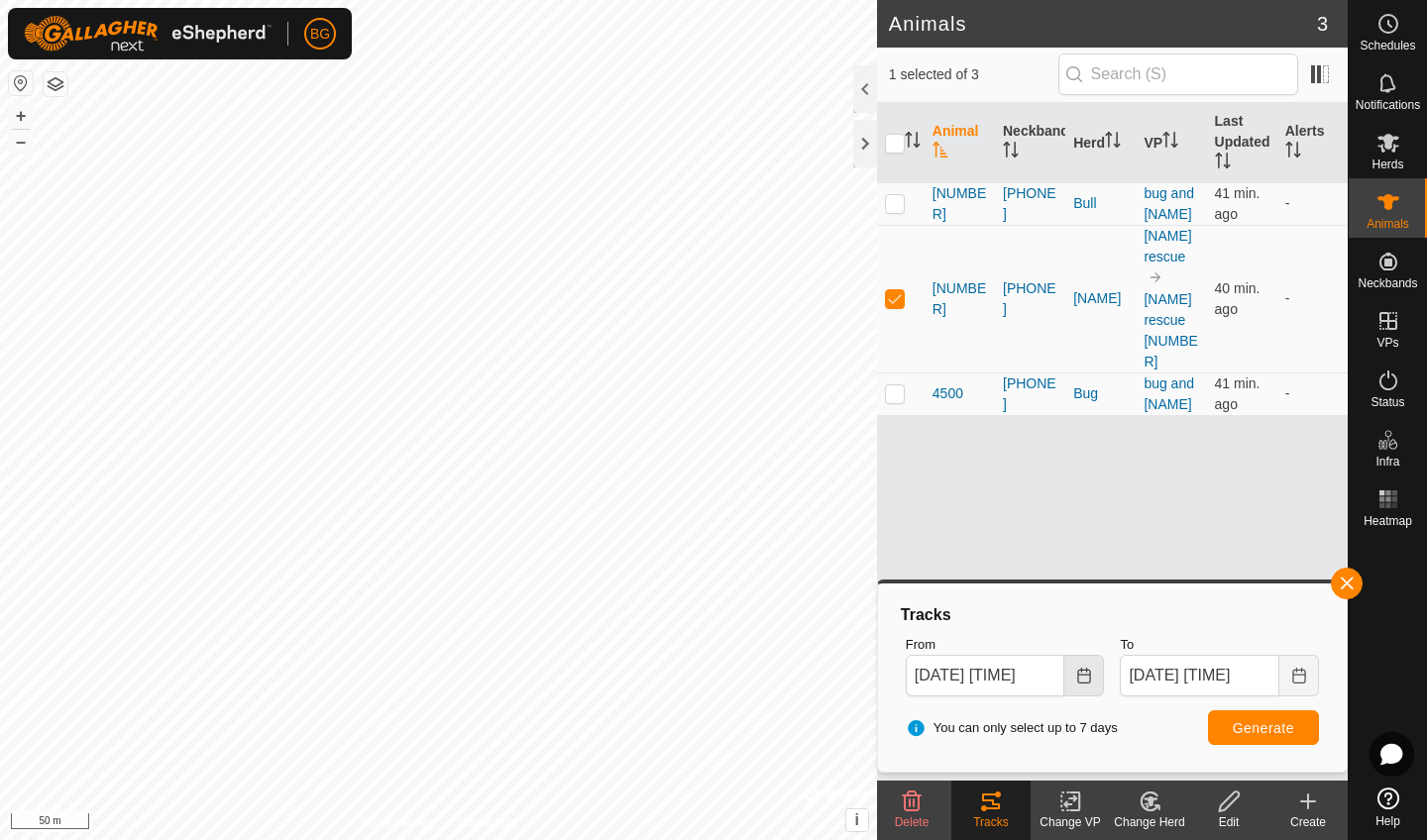 click at bounding box center [1084, 676] 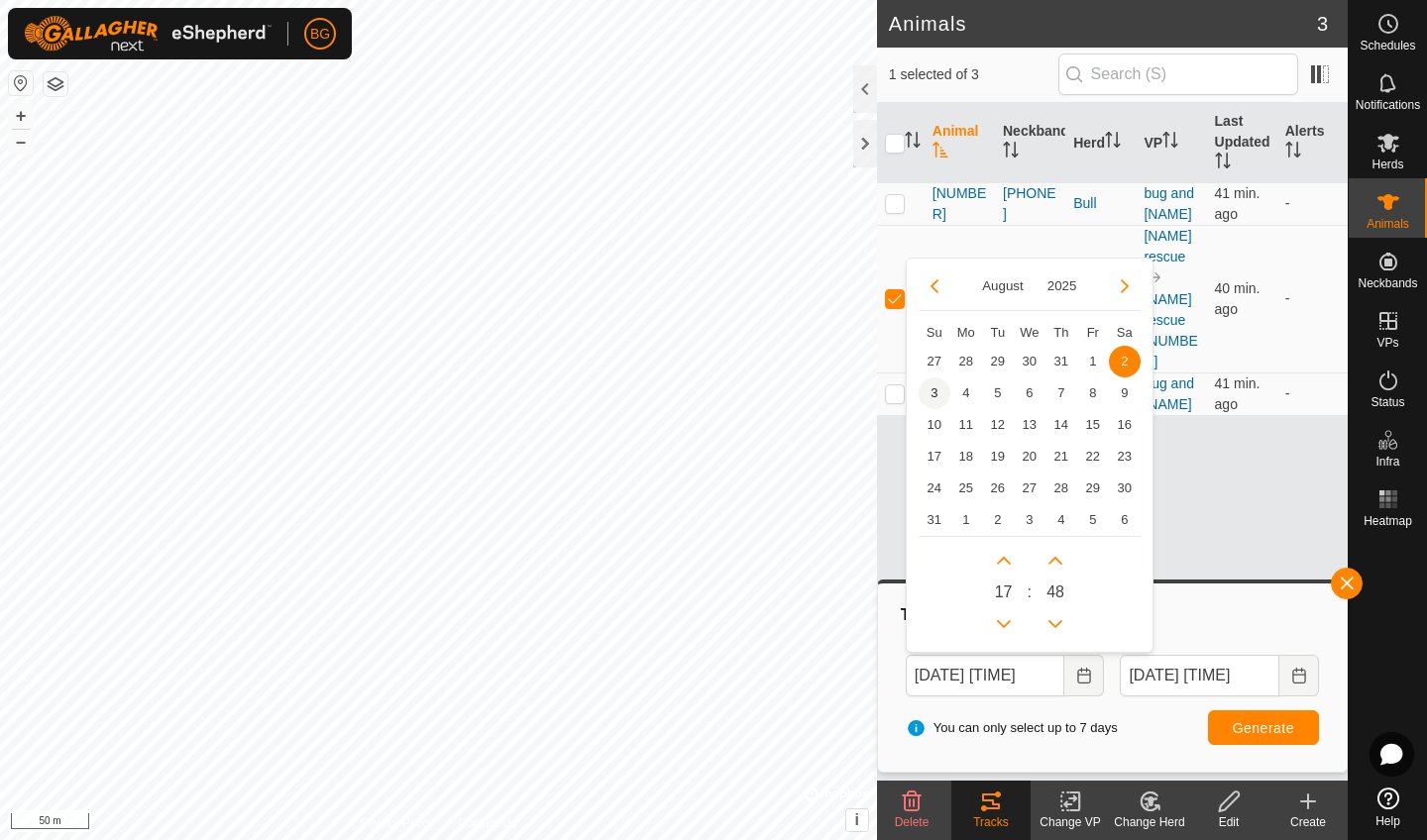 click on "3" at bounding box center (934, 393) 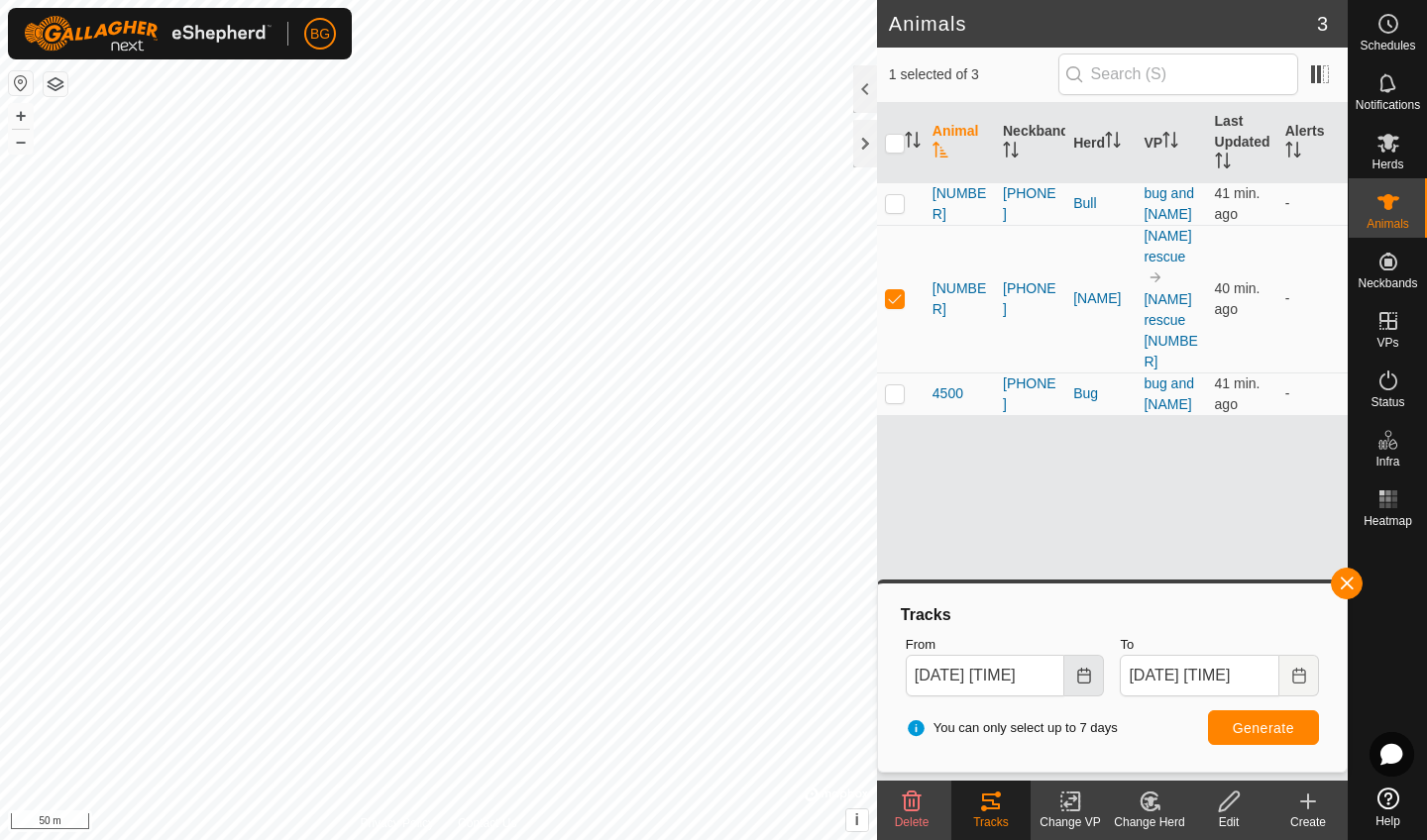 click 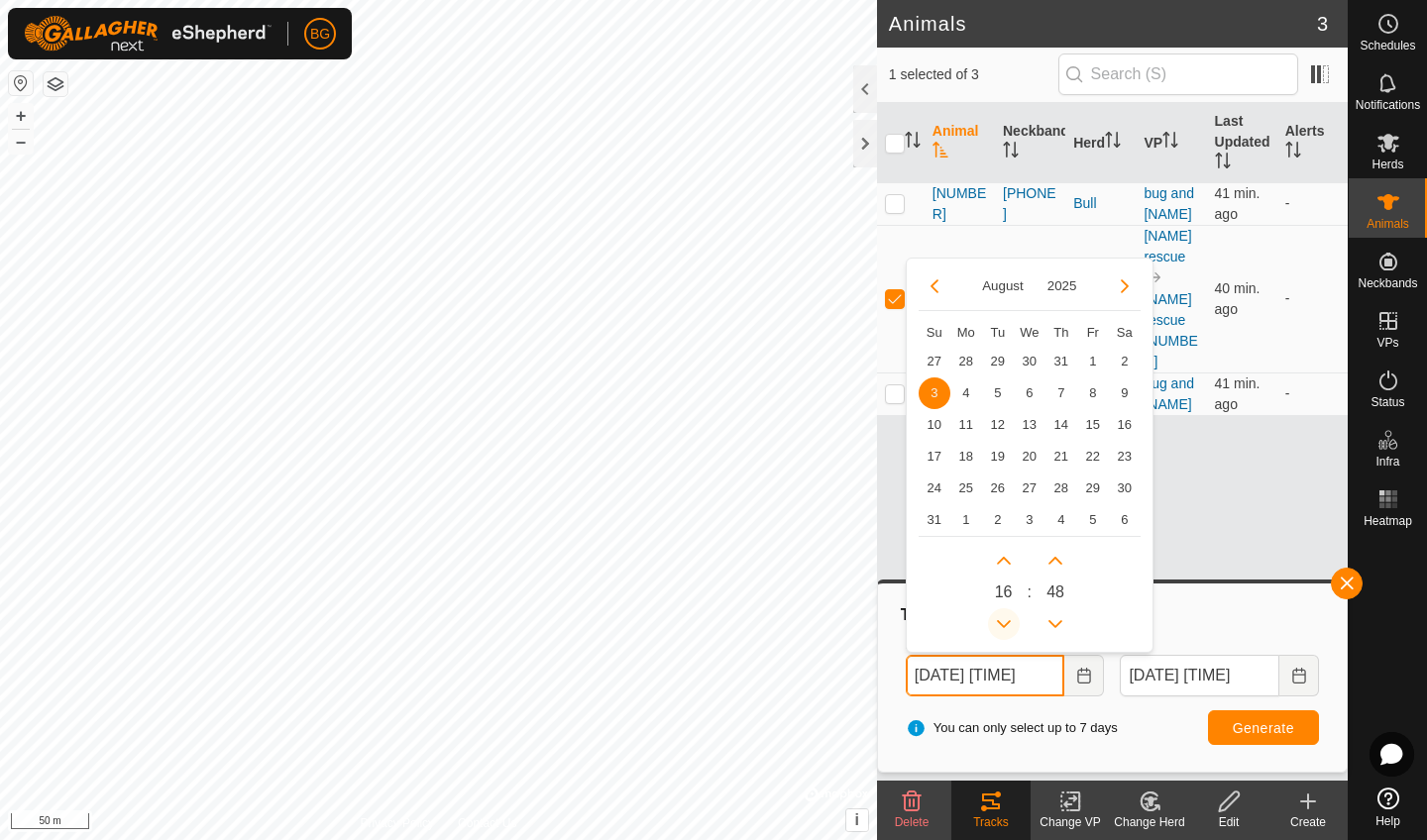 click at bounding box center [1004, 624] 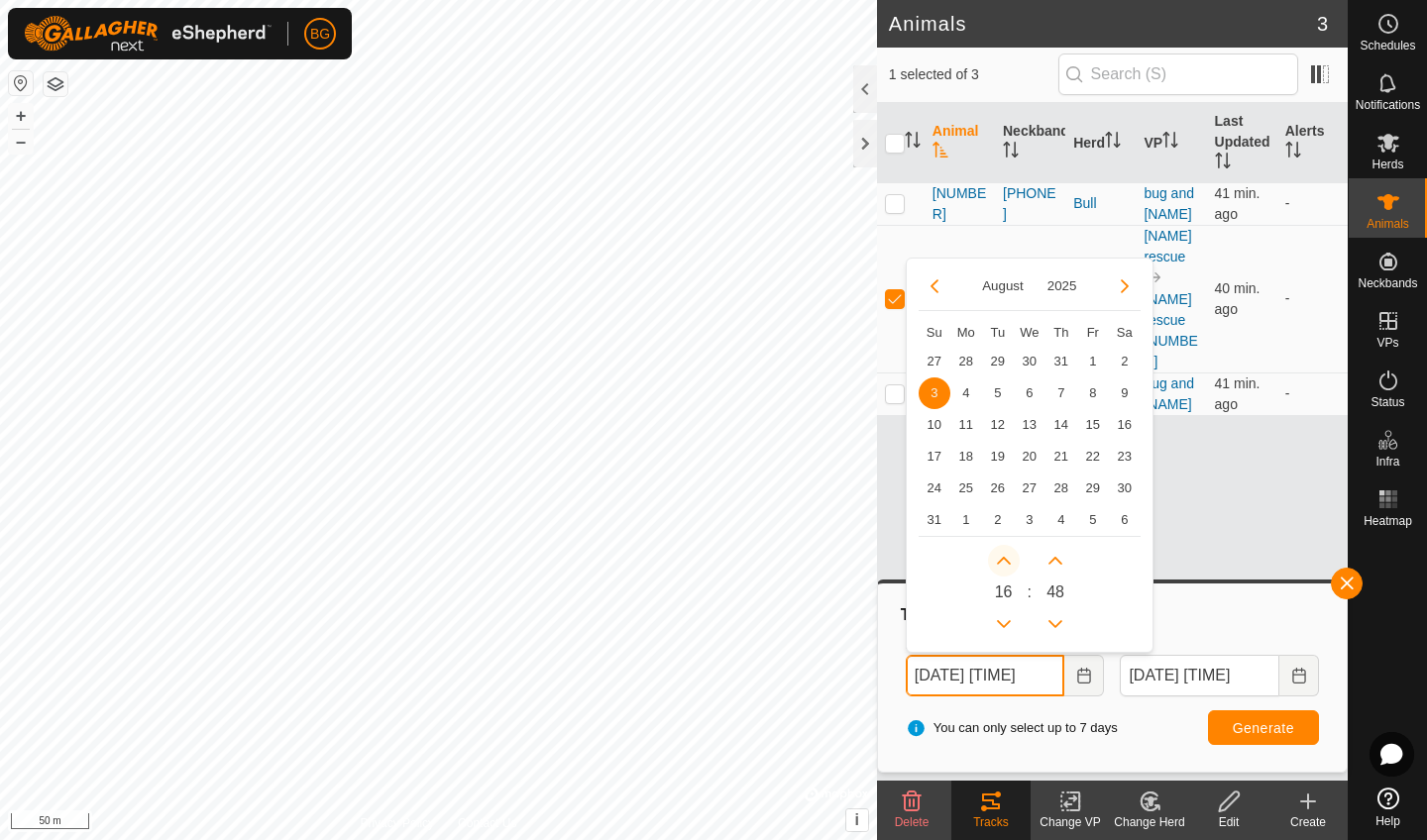click at bounding box center [1004, 561] 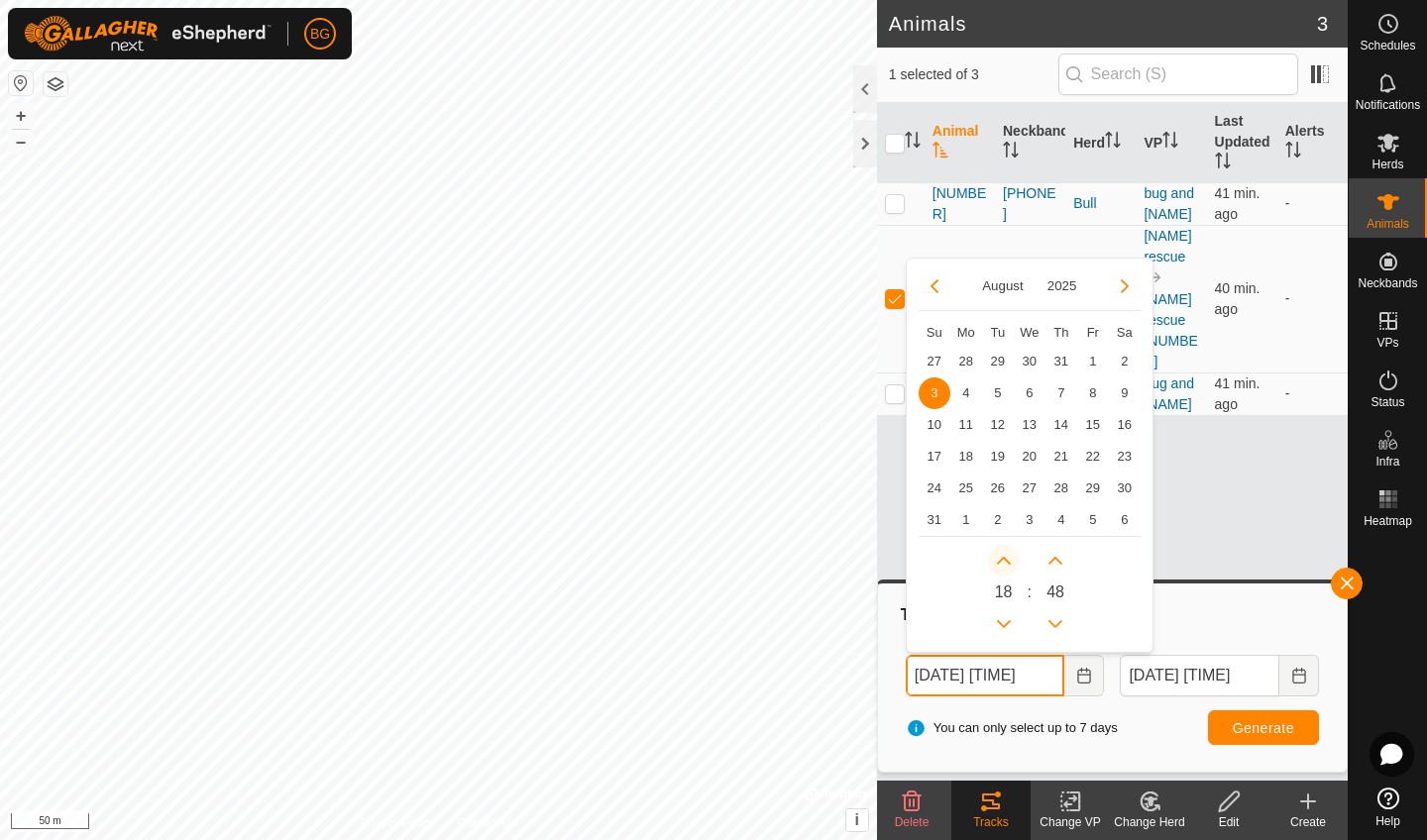 click 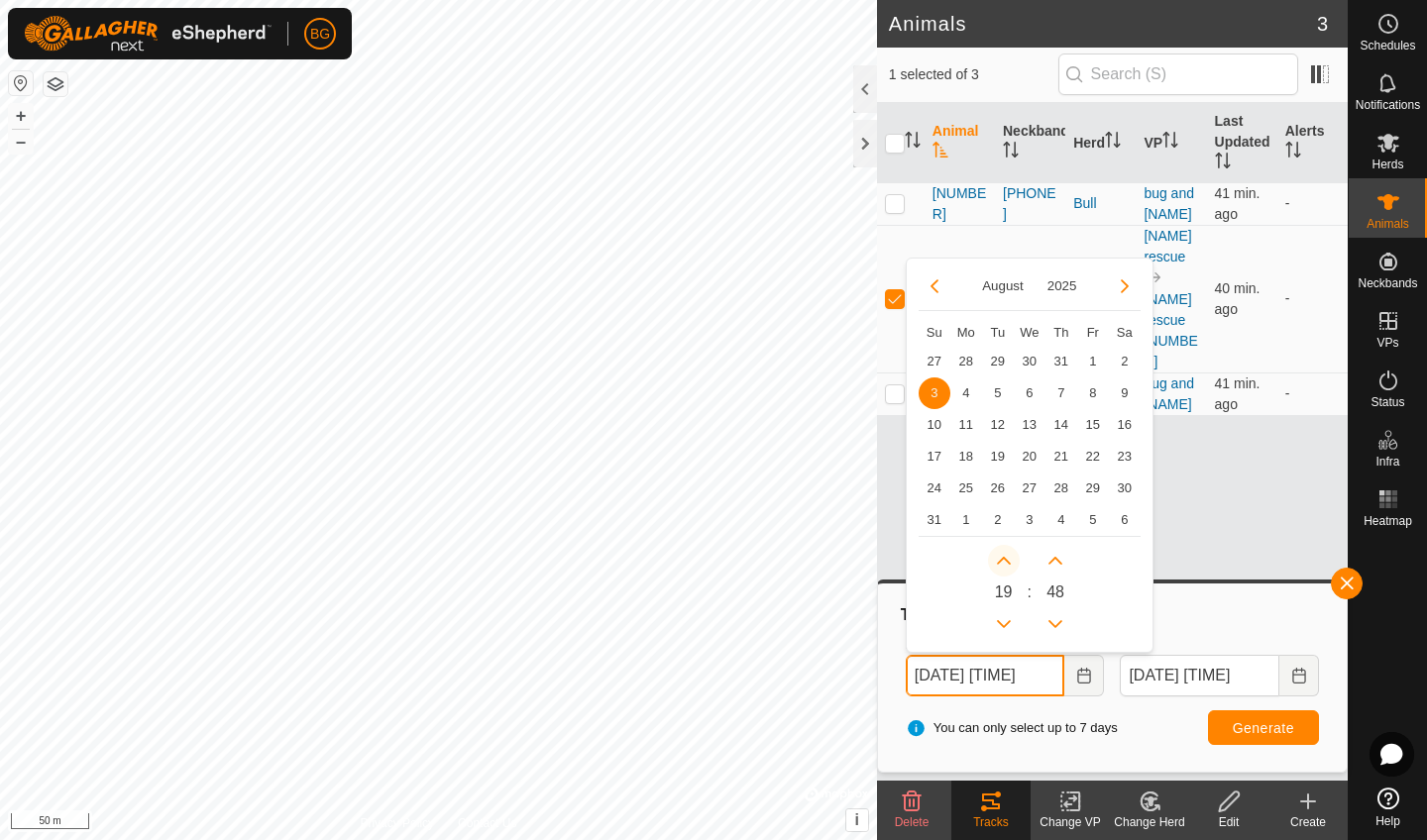 click at bounding box center (1001, 563) 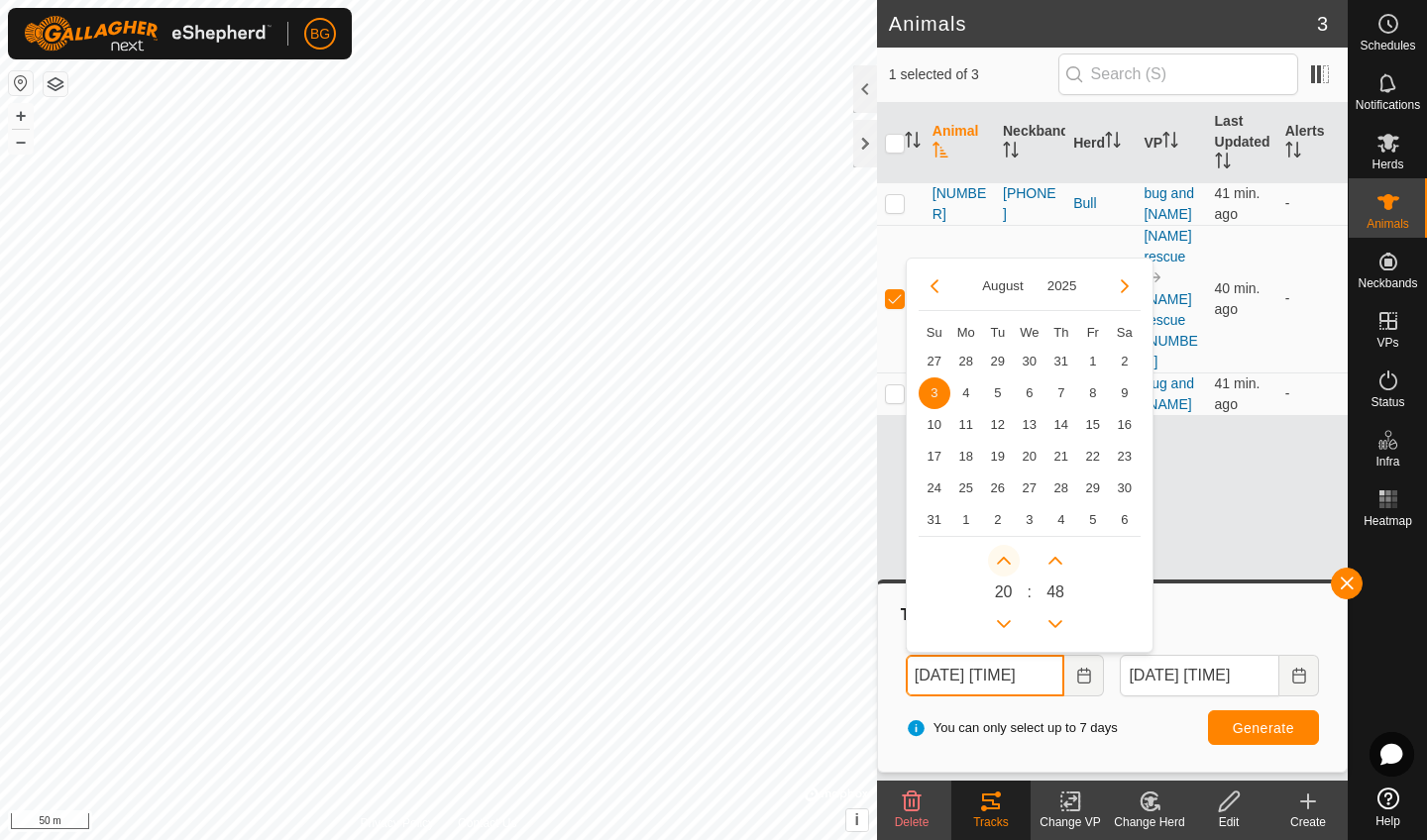 click at bounding box center (1004, 561) 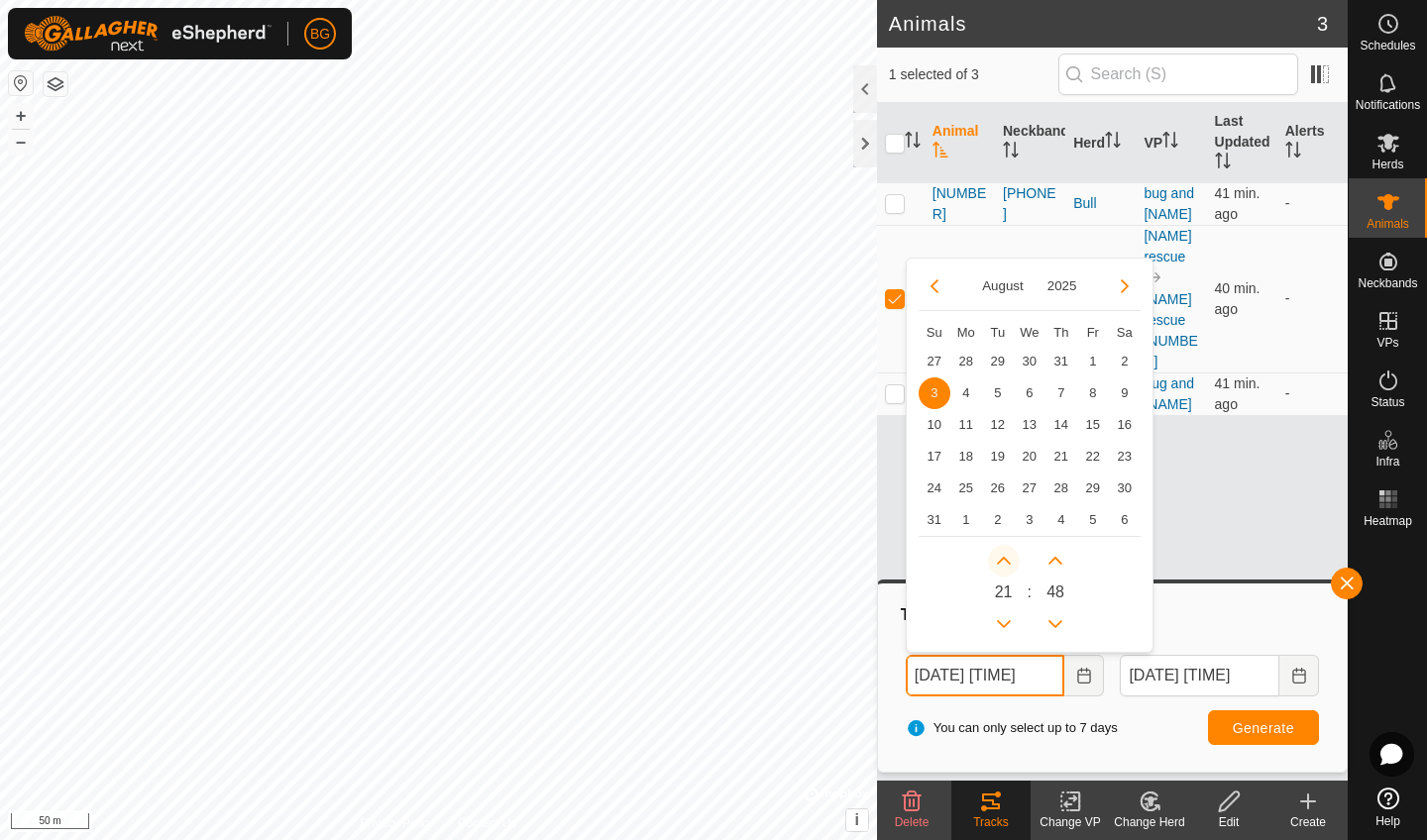 click at bounding box center (1004, 561) 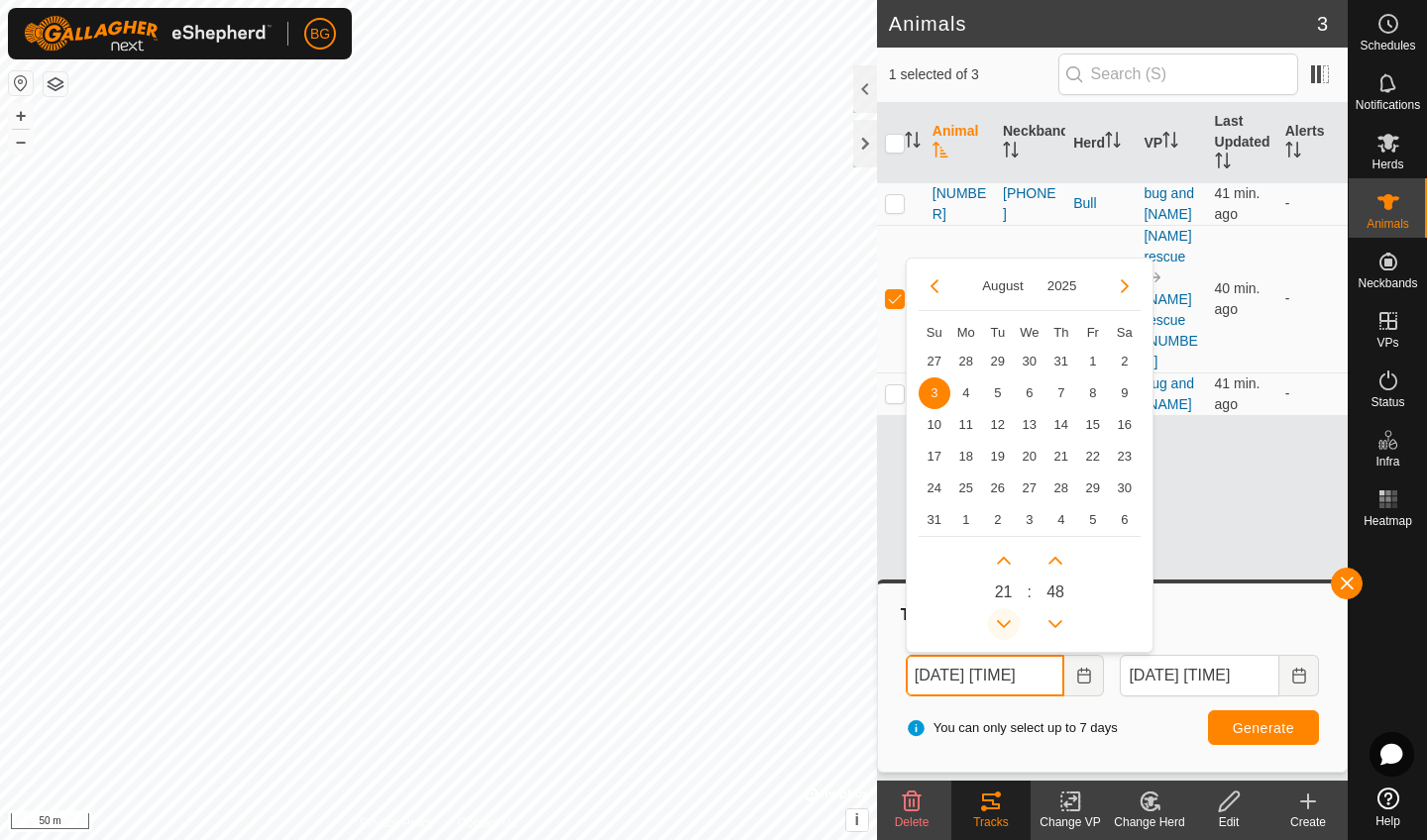 click at bounding box center [1004, 624] 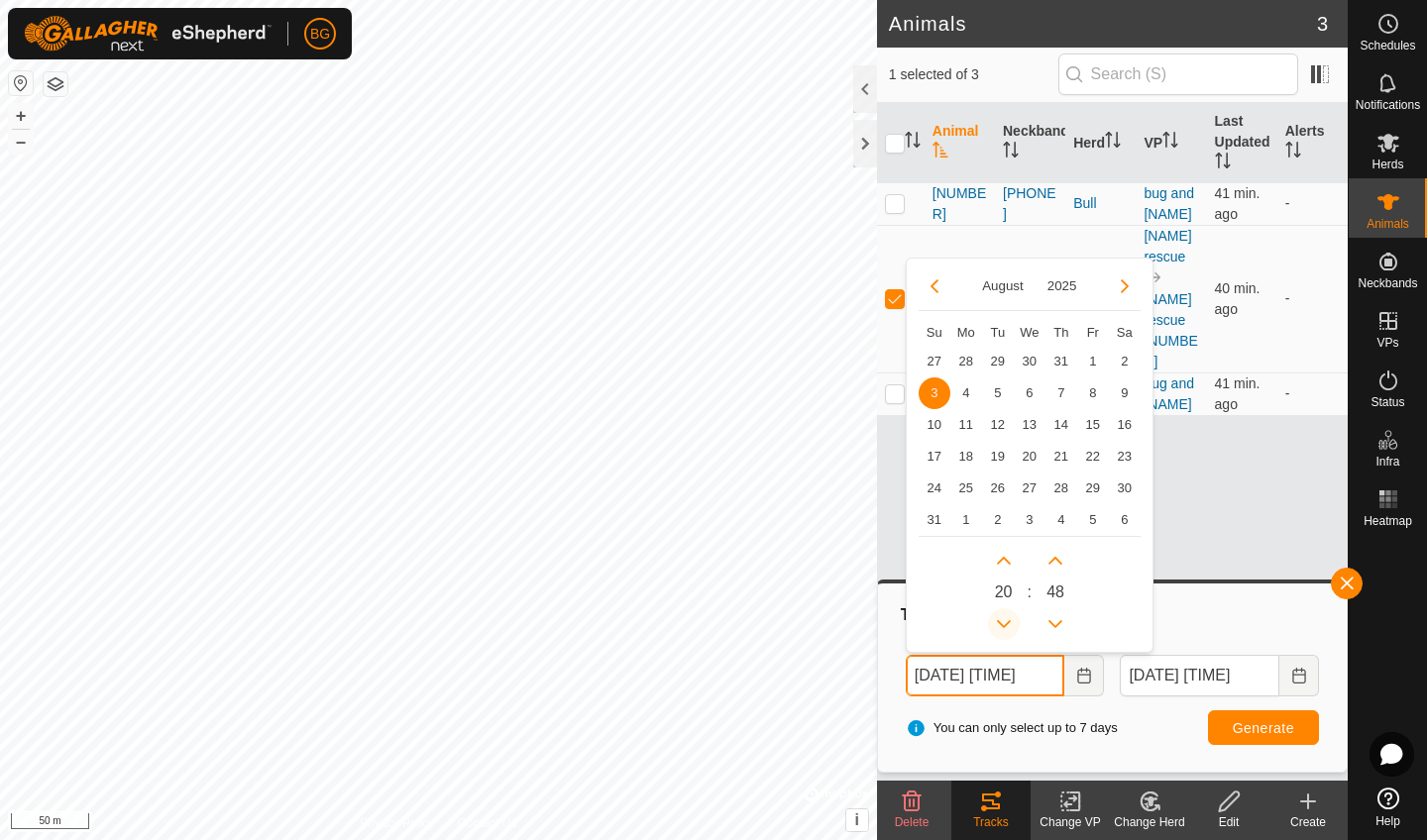 click at bounding box center [1004, 624] 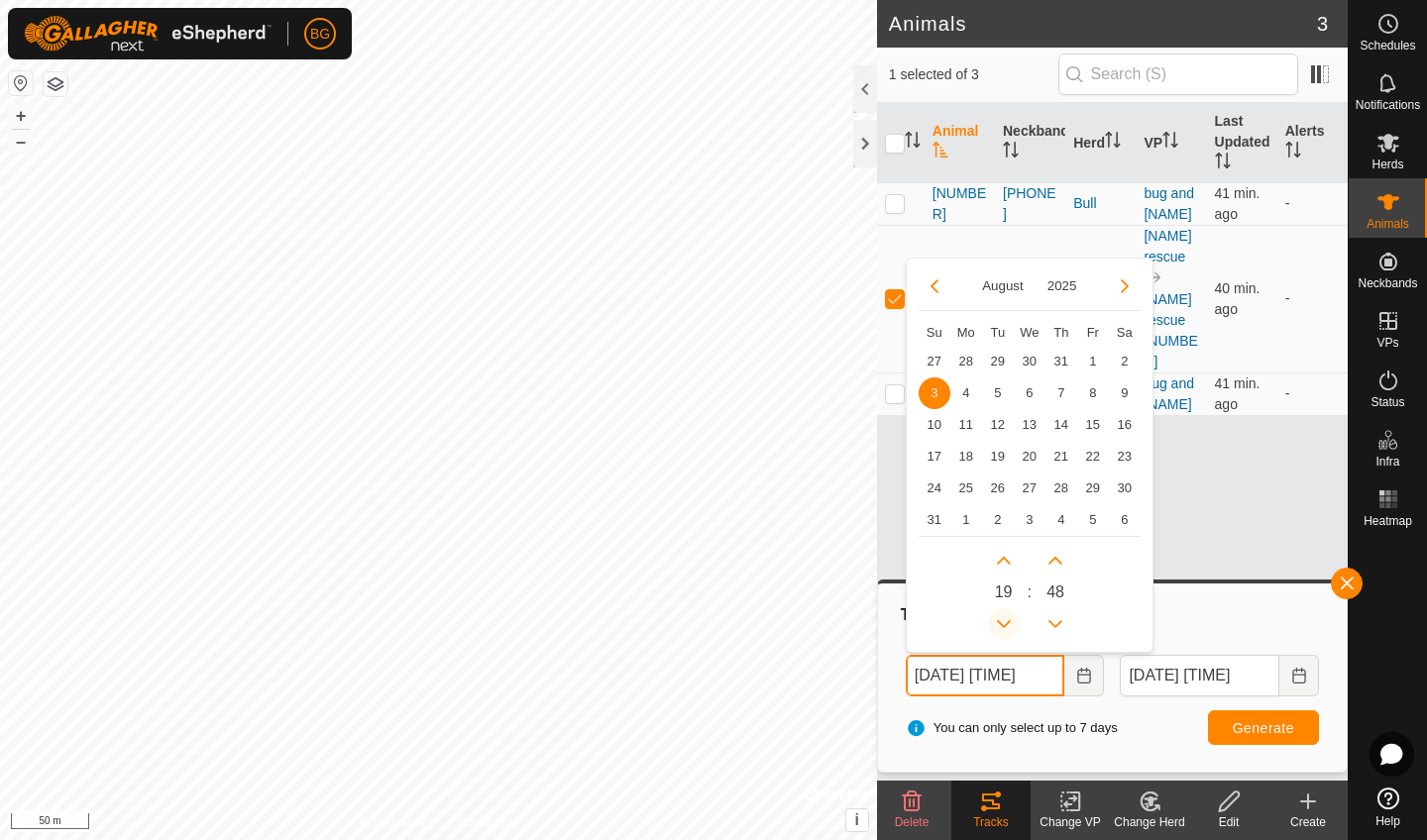 click at bounding box center (1004, 624) 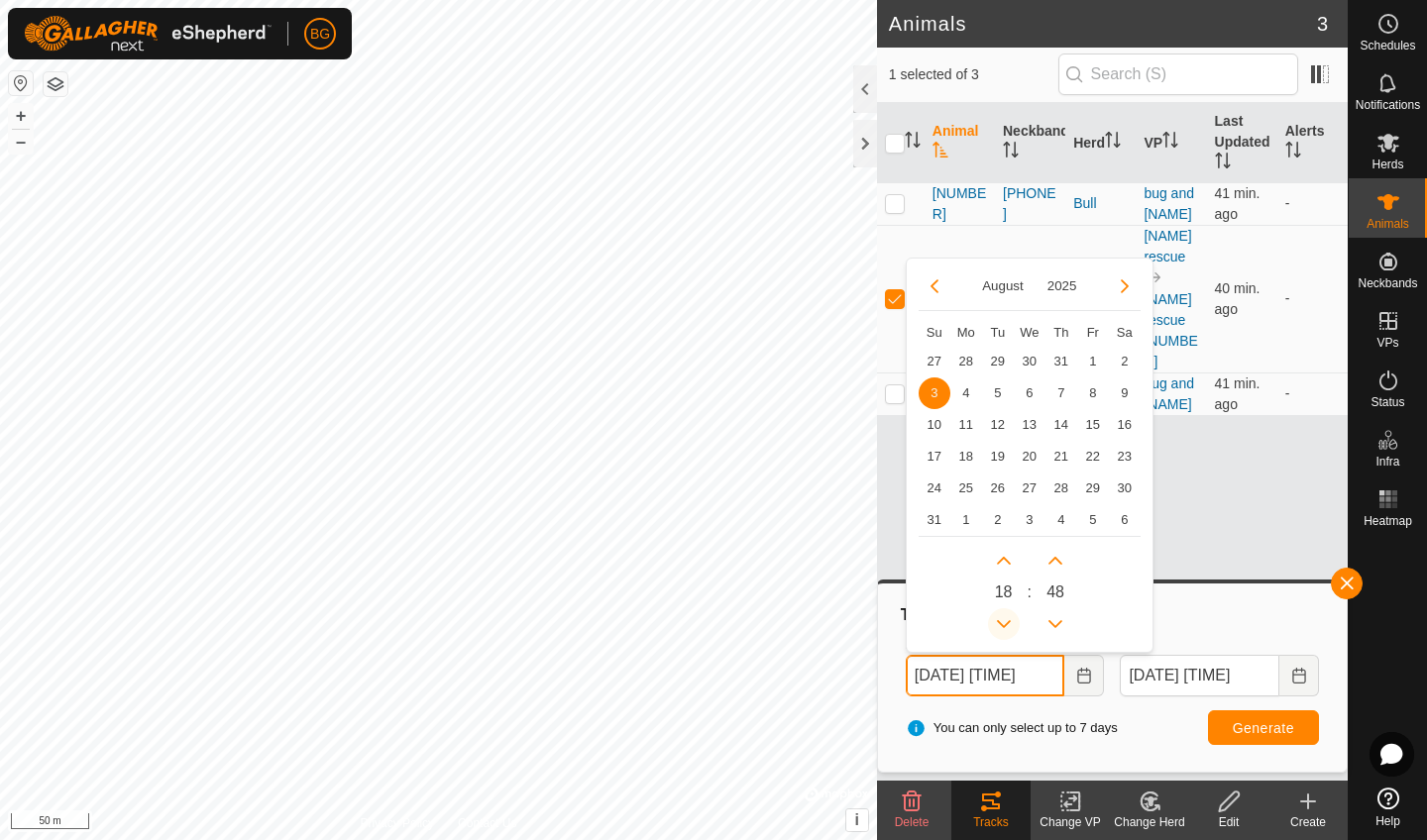 click at bounding box center (1004, 624) 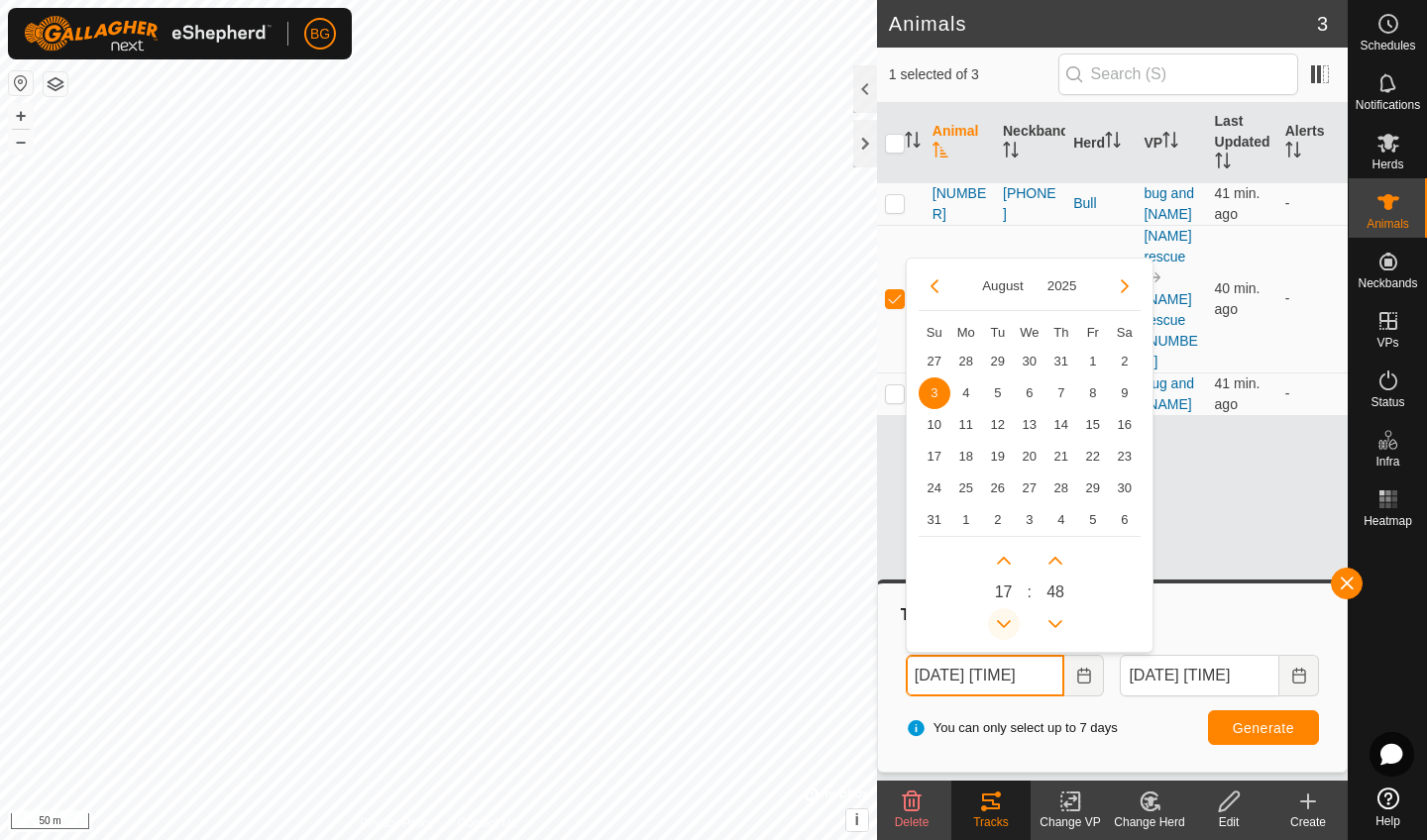 click 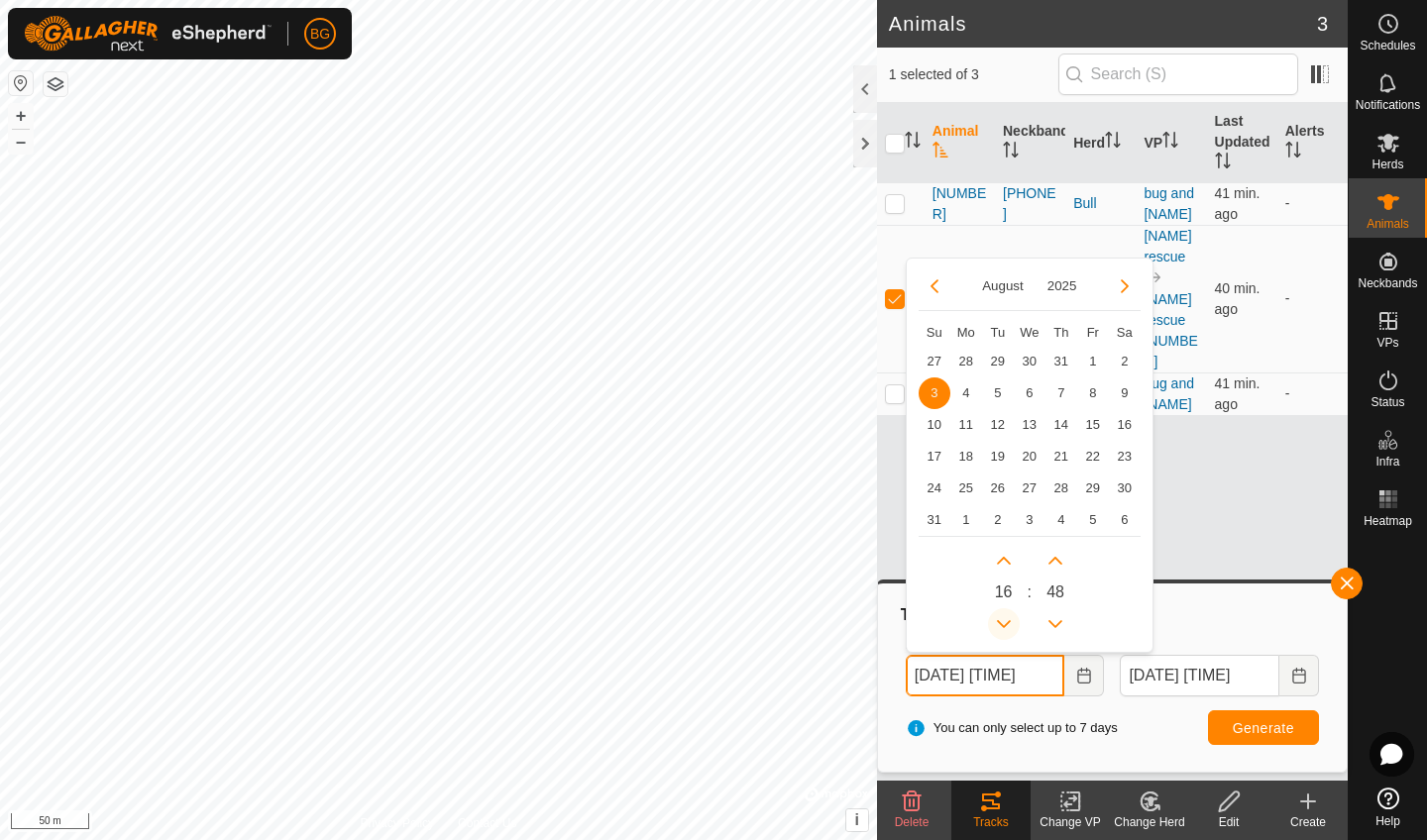 click at bounding box center [1004, 624] 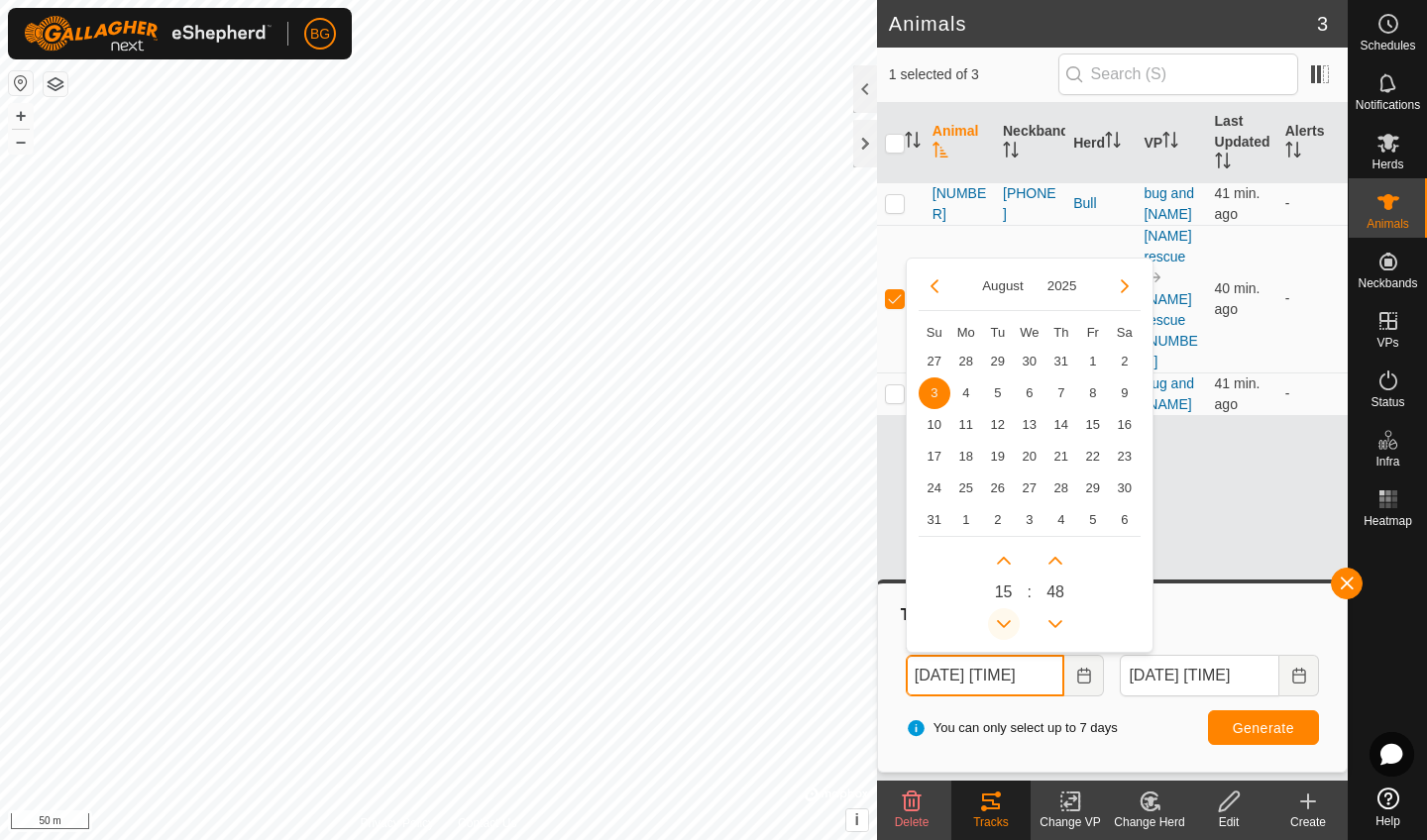 click at bounding box center (1004, 624) 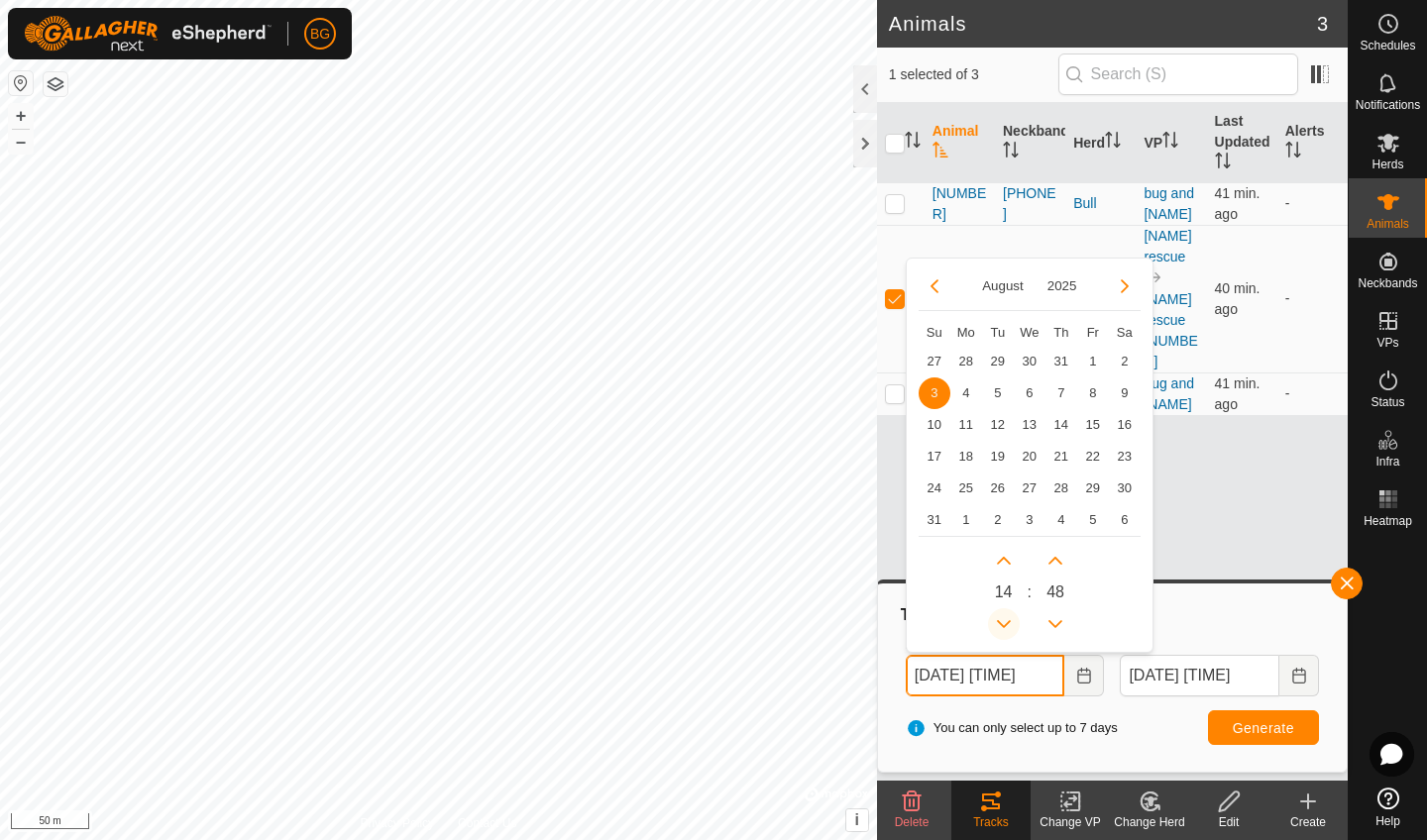 click at bounding box center (1004, 624) 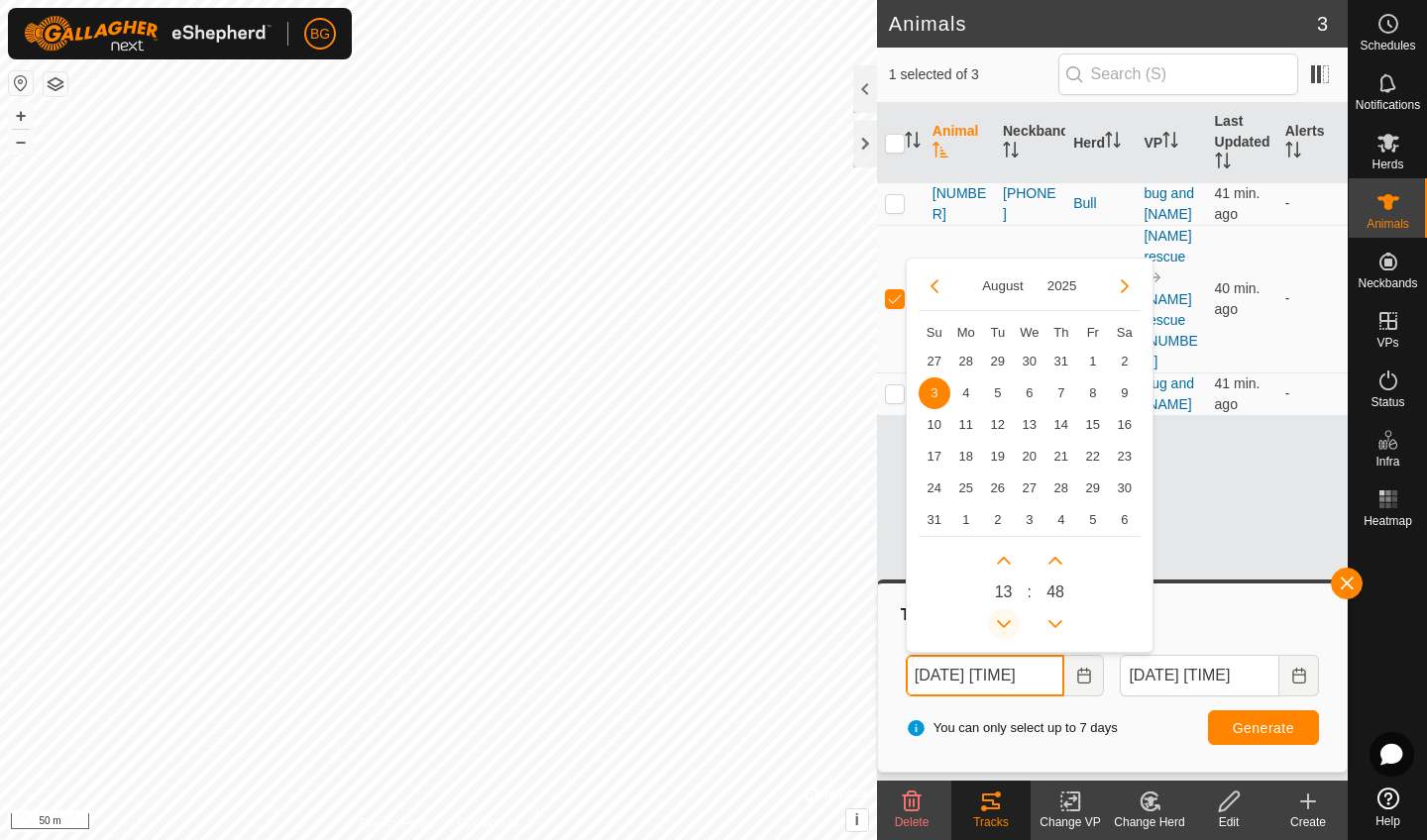 click 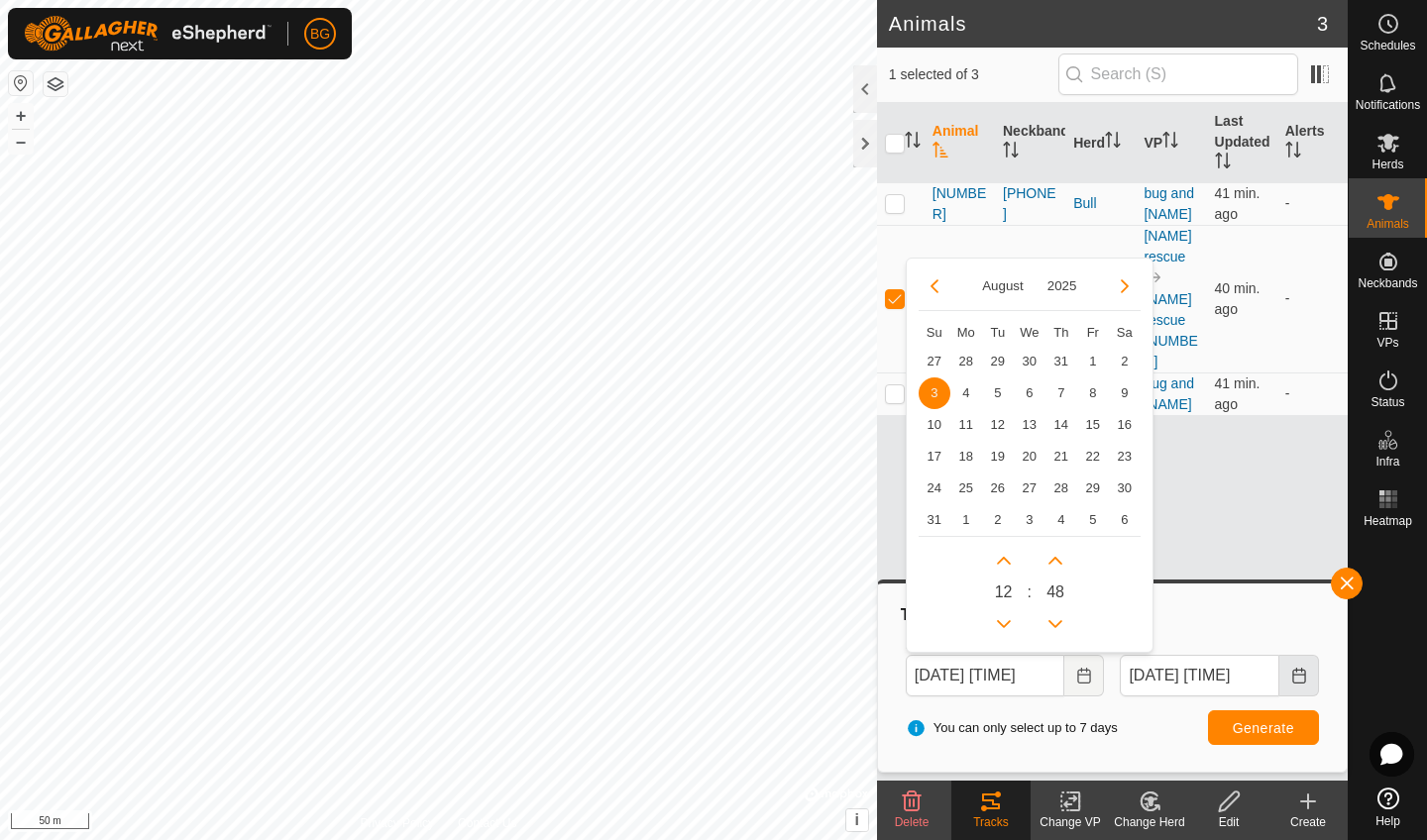 click at bounding box center (1299, 676) 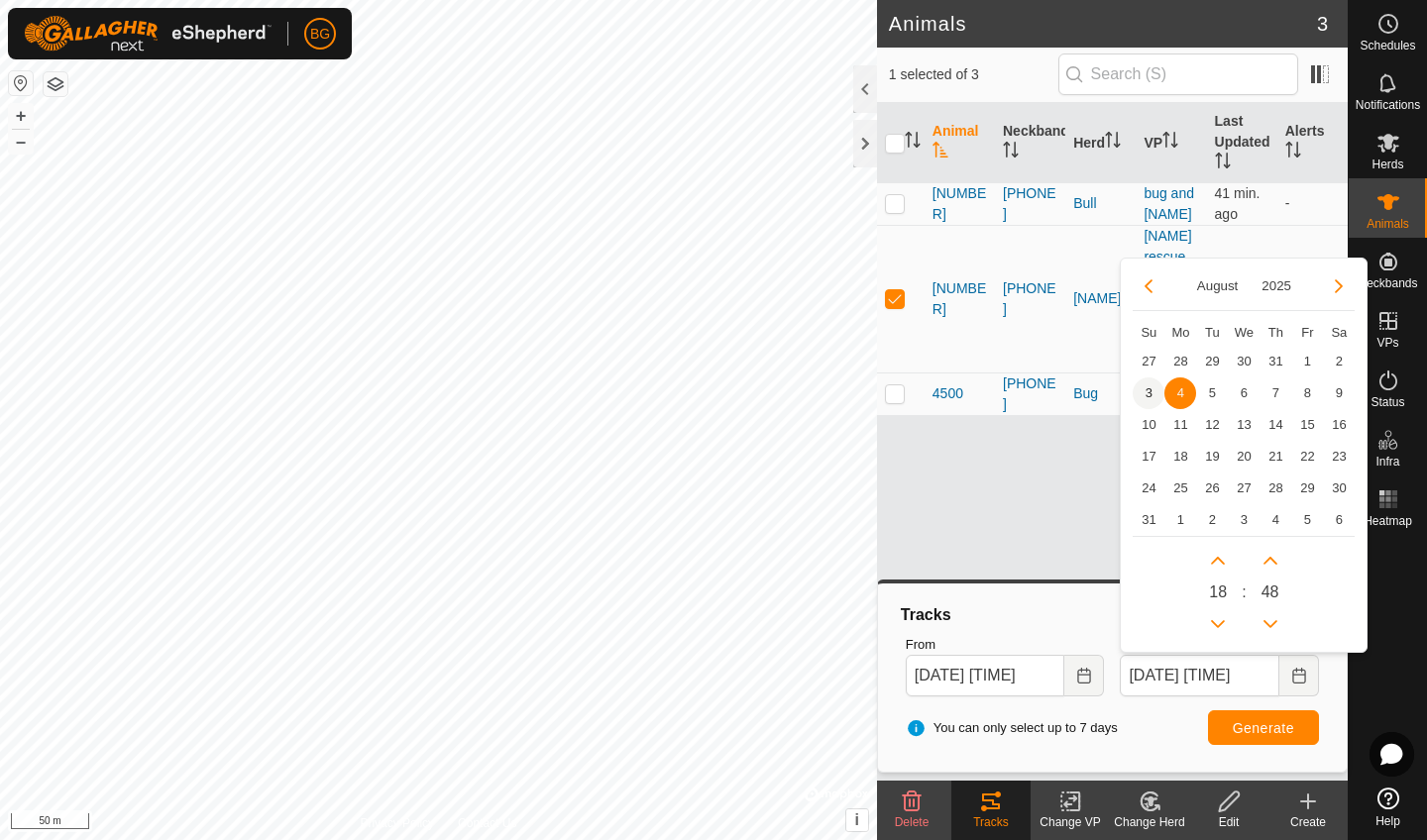 click on "3" at bounding box center [1149, 393] 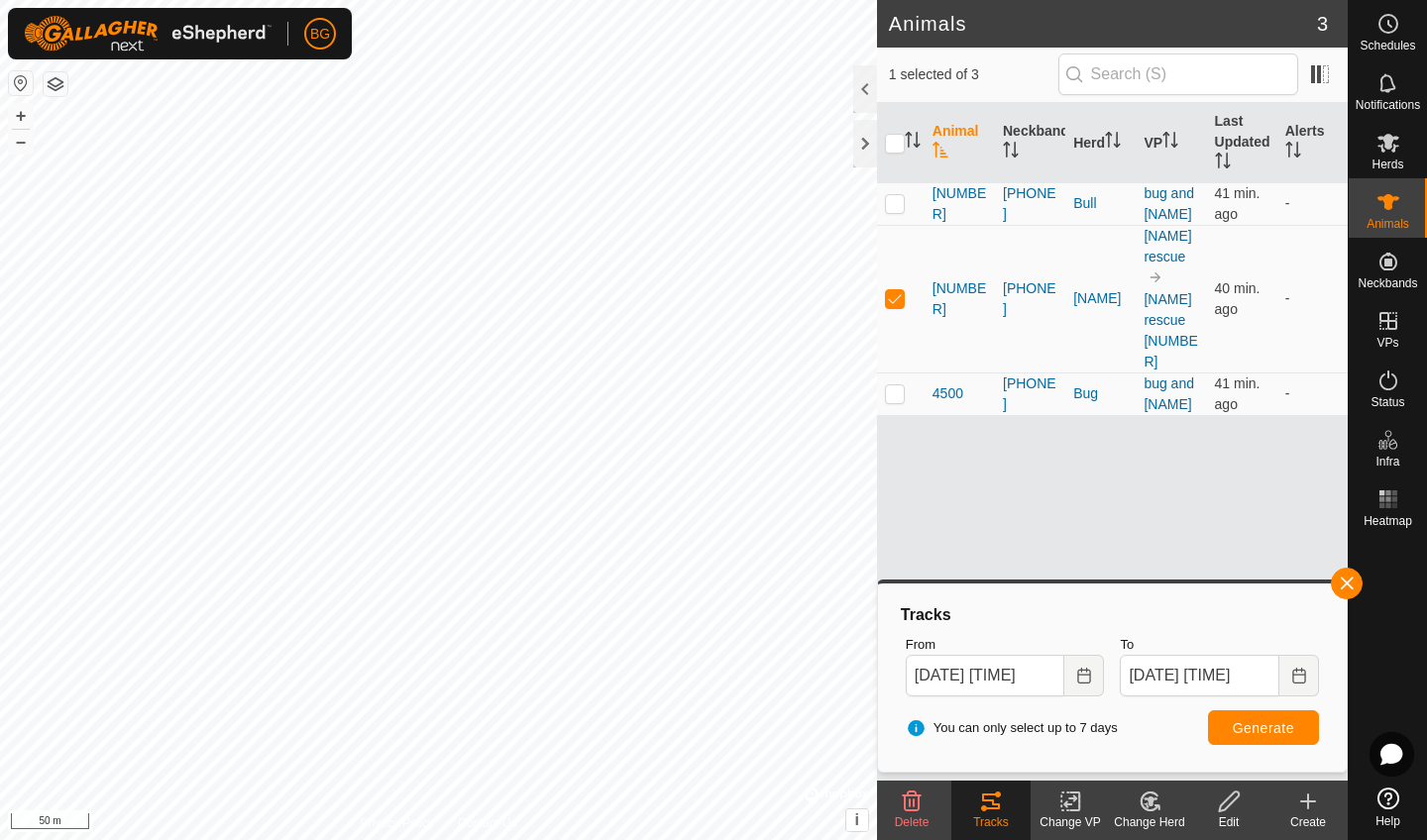 click on "Generate" at bounding box center (1263, 727) 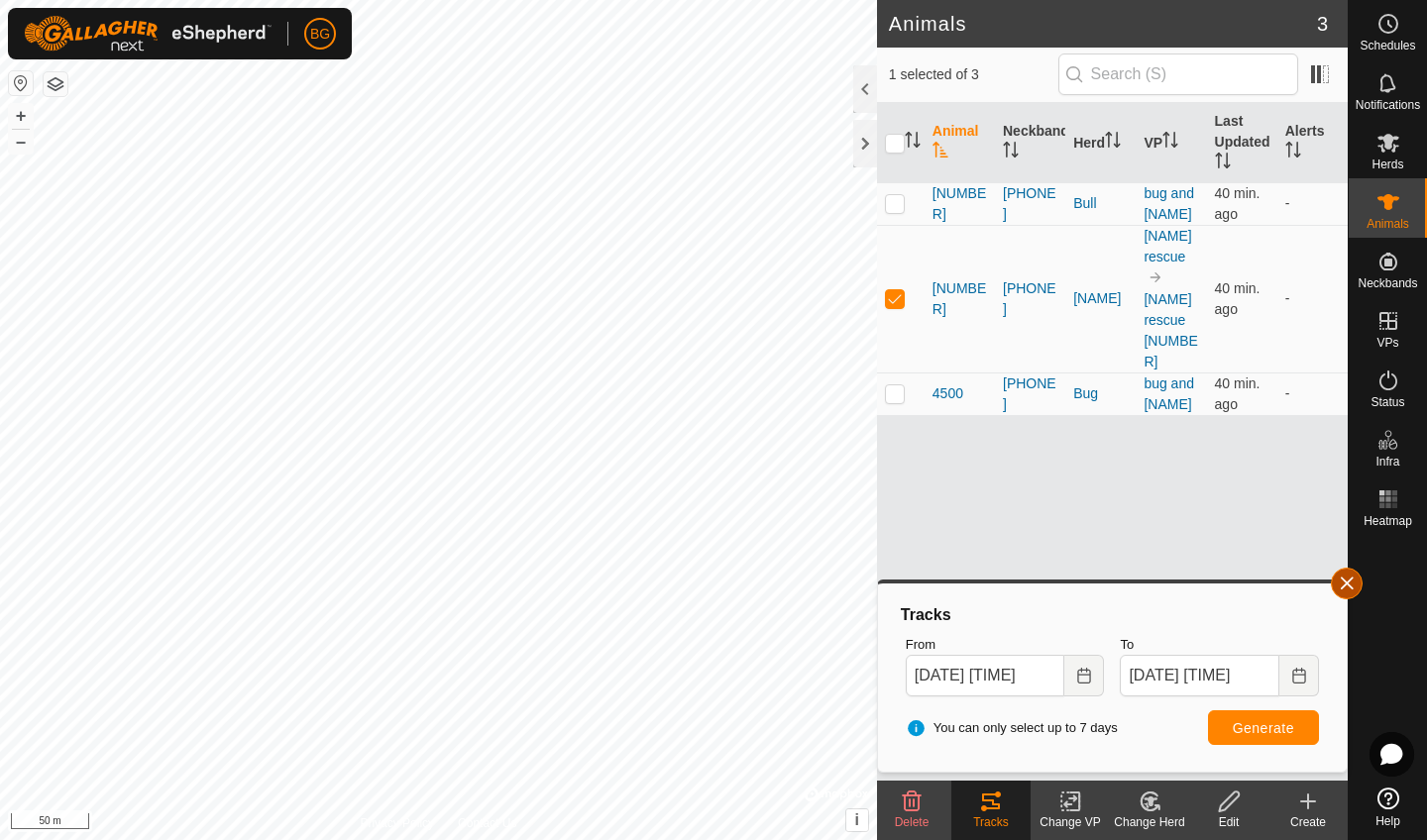 click at bounding box center [1347, 583] 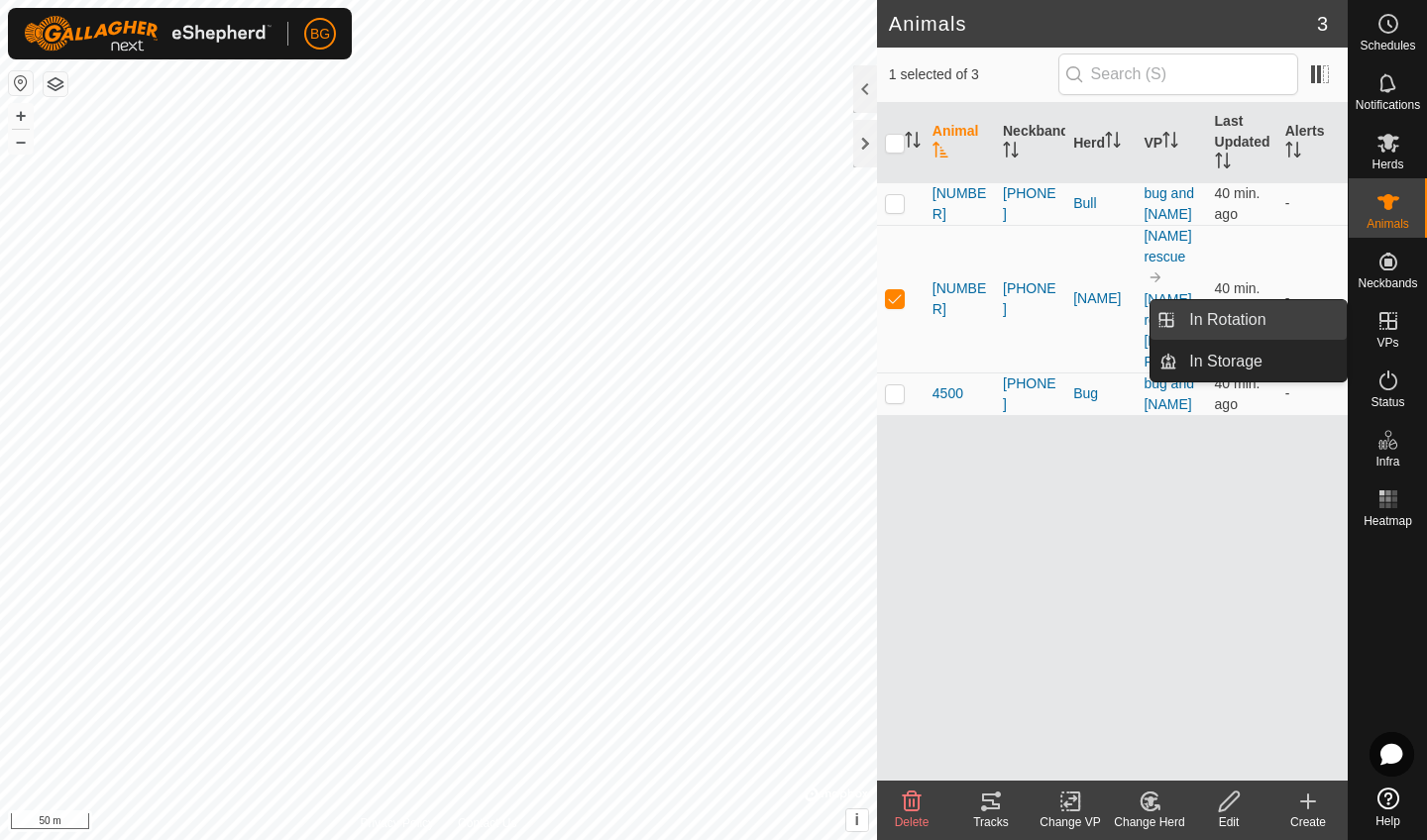 click on "In Rotation" at bounding box center [1262, 320] 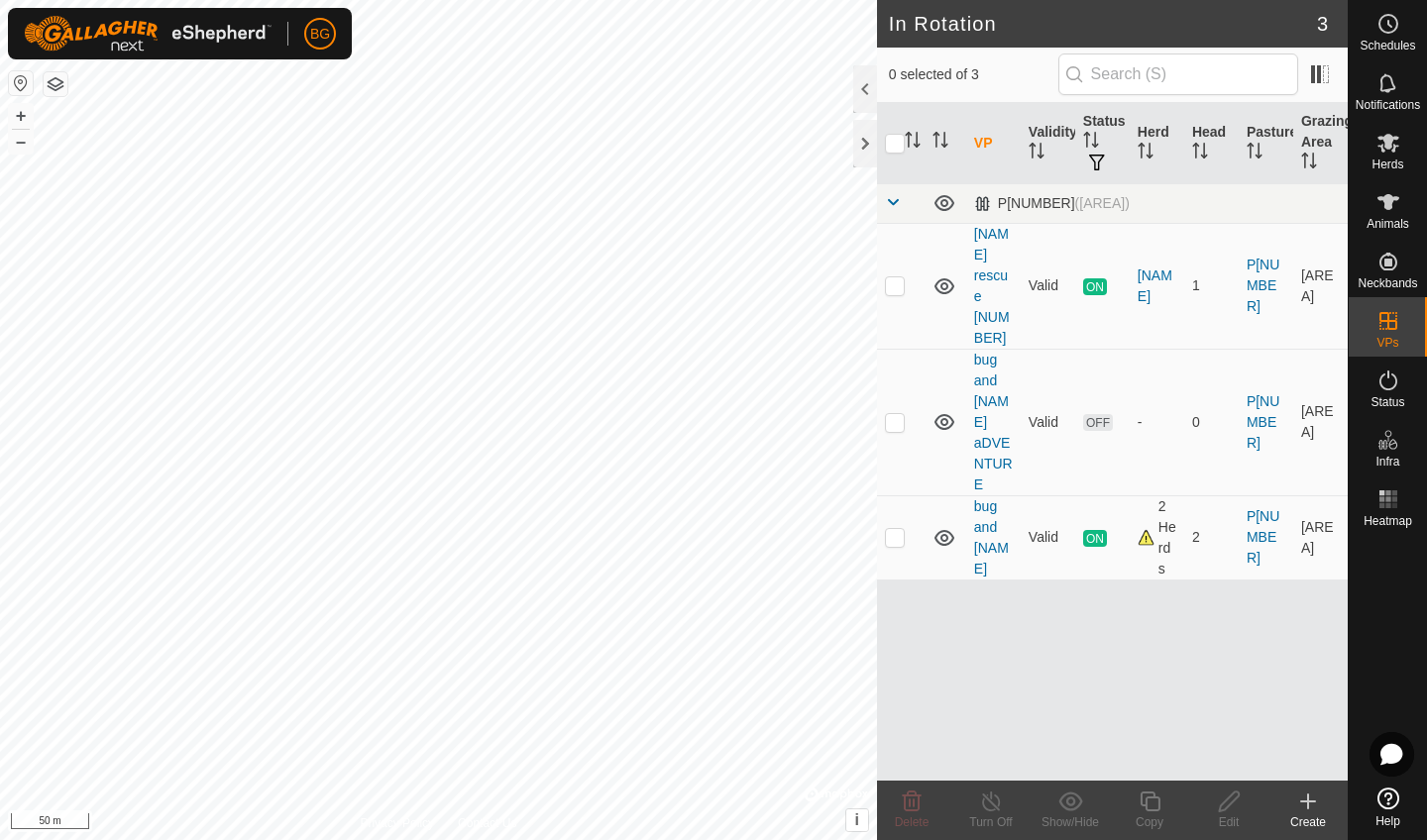 click 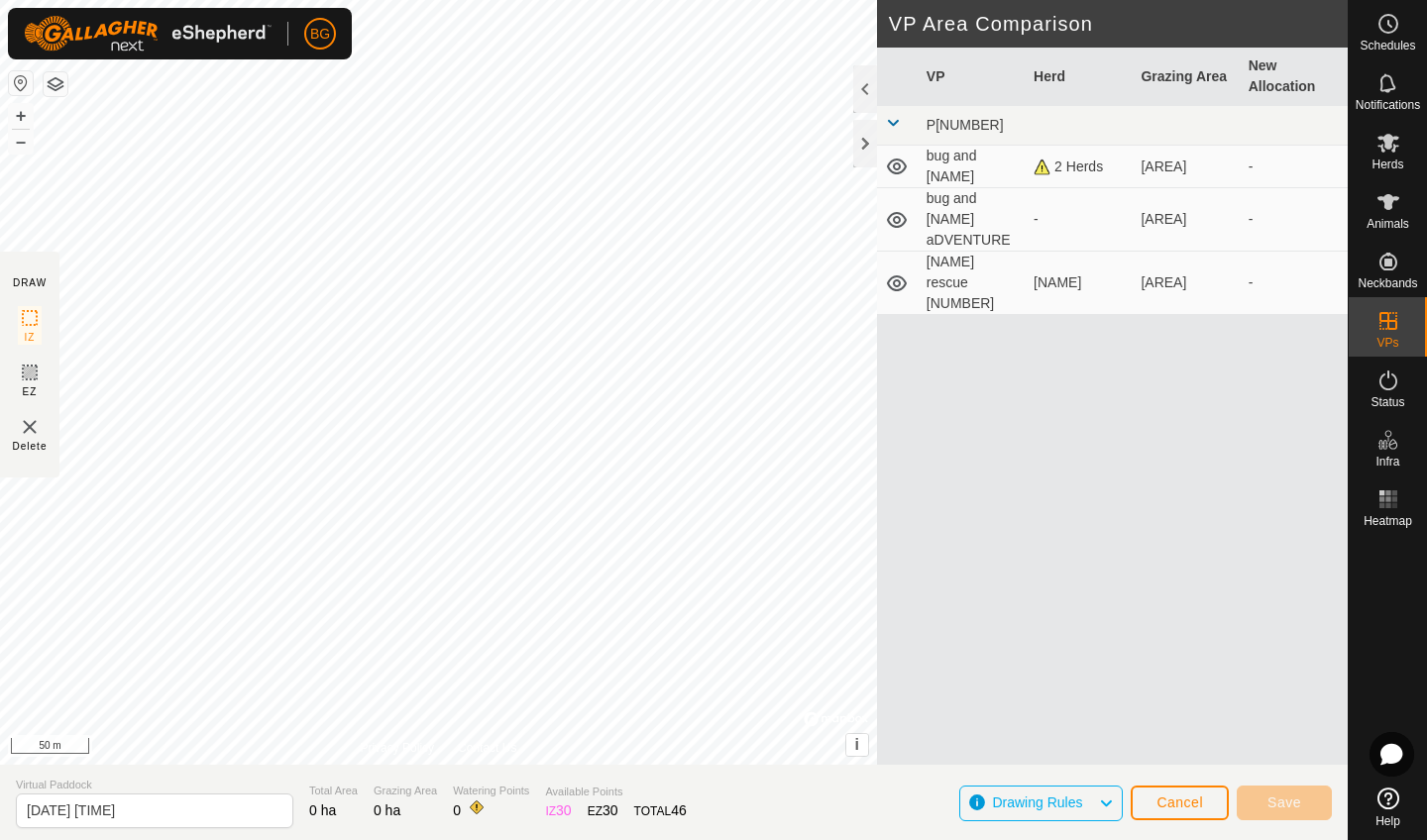 click 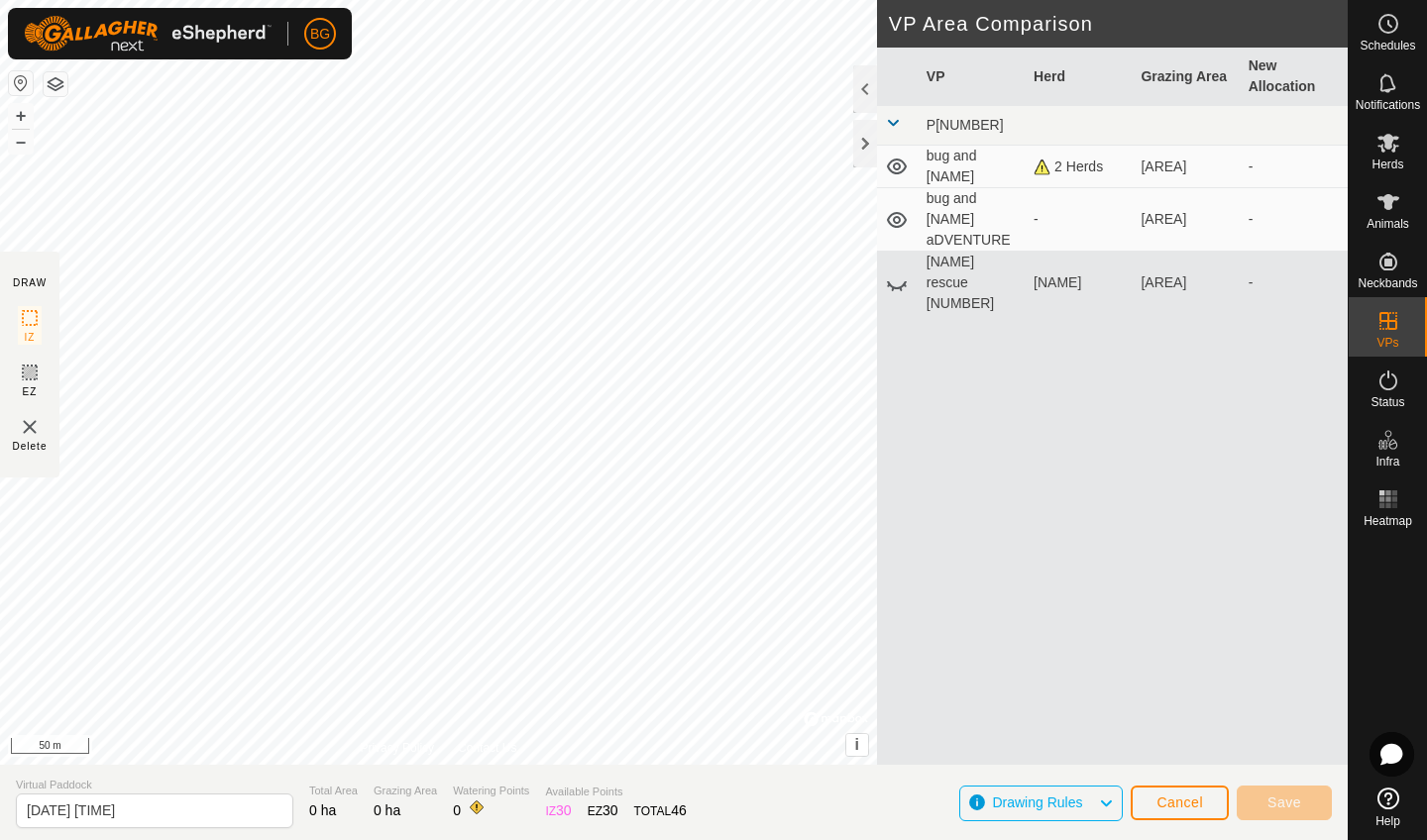 click 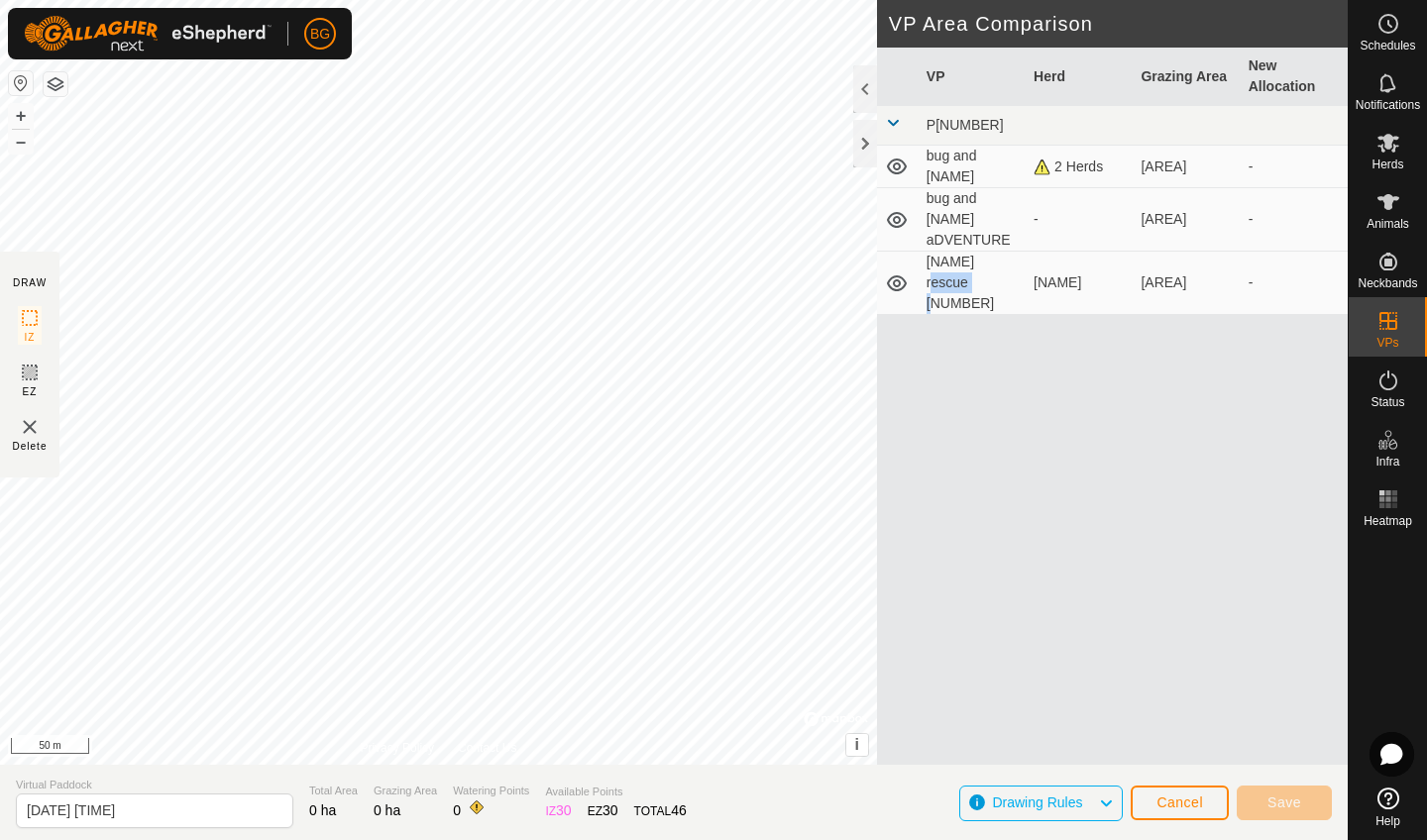 click on "[NAME] rescue [NUMBER]" at bounding box center (972, 283) 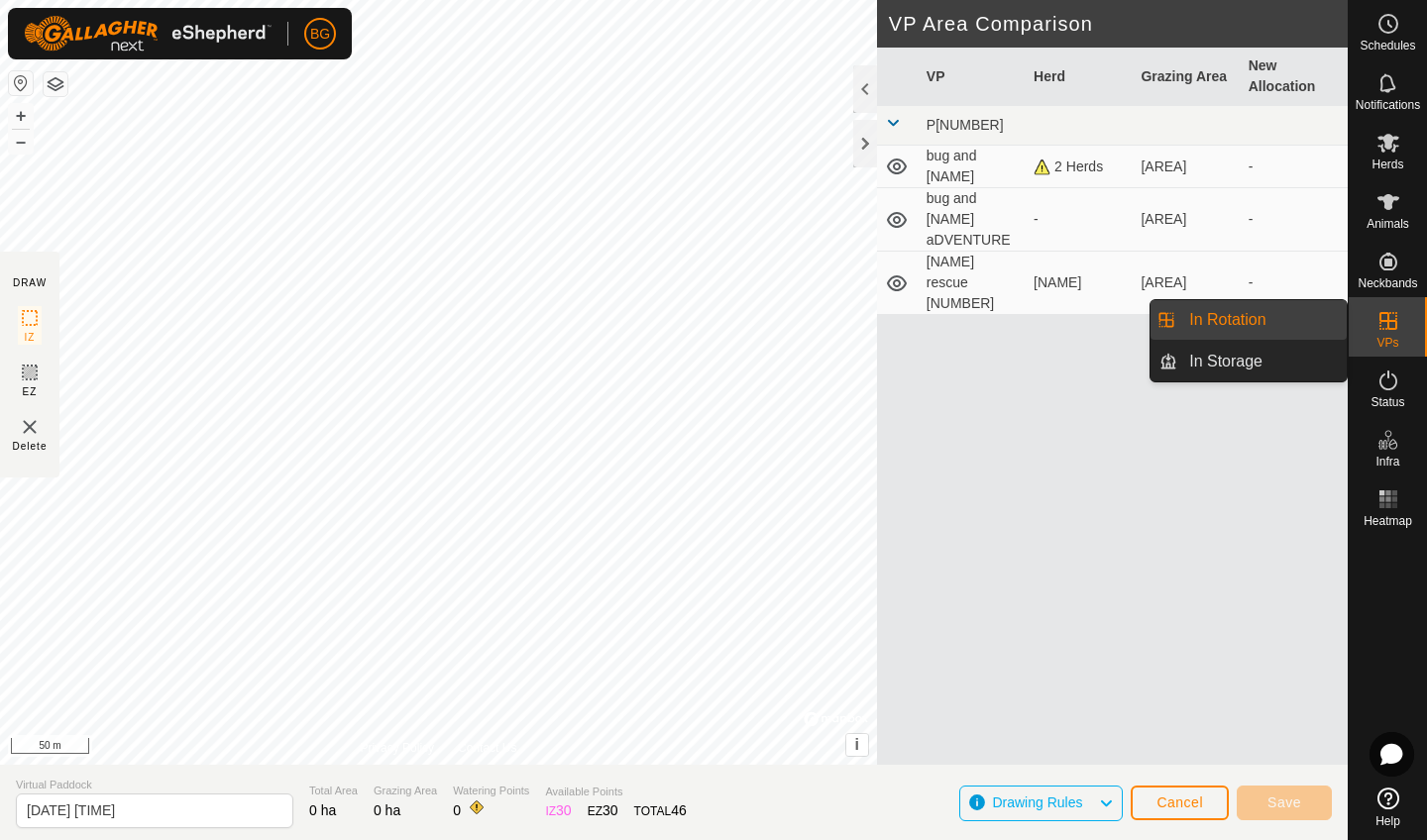click at bounding box center (1388, 321) 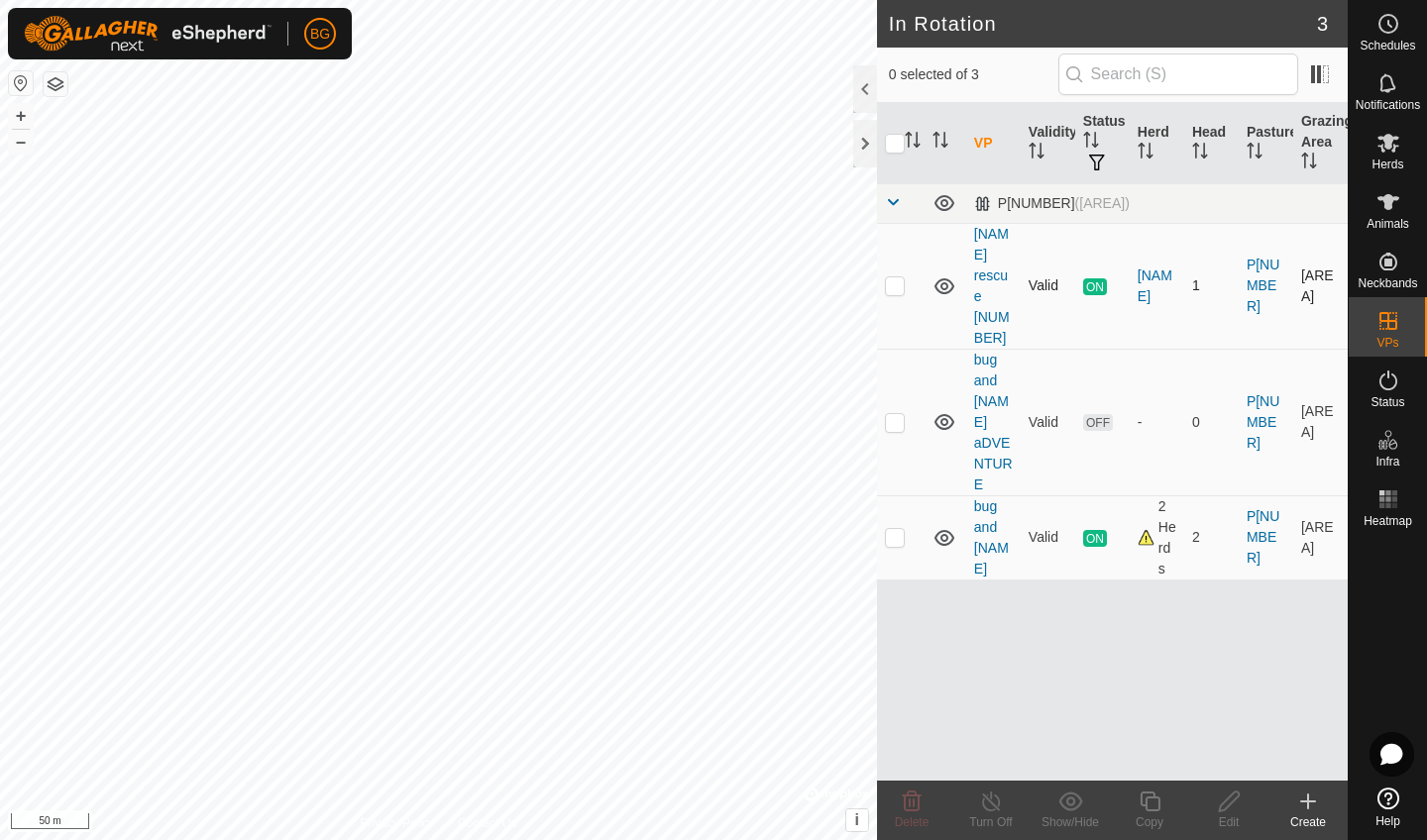 click at bounding box center (895, 285) 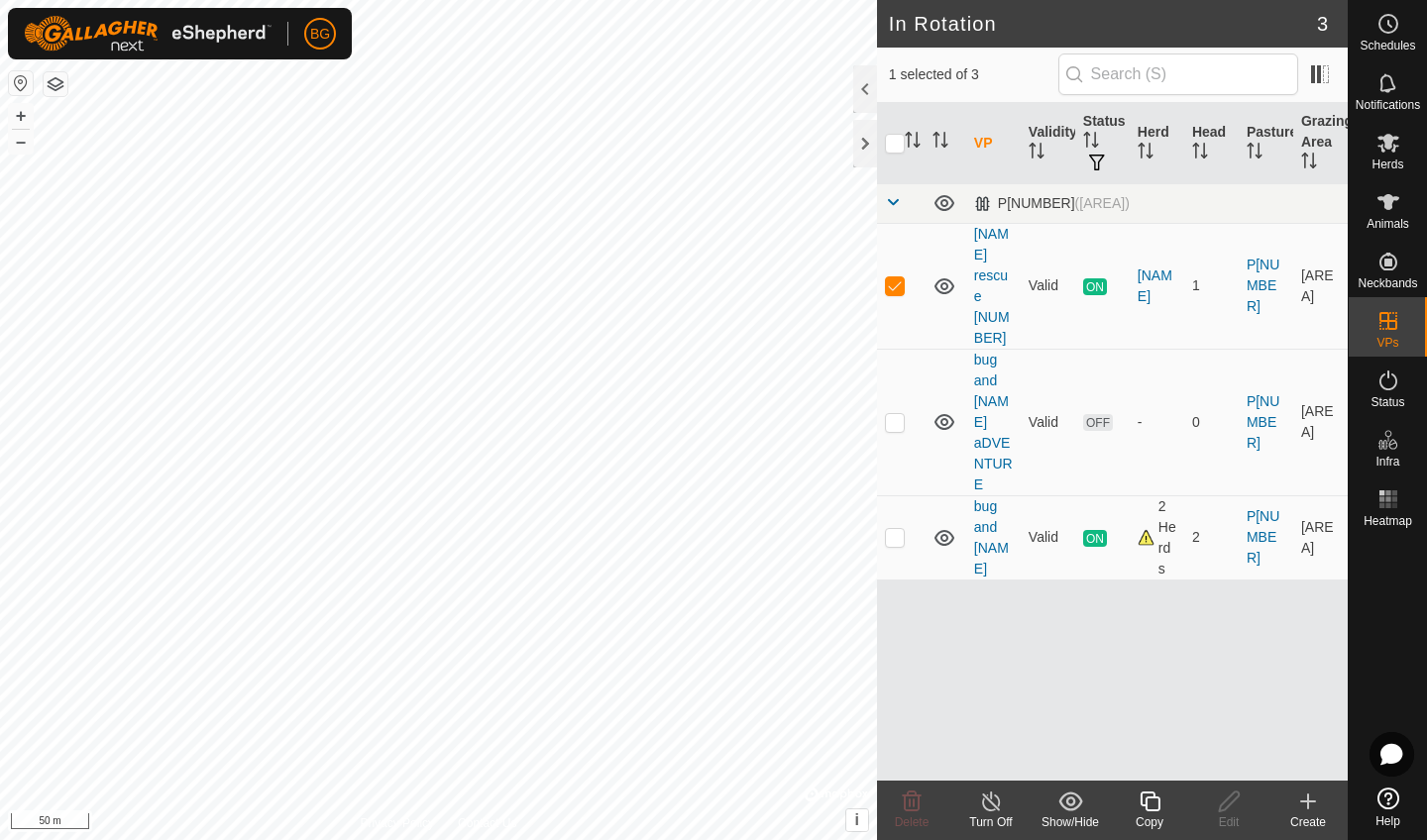 click 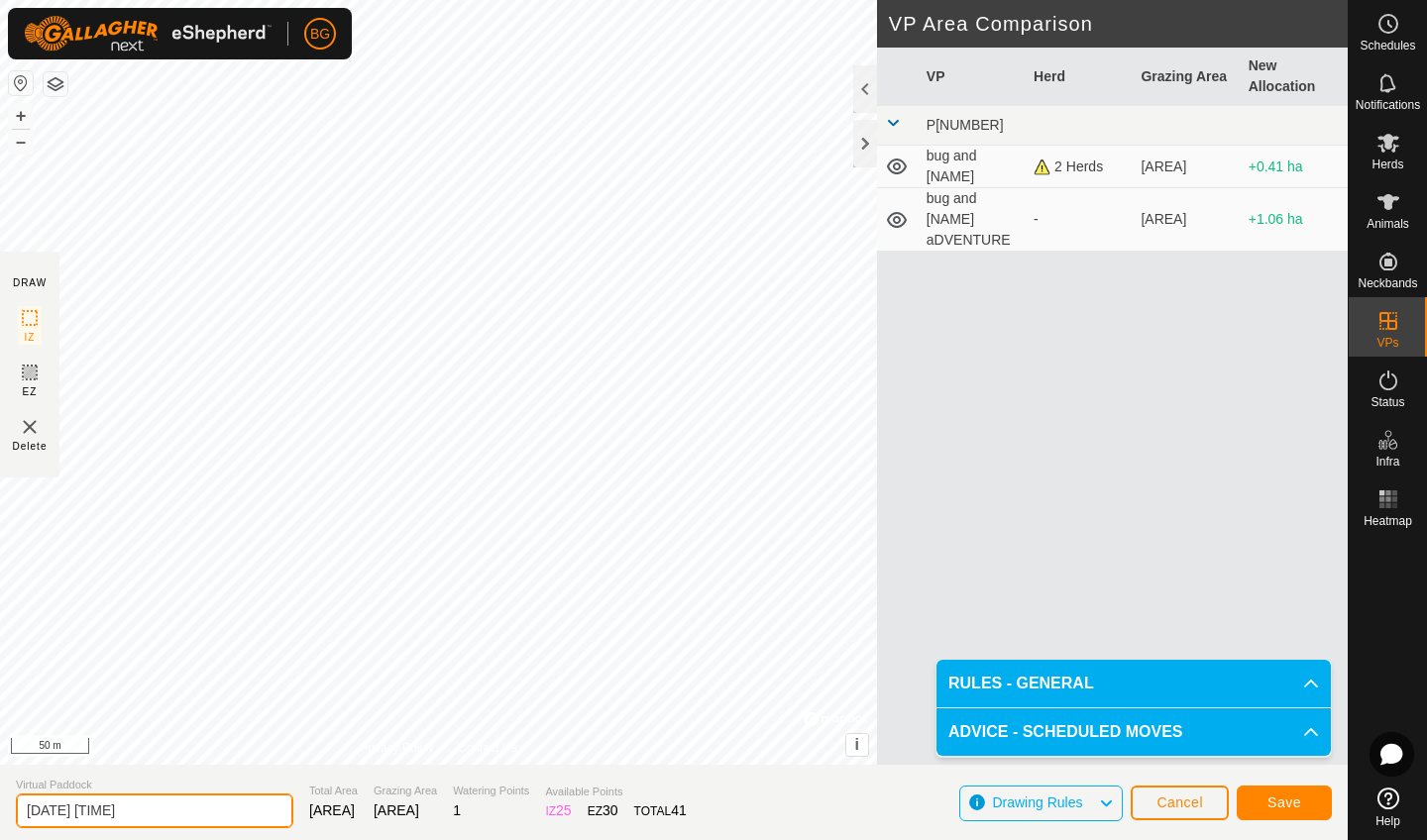 click on "[DATE] [TIME]" 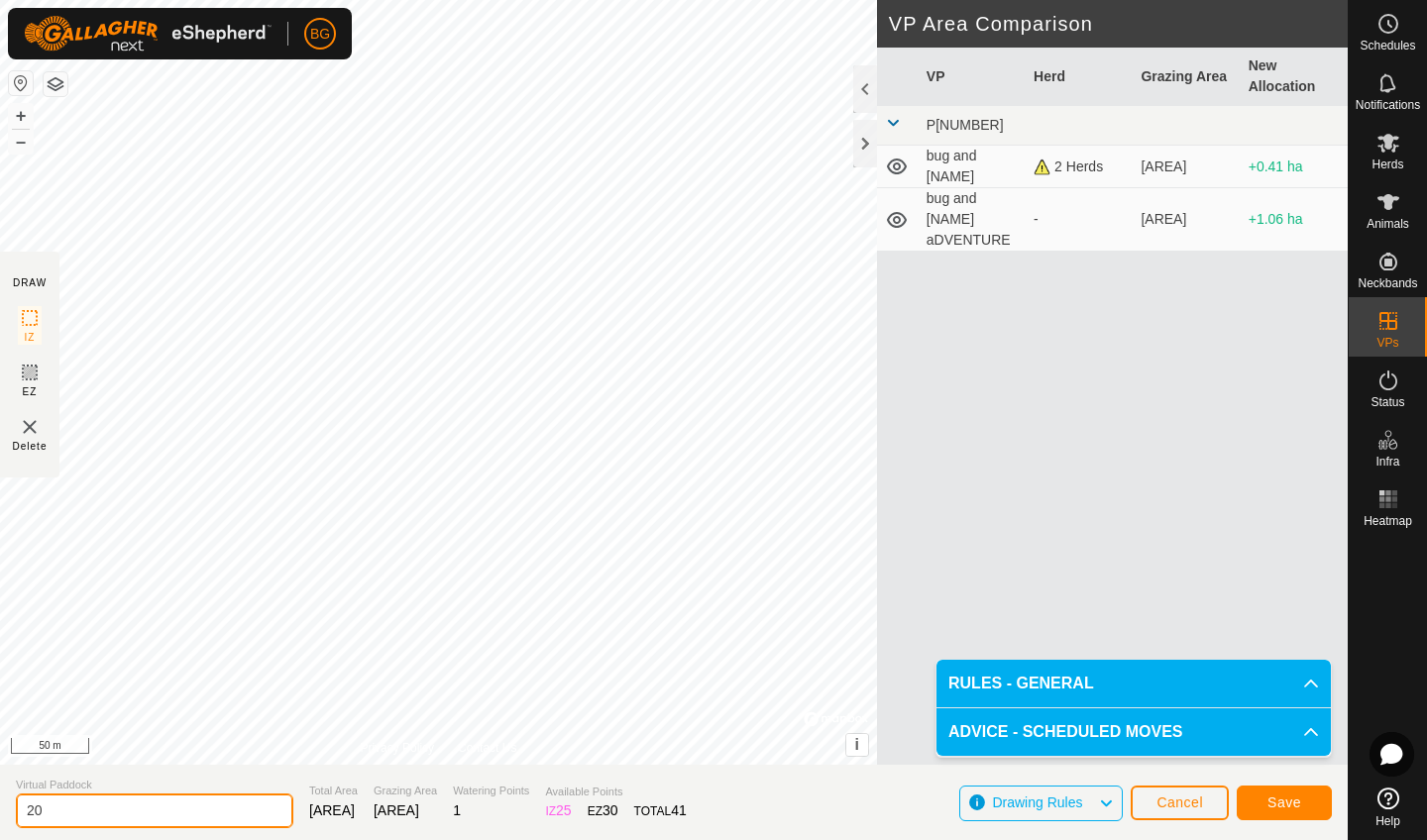 type on "2" 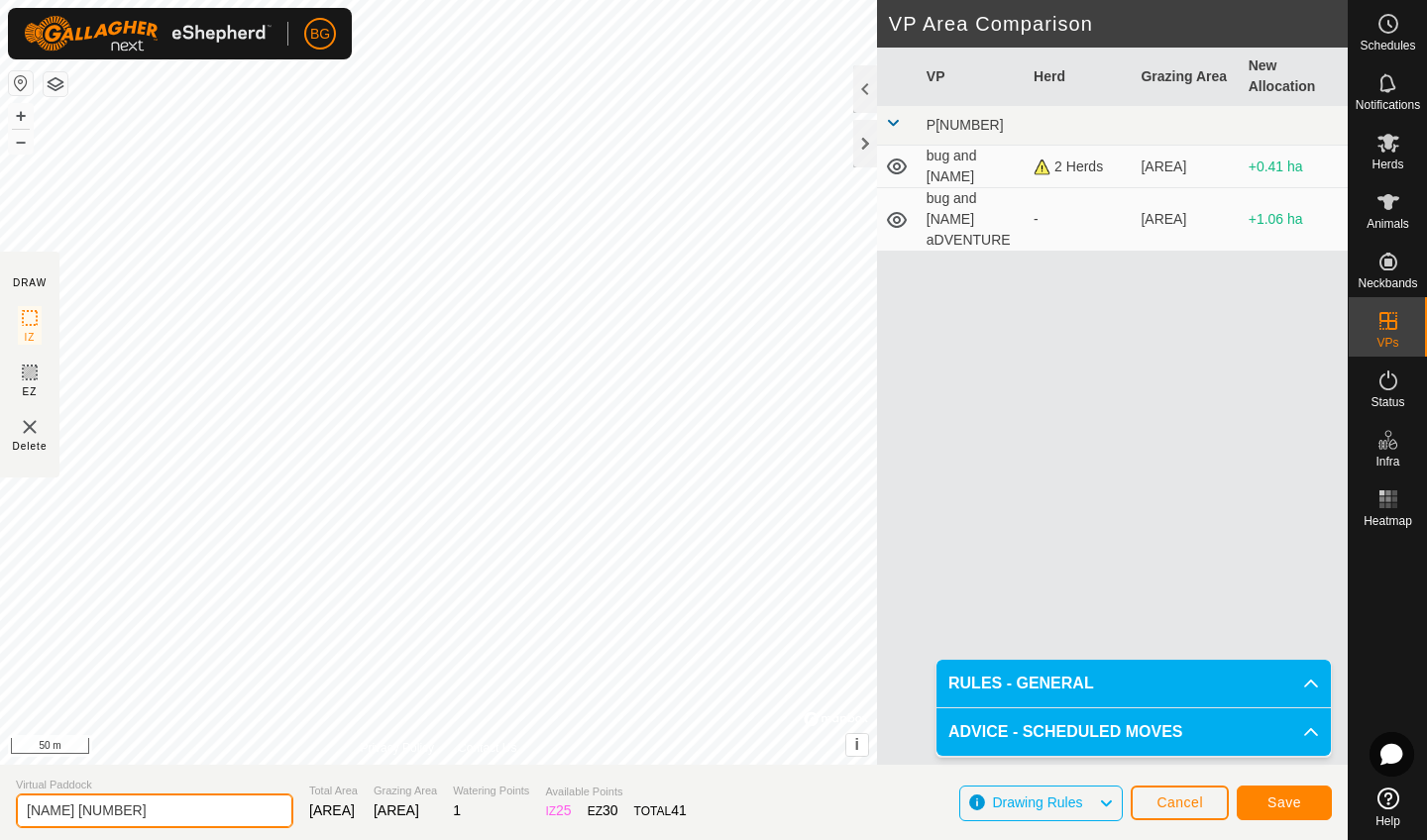 type on "[NAME] [NUMBER]" 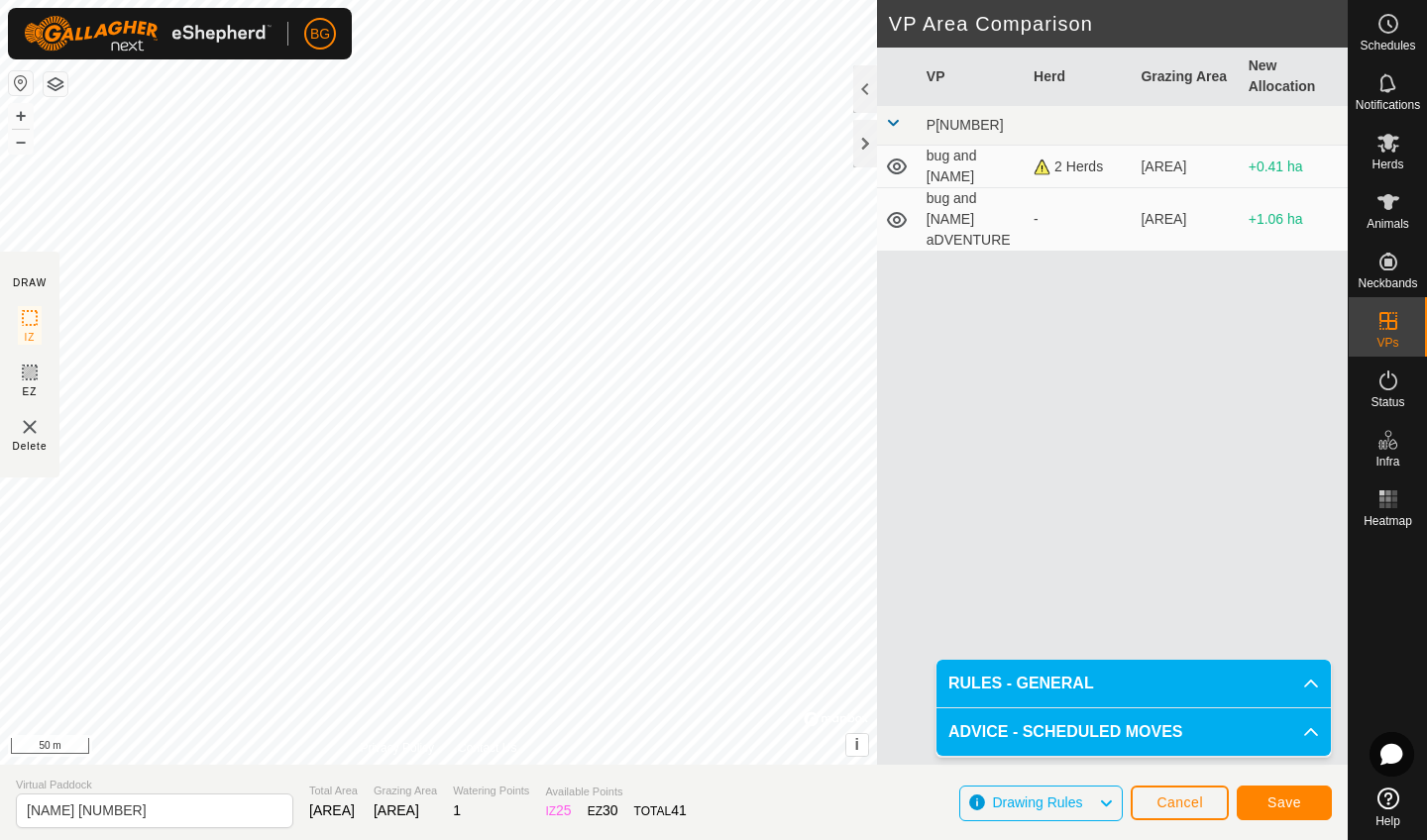 click on "Save" 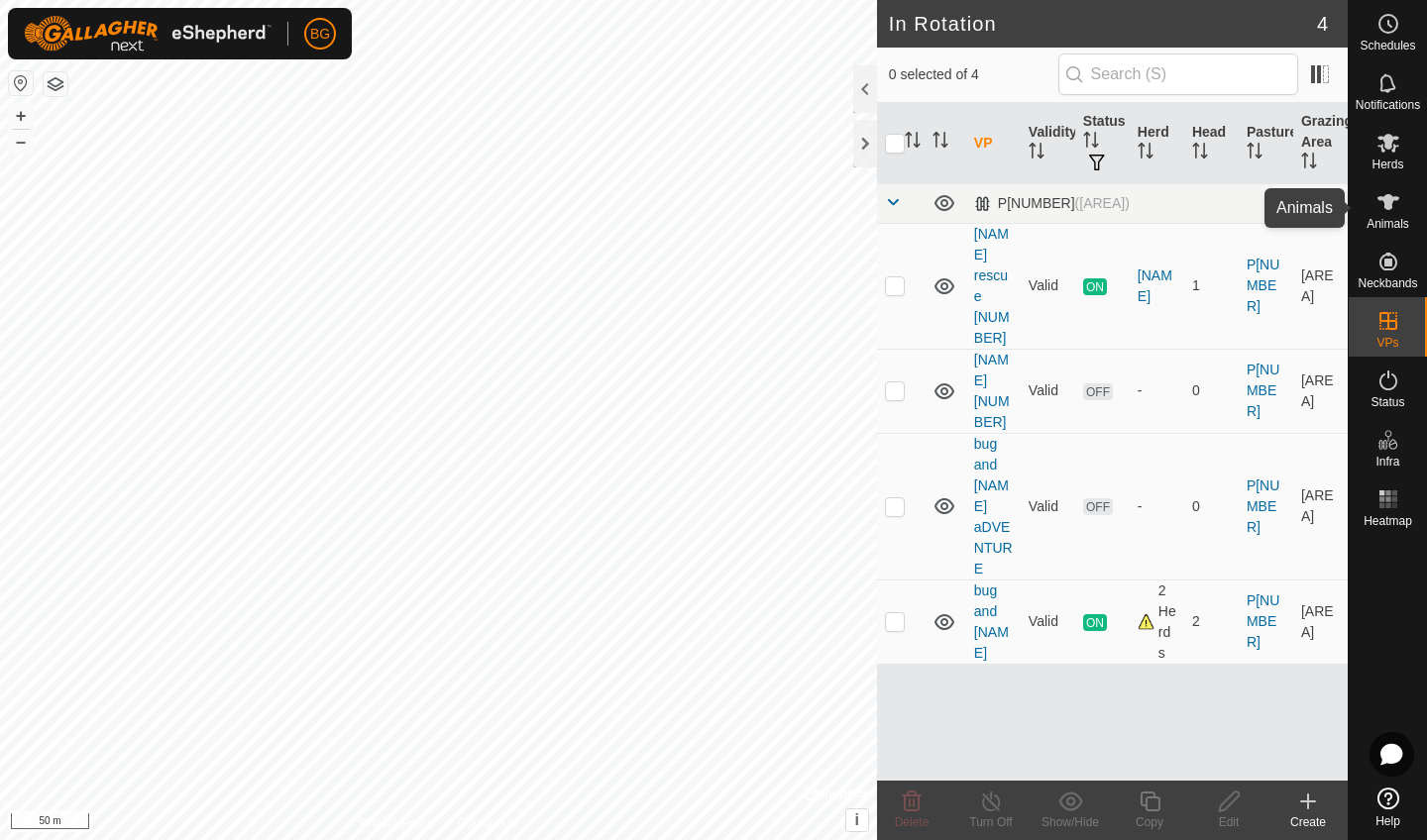 click on "Animals" at bounding box center [1387, 224] 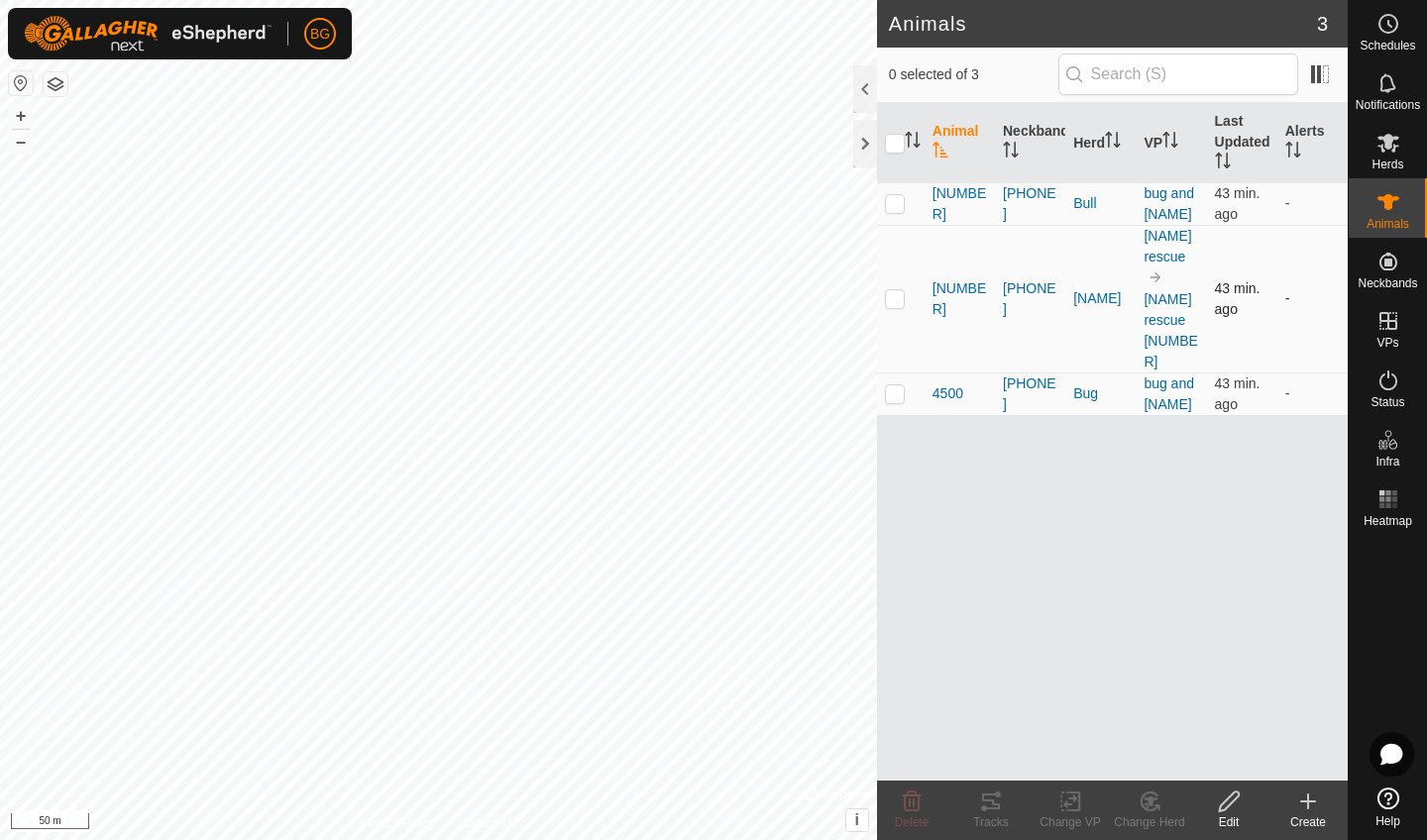 click at bounding box center [895, 298] 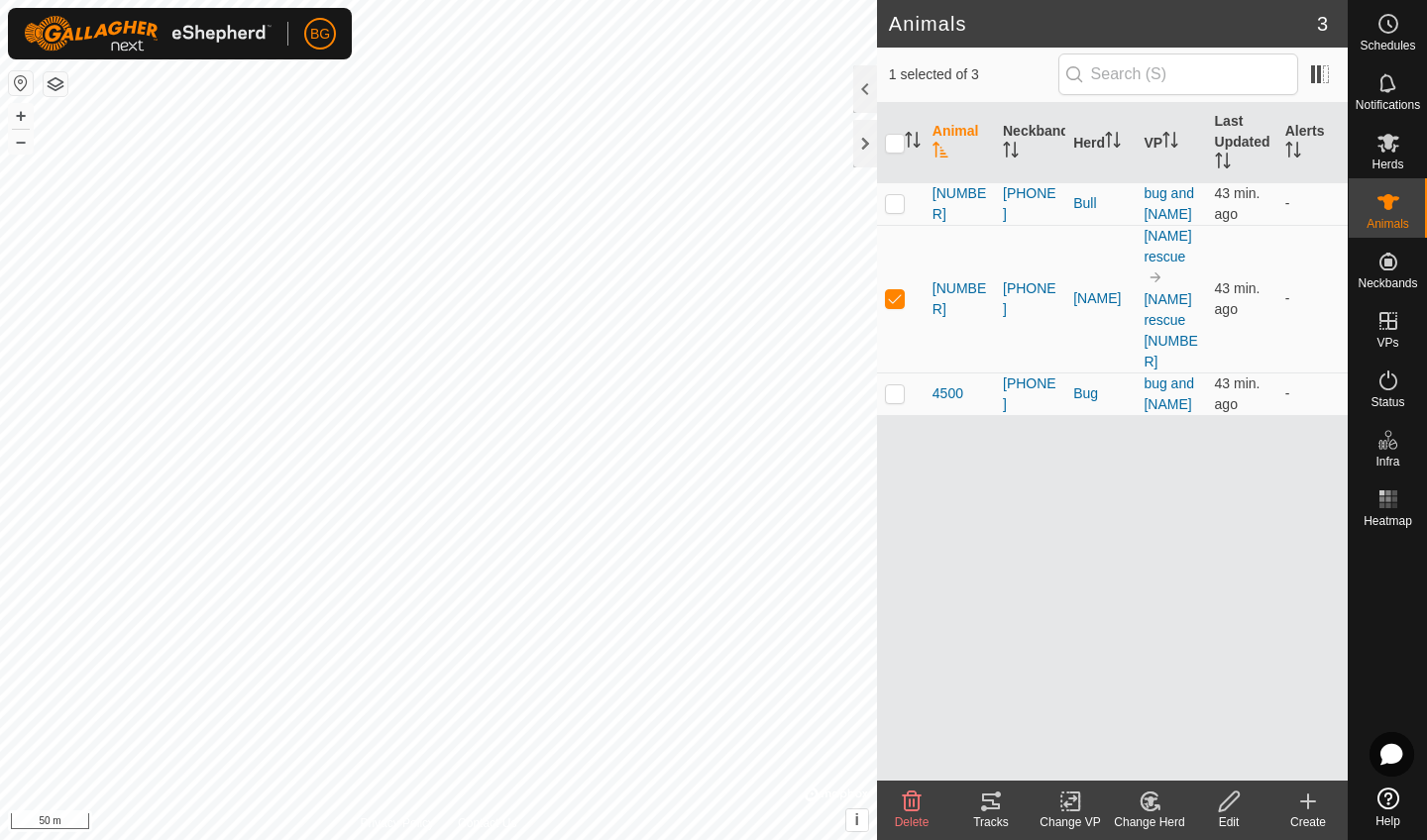 click 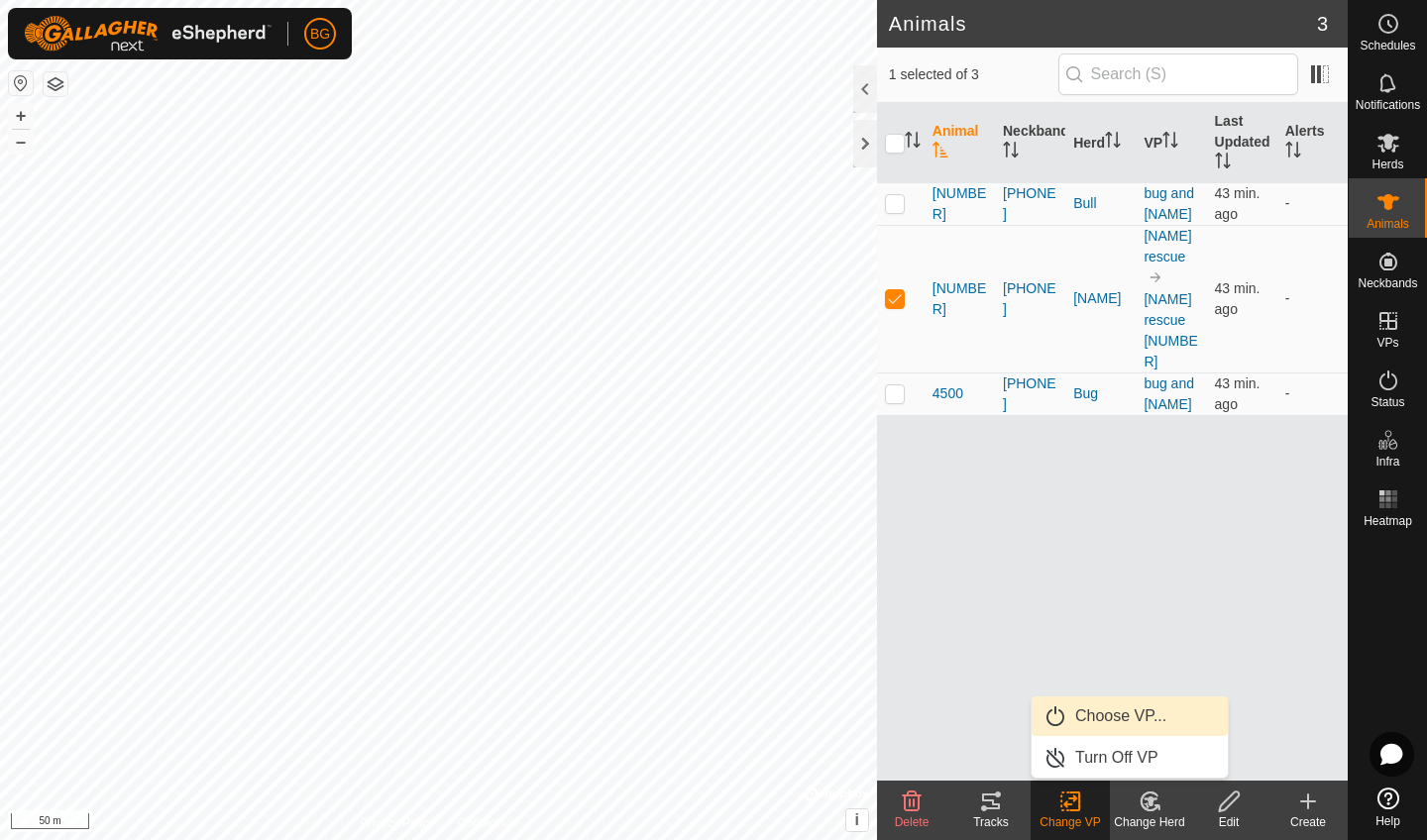 click on "Choose VP..." at bounding box center [1130, 716] 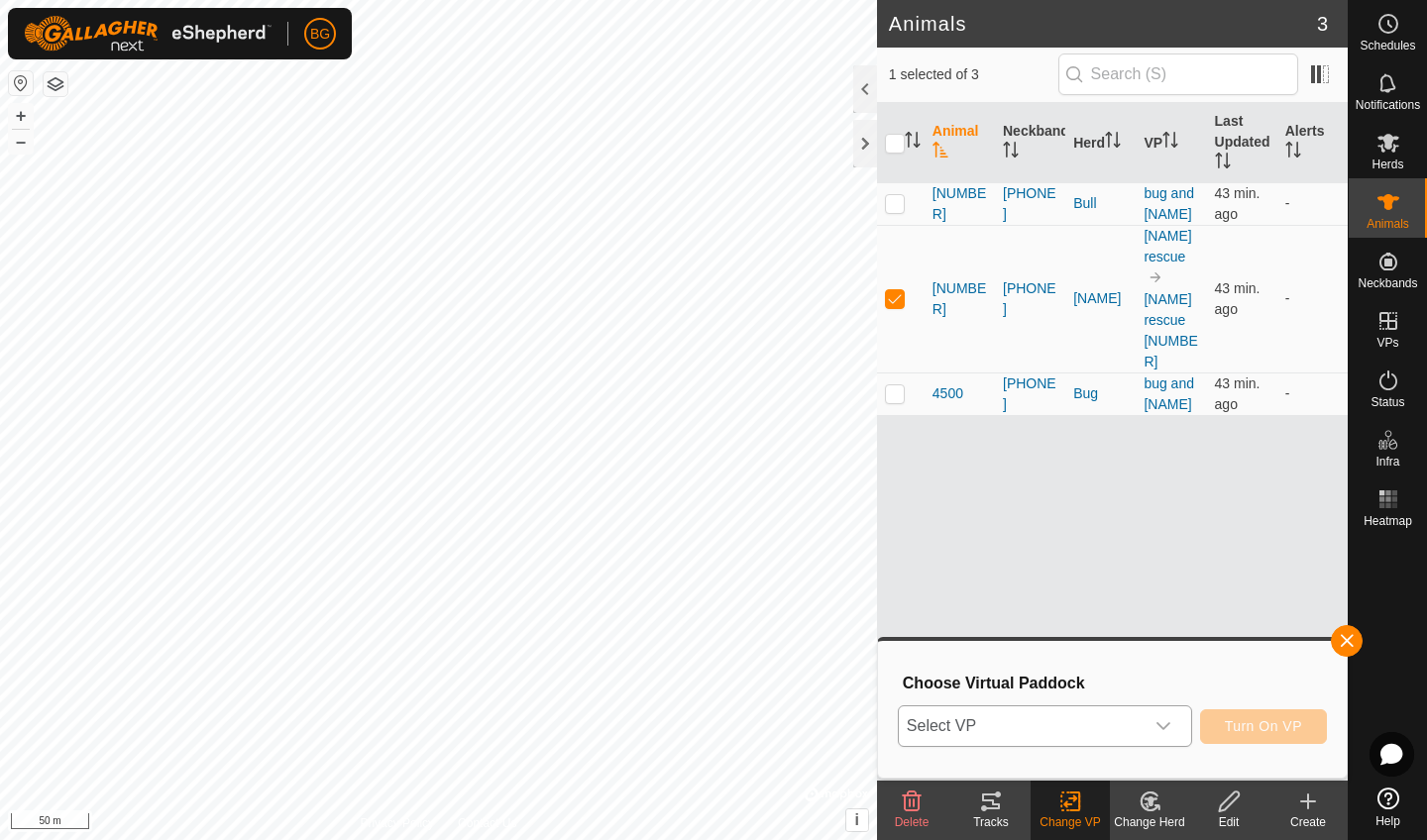 click 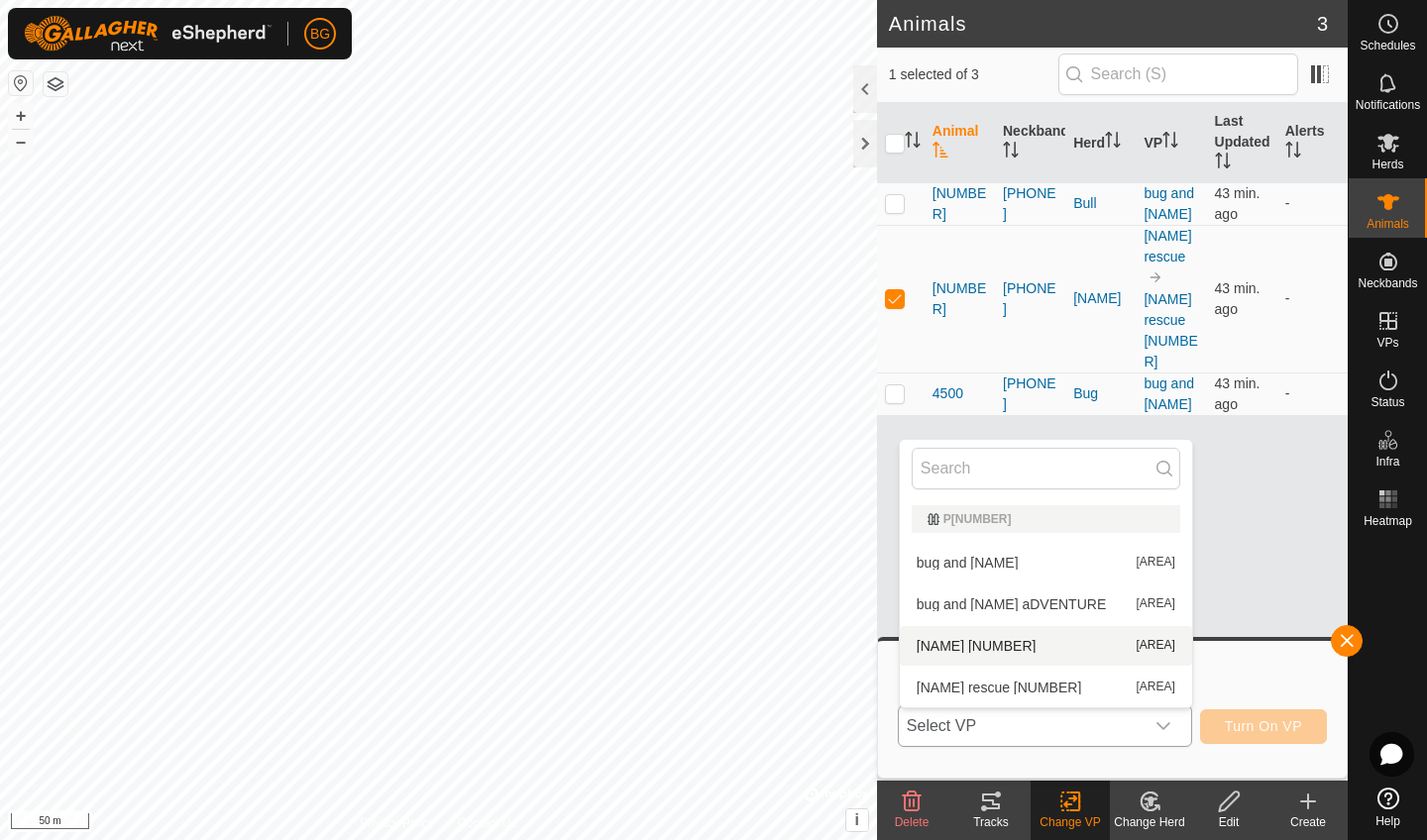 click on "[NAME] [NUMBER]  [AREA]" at bounding box center [1045, 646] 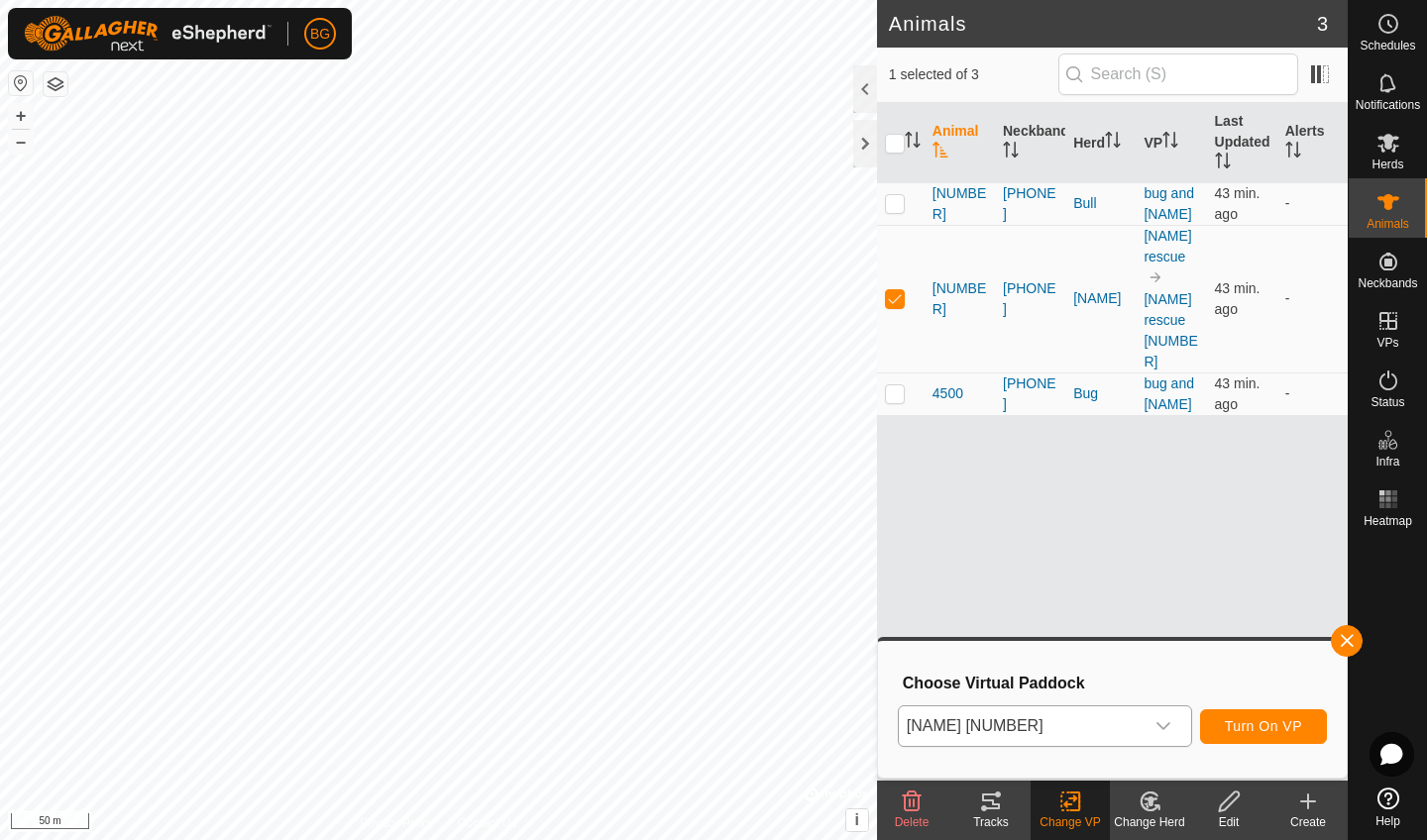 click on "Turn On VP" at bounding box center [1263, 726] 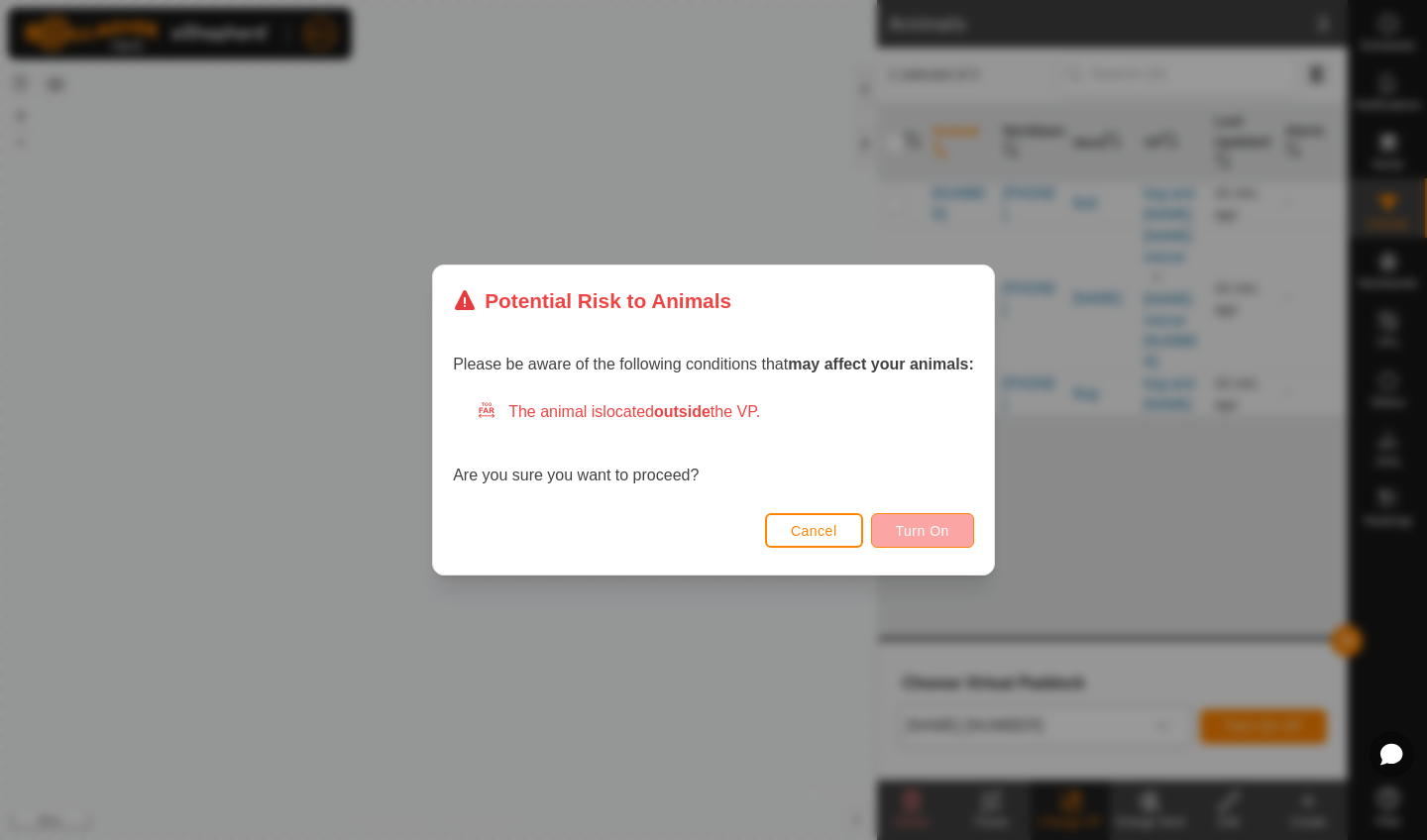 click on "Turn On" at bounding box center [923, 531] 